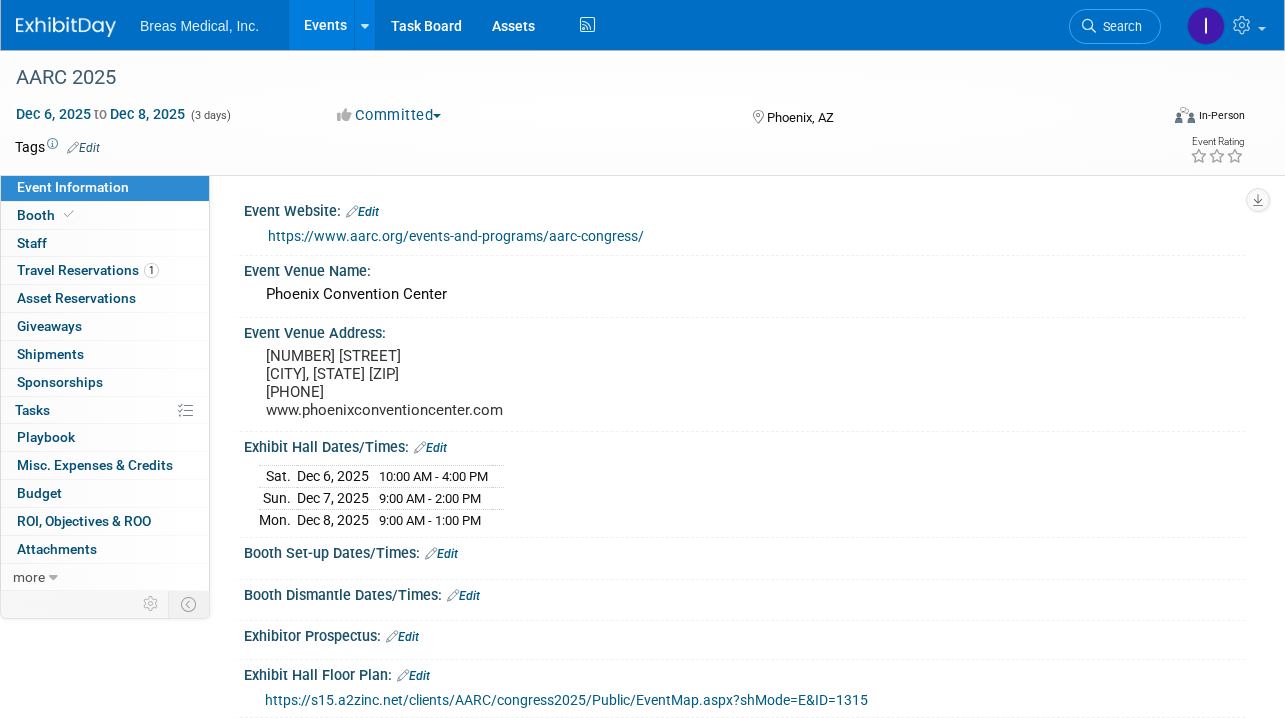 scroll, scrollTop: 728, scrollLeft: 0, axis: vertical 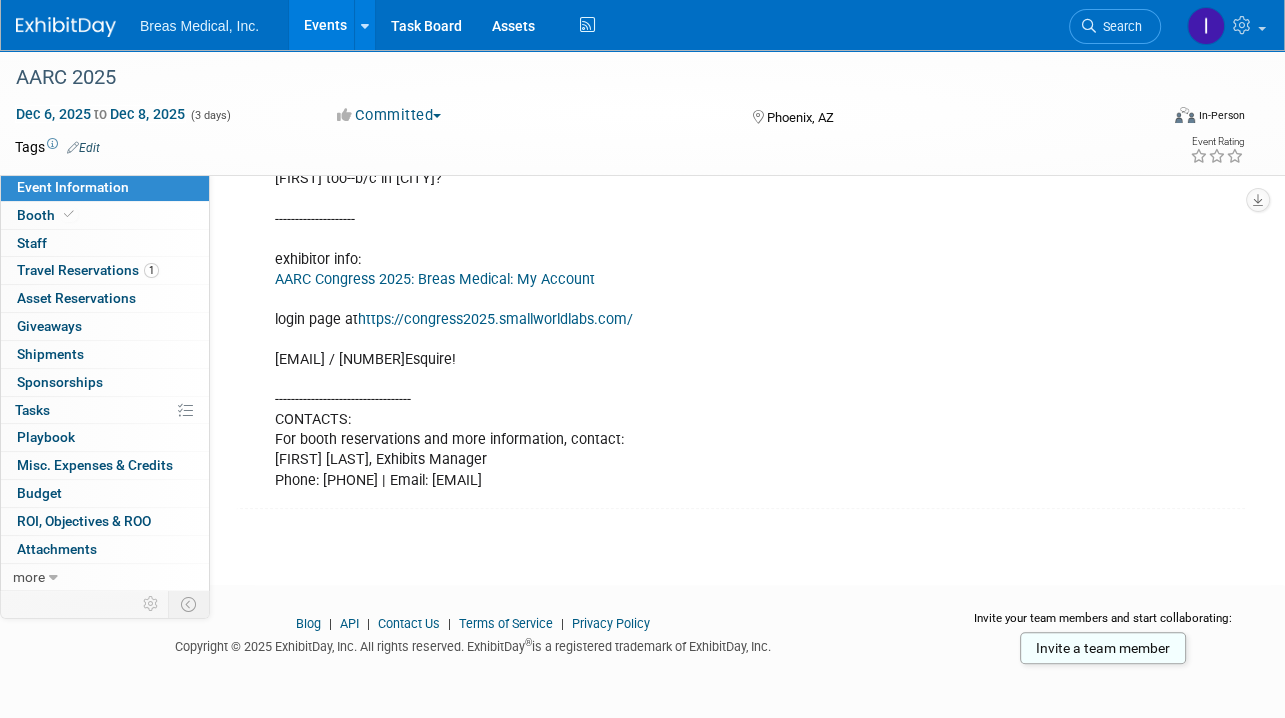 click on "Events" at bounding box center (325, 25) 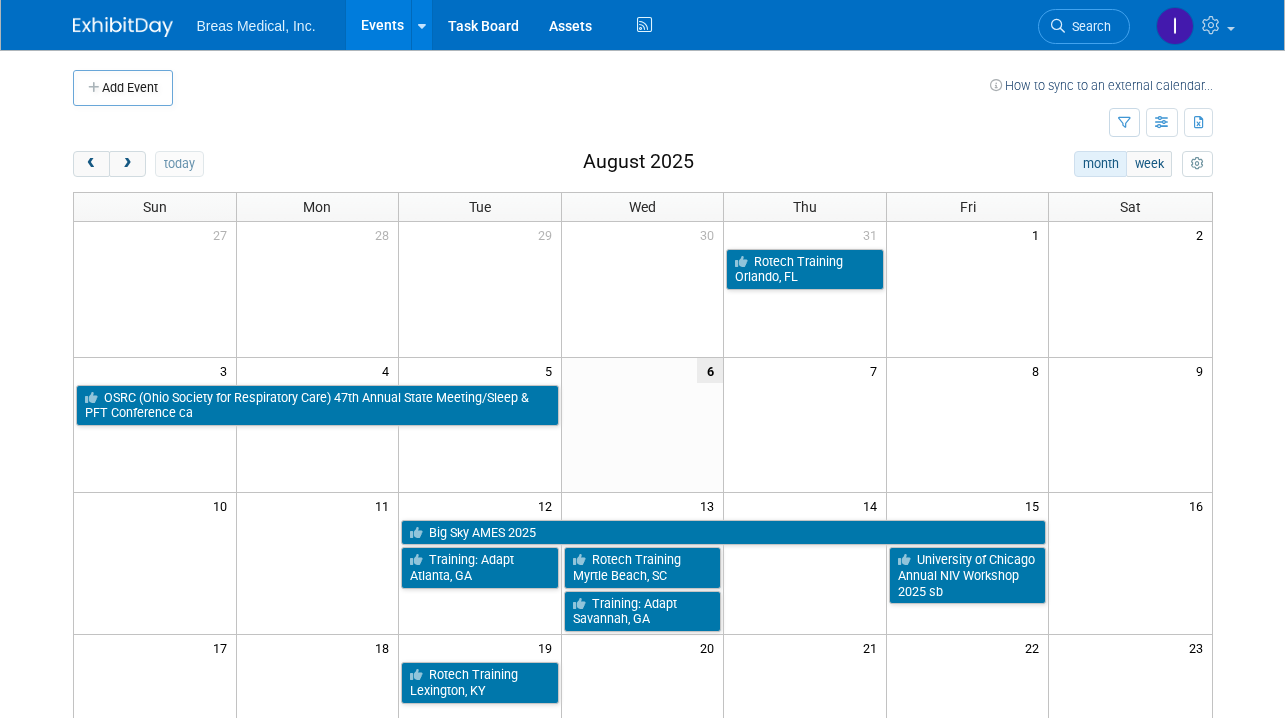 scroll, scrollTop: 0, scrollLeft: 0, axis: both 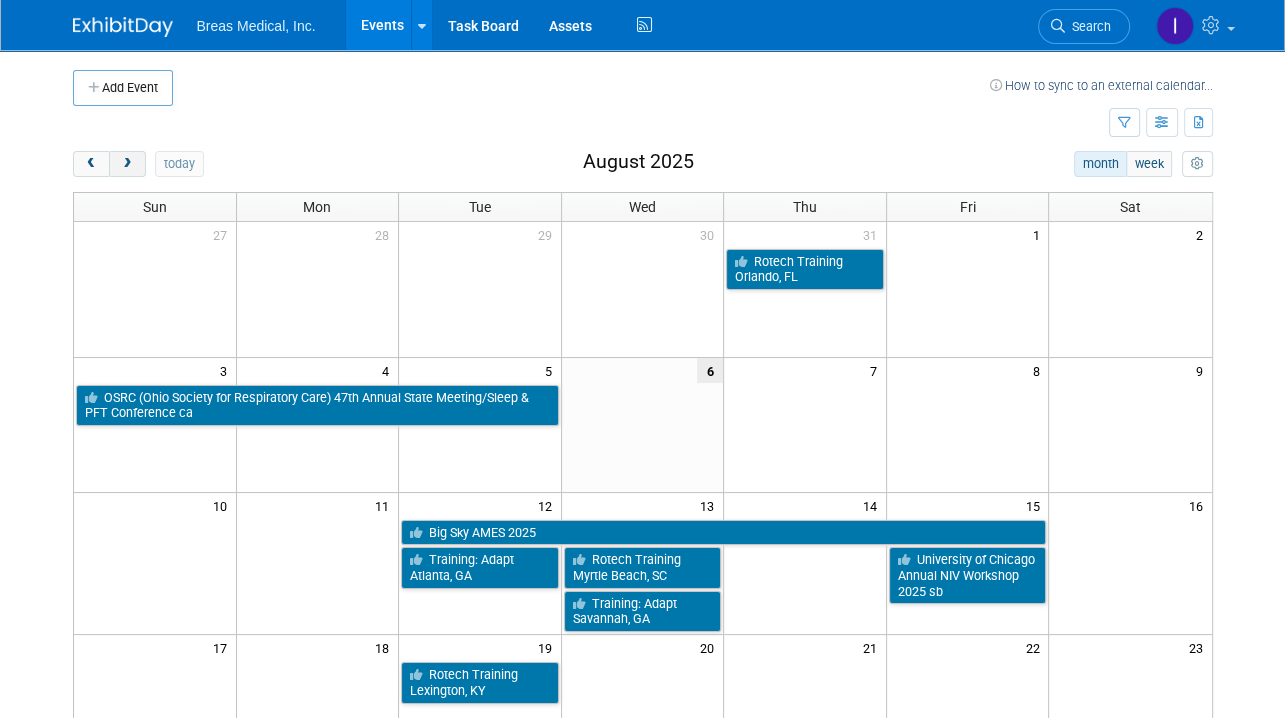 click at bounding box center [127, 164] 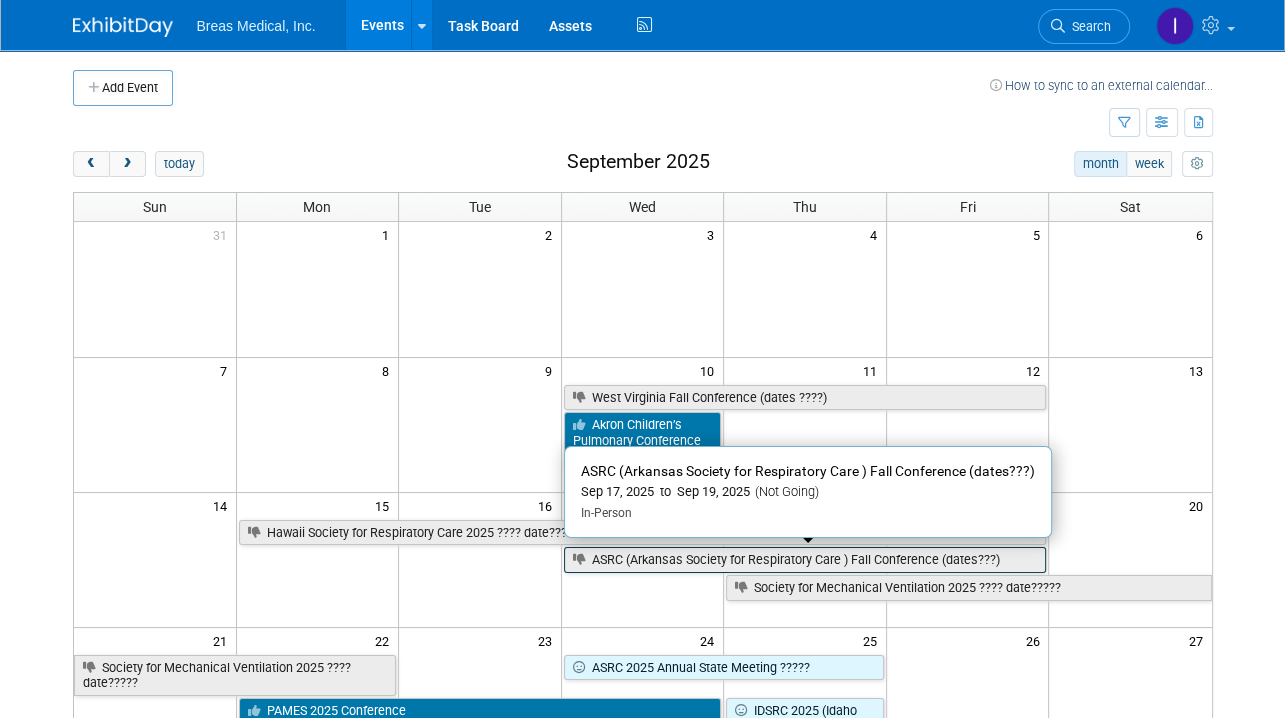 click on "ASRC (Arkansas Society for Respiratory Care ) Fall Conference (dates???)" at bounding box center [805, 560] 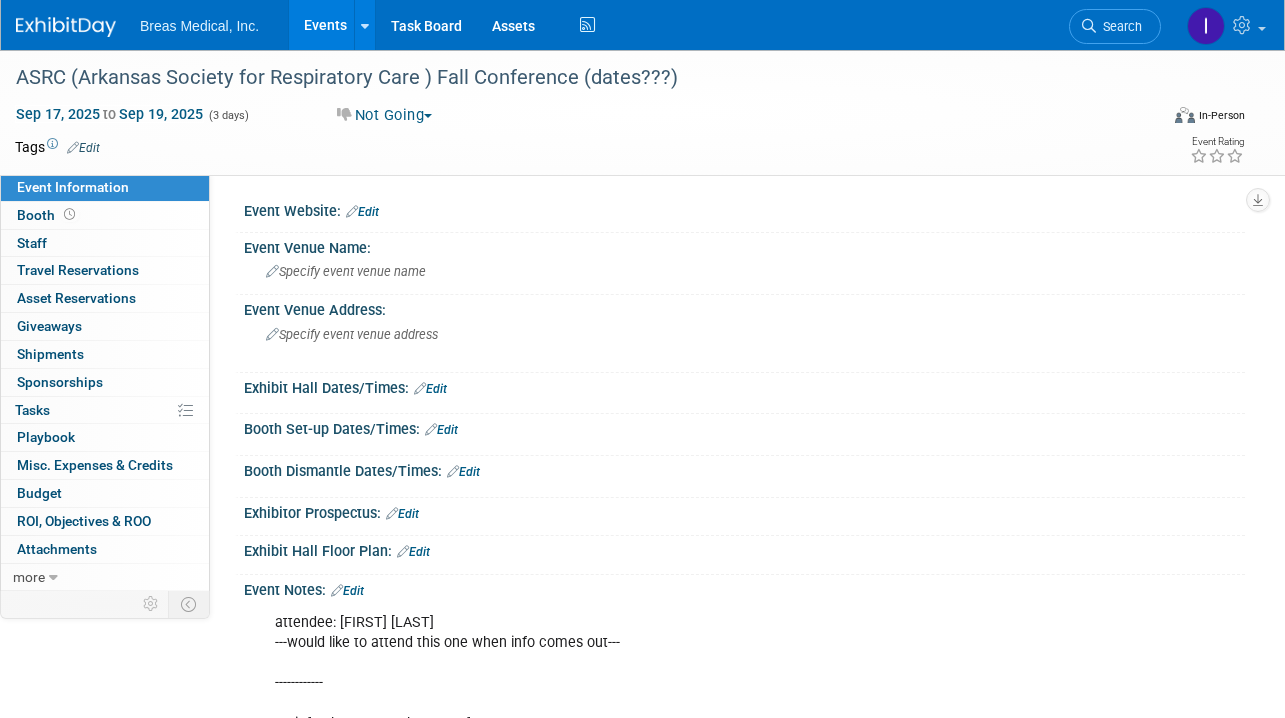 scroll, scrollTop: 0, scrollLeft: 0, axis: both 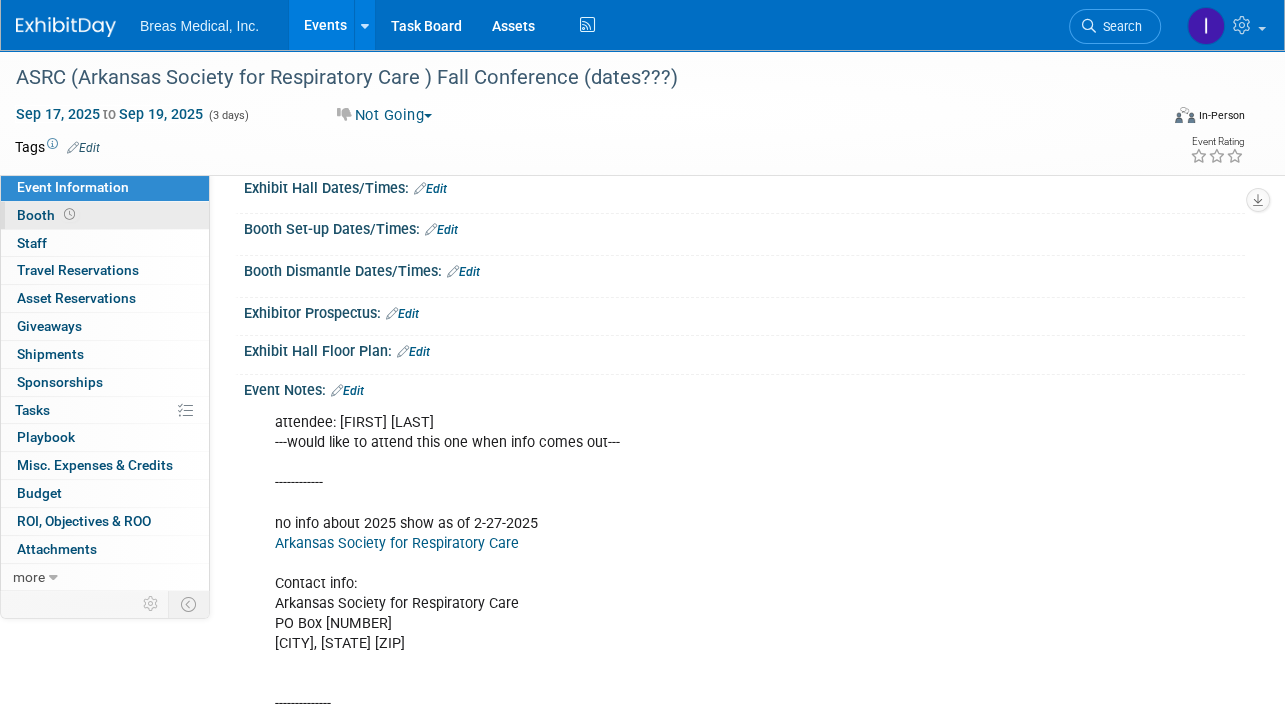 click on "Booth" at bounding box center (48, 215) 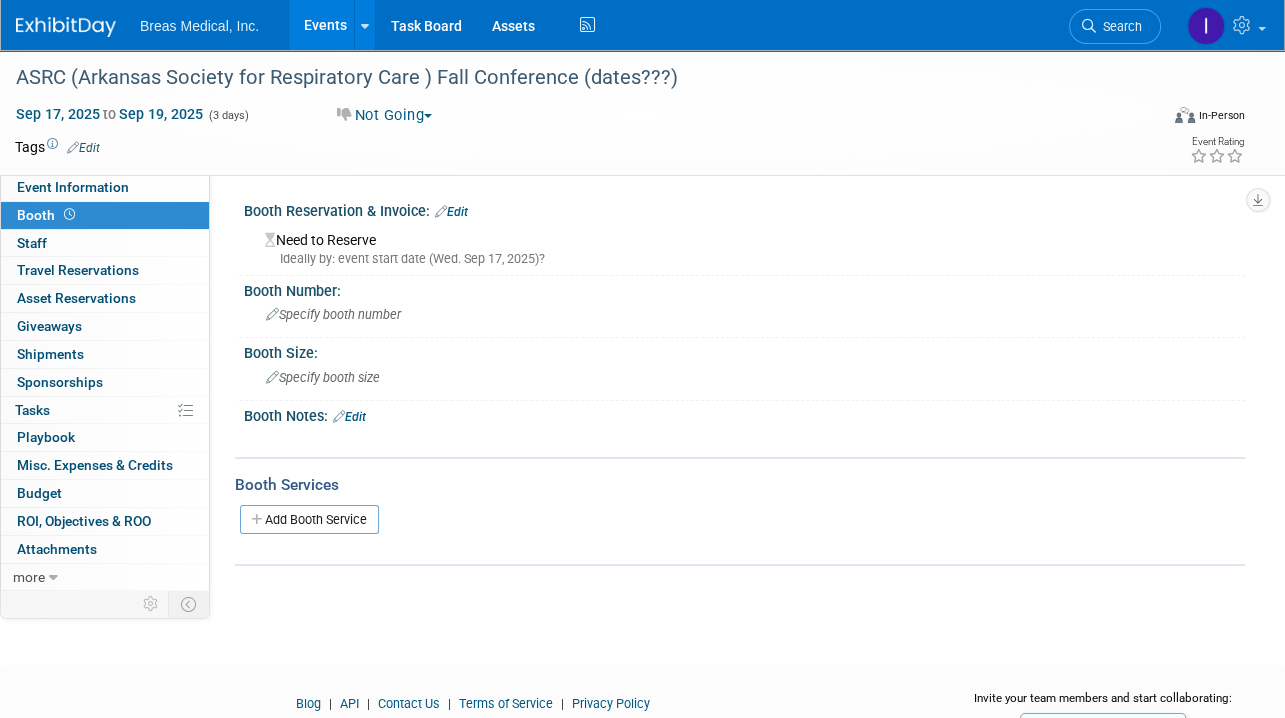 click on "Edit" at bounding box center [349, 417] 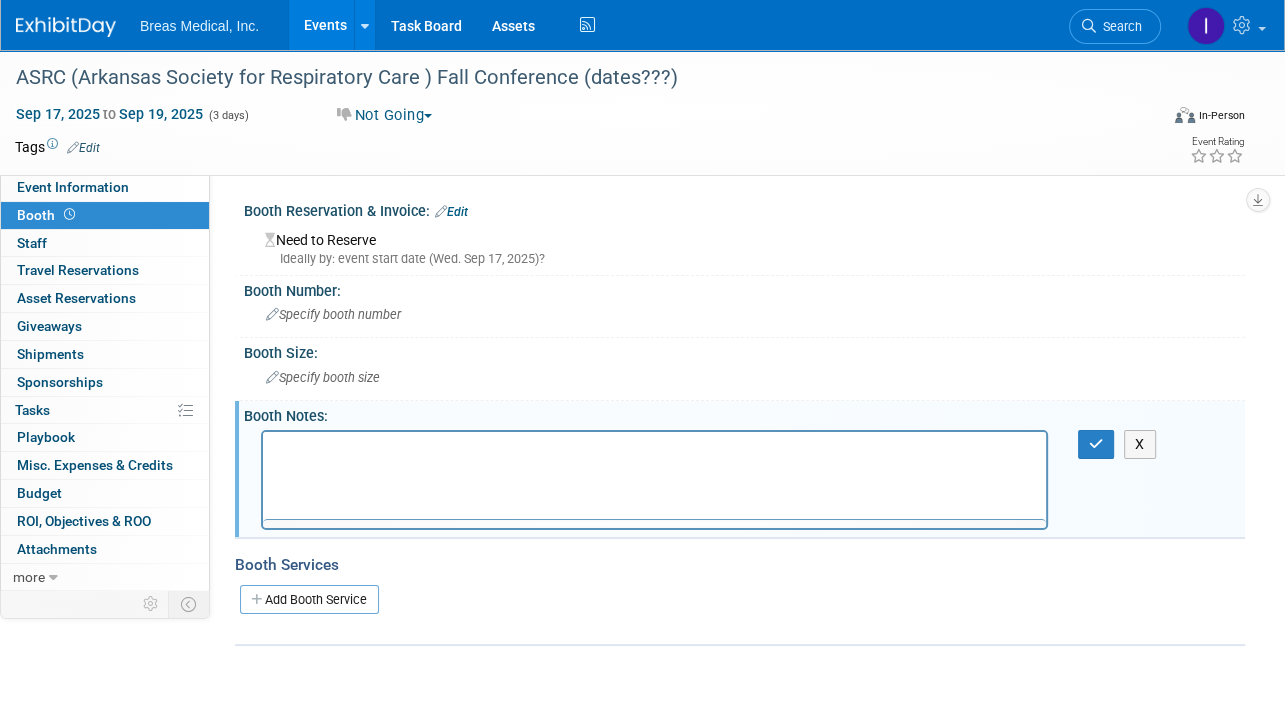 scroll, scrollTop: 0, scrollLeft: 0, axis: both 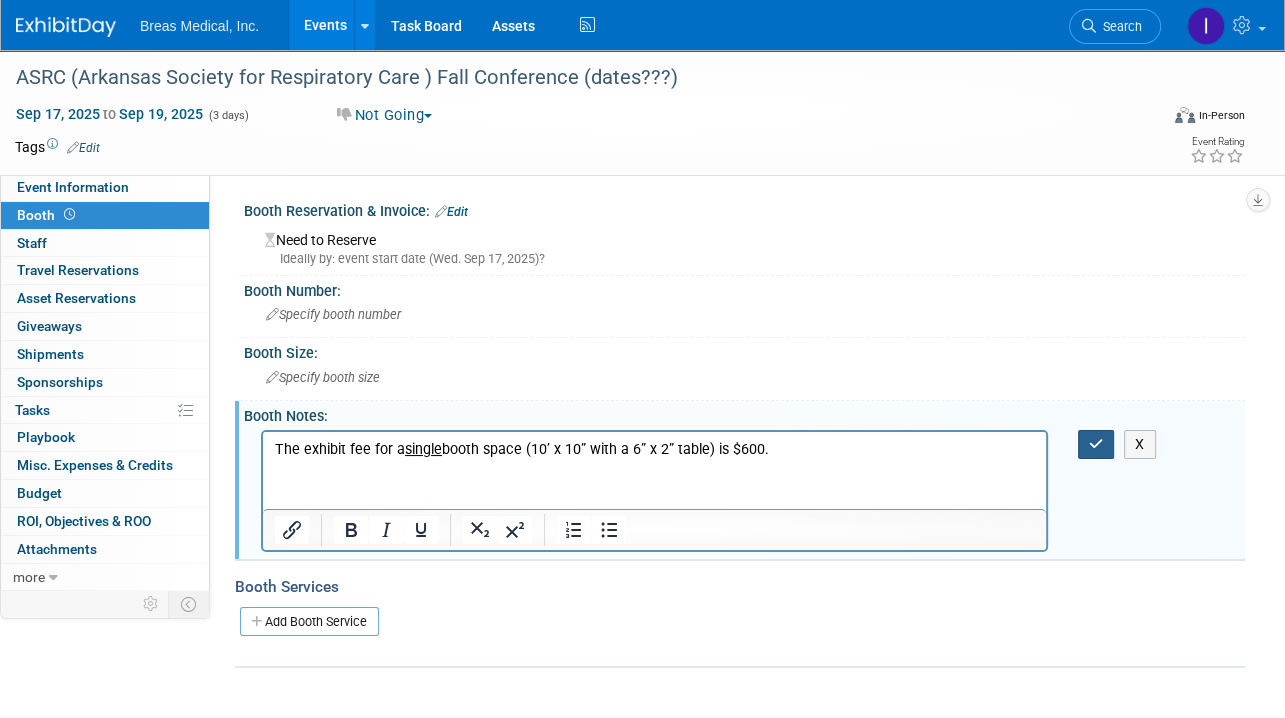 click at bounding box center [1096, 444] 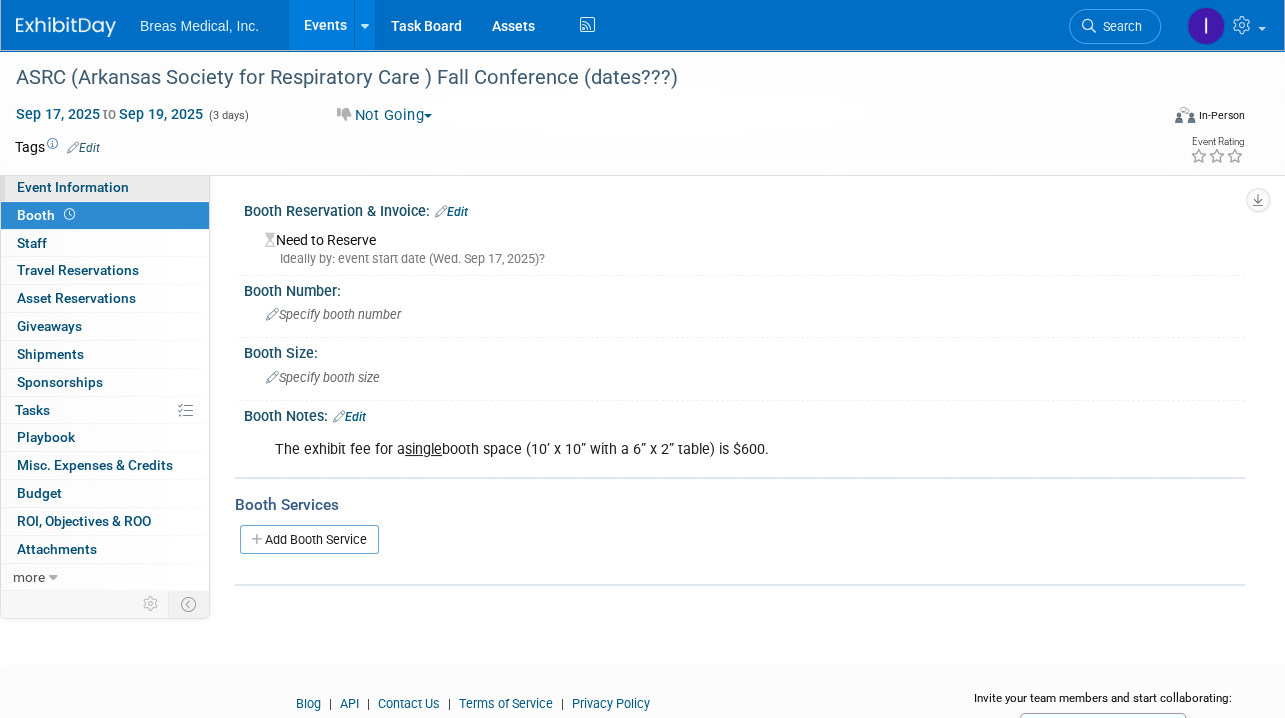click on "Event Information" at bounding box center [73, 187] 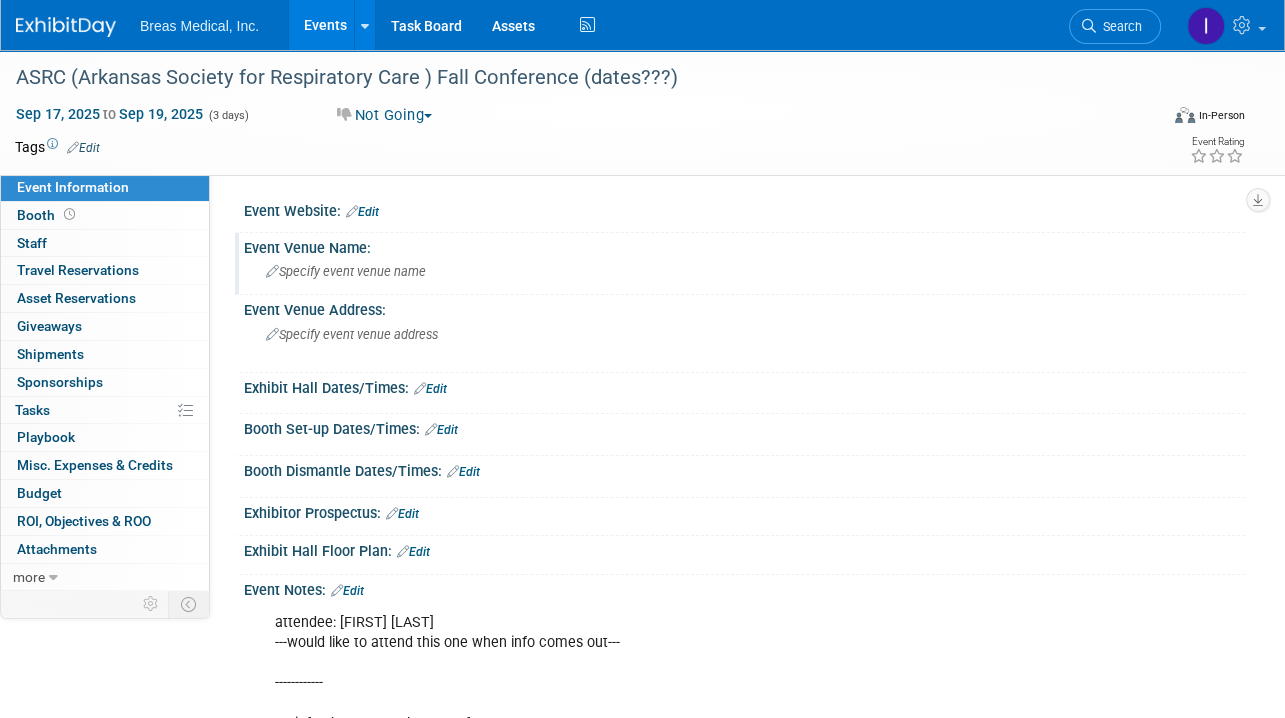 click on "Specify event venue name" at bounding box center [346, 271] 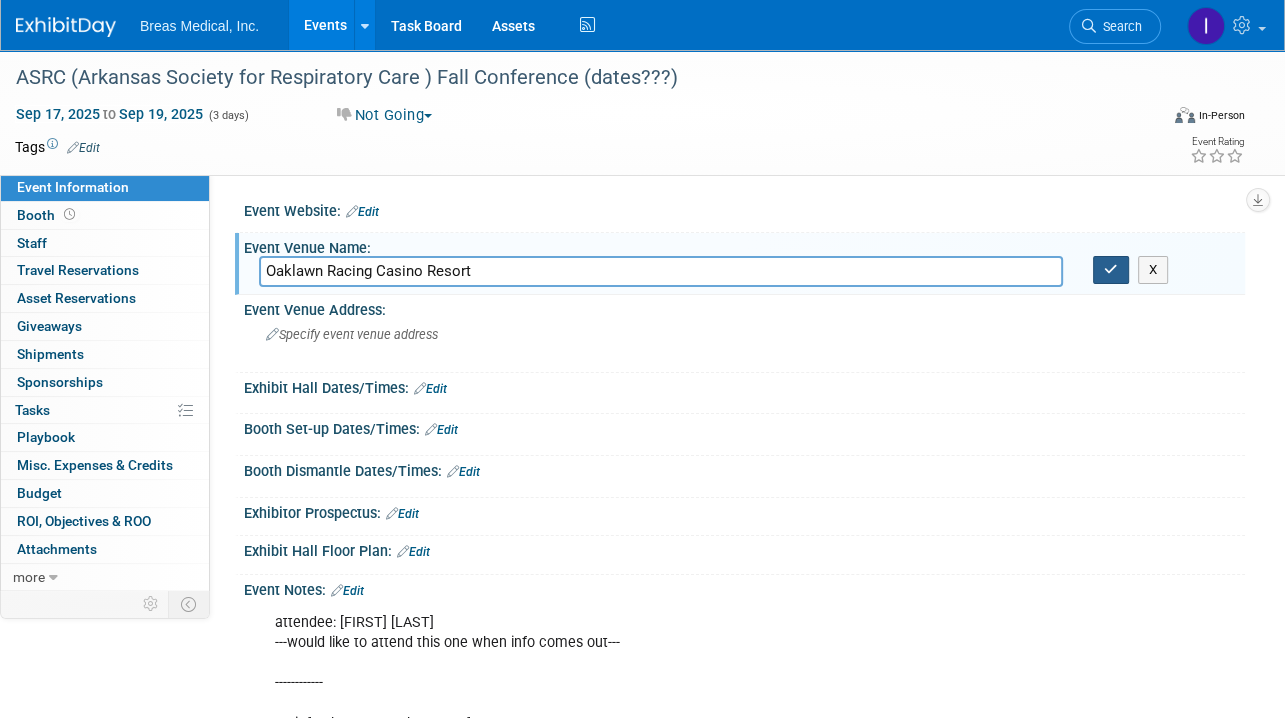 type on "Oaklawn Racing Casino Resort" 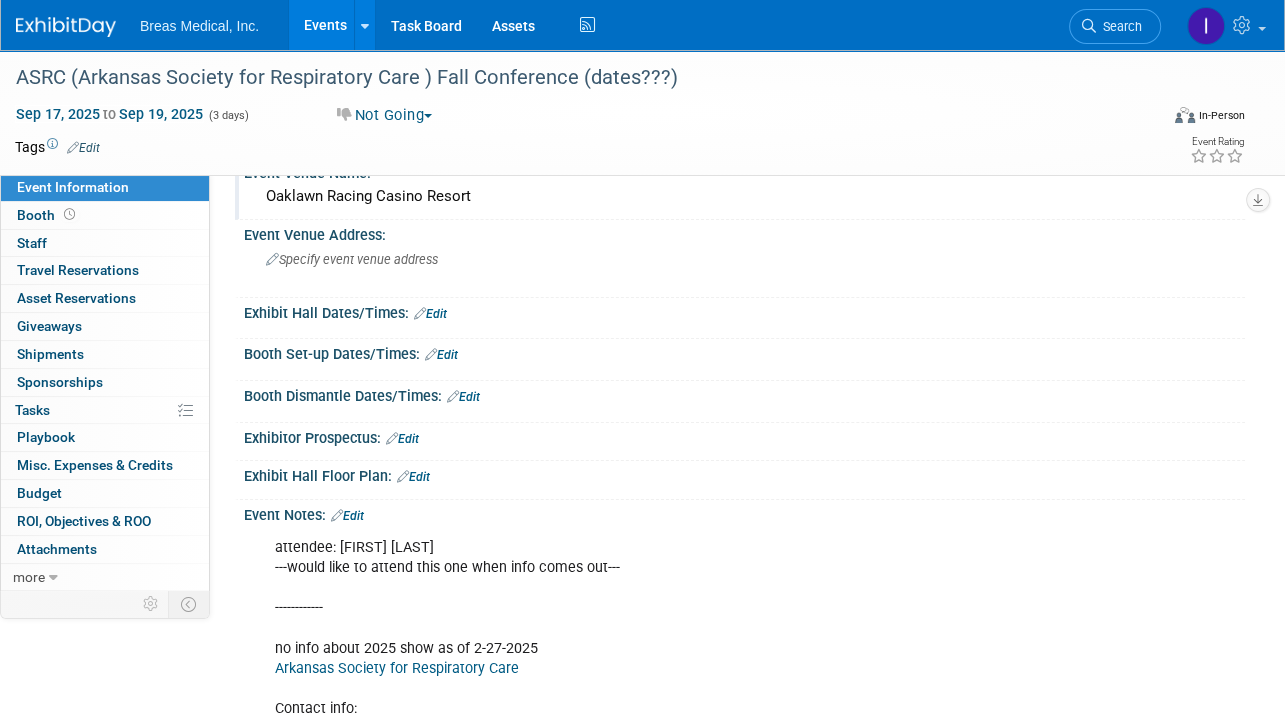 scroll, scrollTop: 0, scrollLeft: 0, axis: both 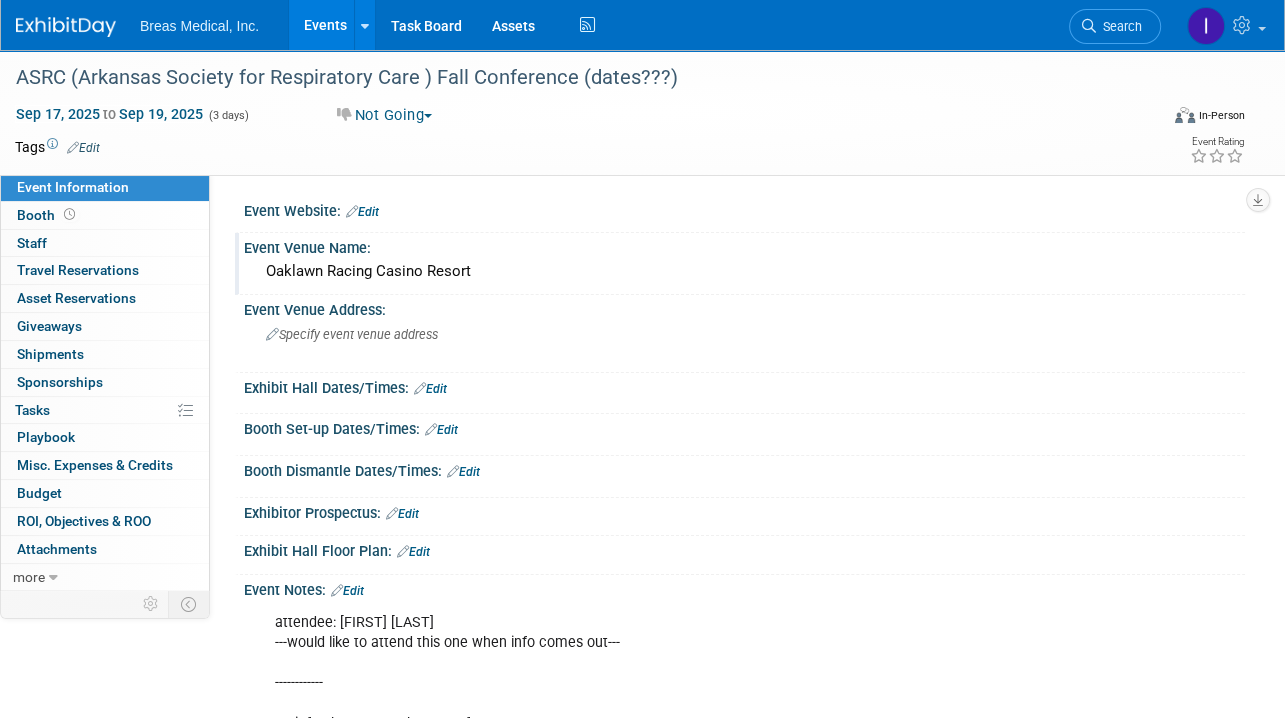 click on "Events" at bounding box center [325, 25] 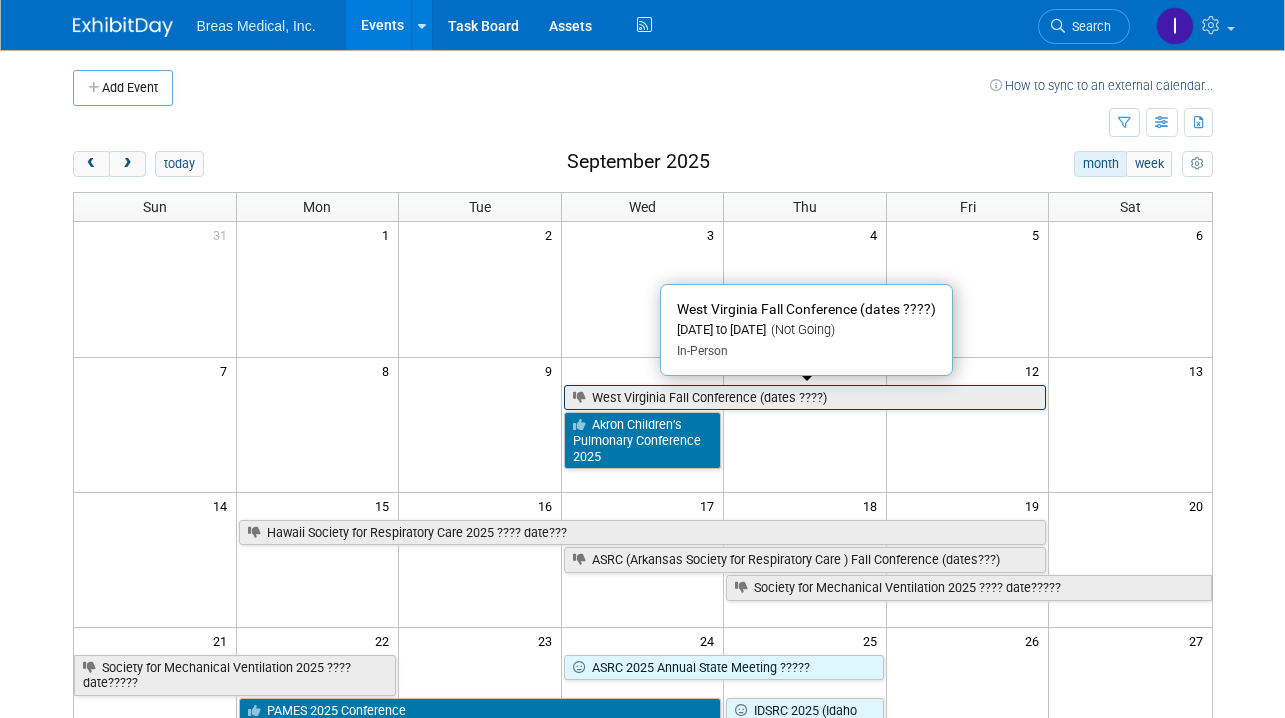 scroll, scrollTop: 0, scrollLeft: 0, axis: both 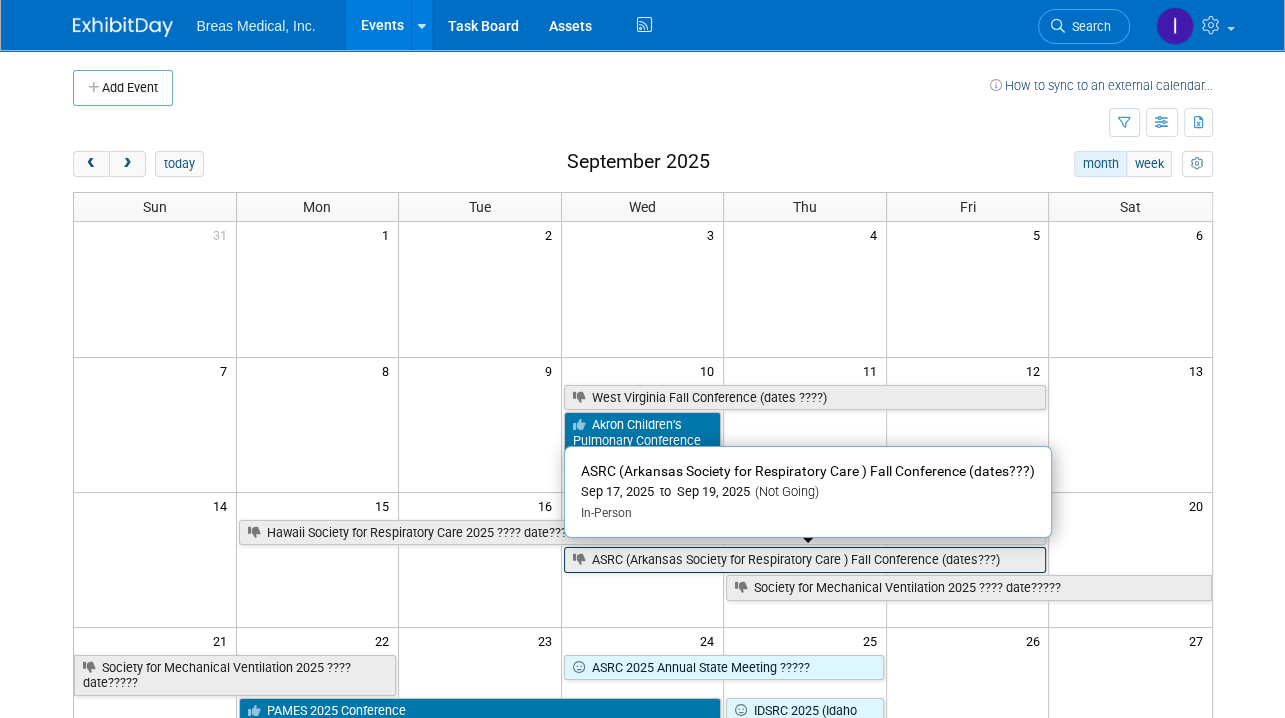click on "ASRC (Arkansas Society for Respiratory Care ) Fall Conference (dates???)" at bounding box center [805, 560] 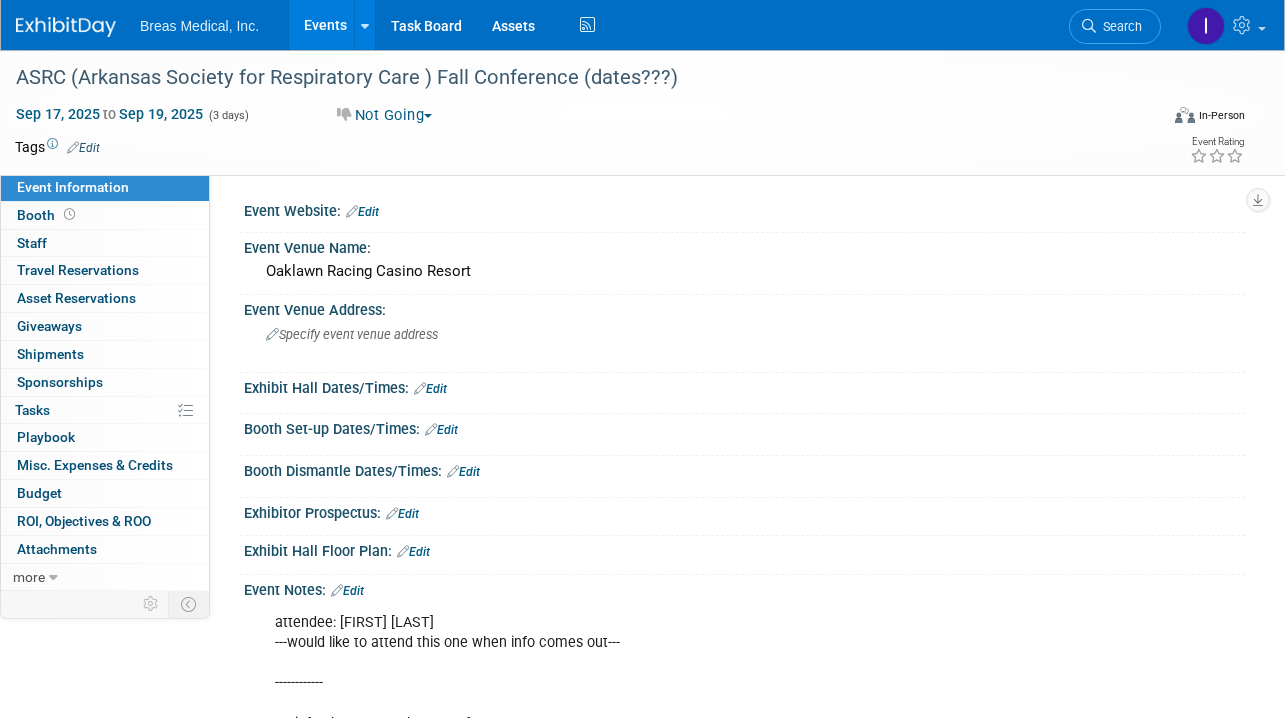 scroll, scrollTop: 0, scrollLeft: 0, axis: both 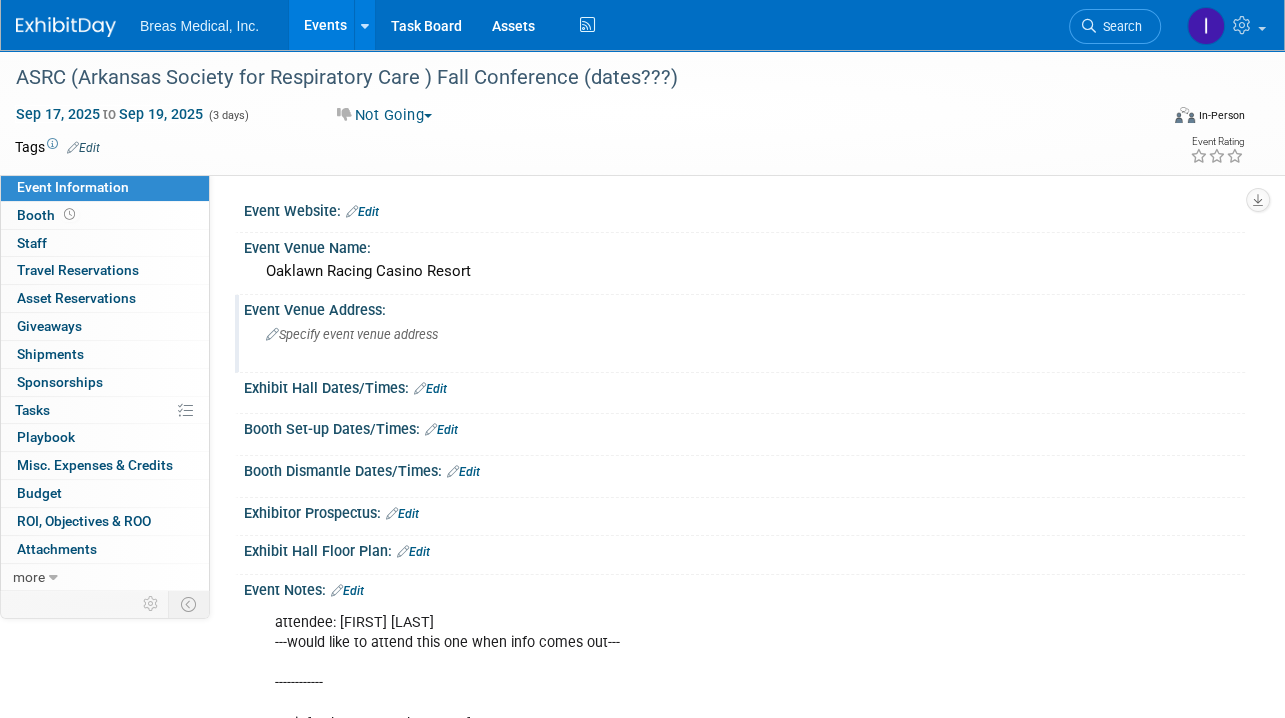 click on "Event Venue Address:" at bounding box center [744, 307] 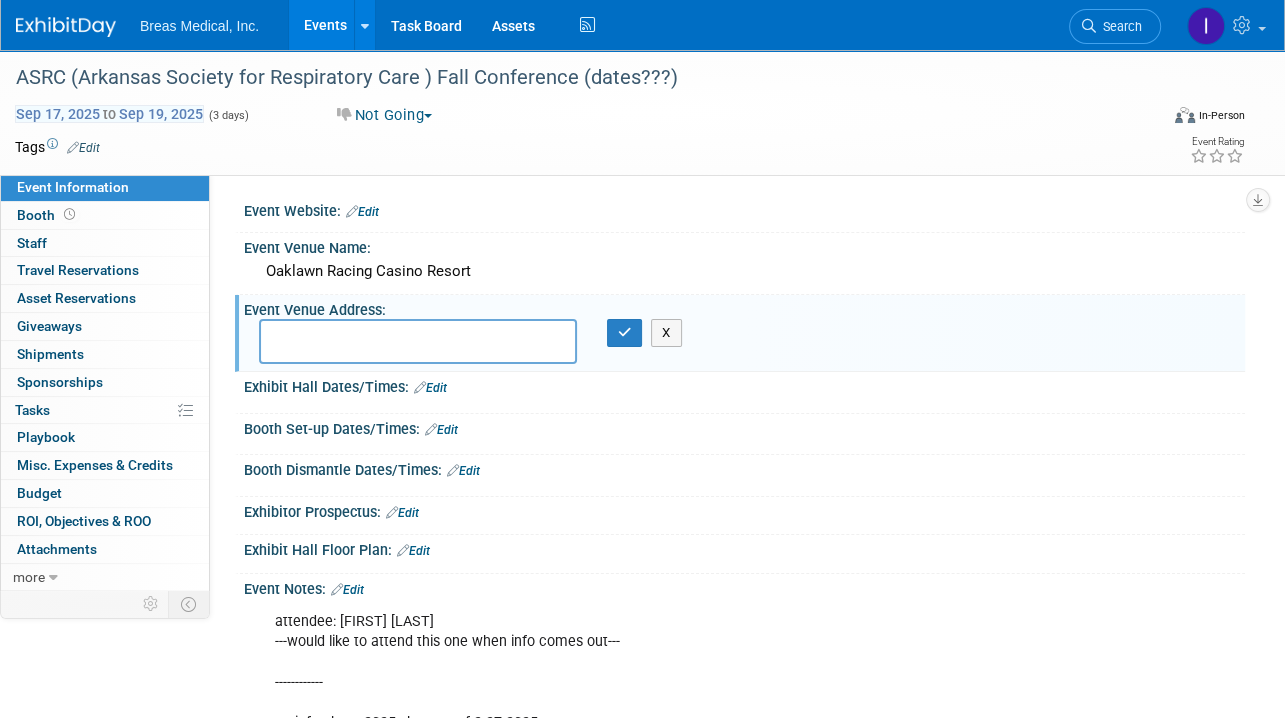 click on "Sep 17, 2025  to  Sep 19, 2025" at bounding box center [109, 114] 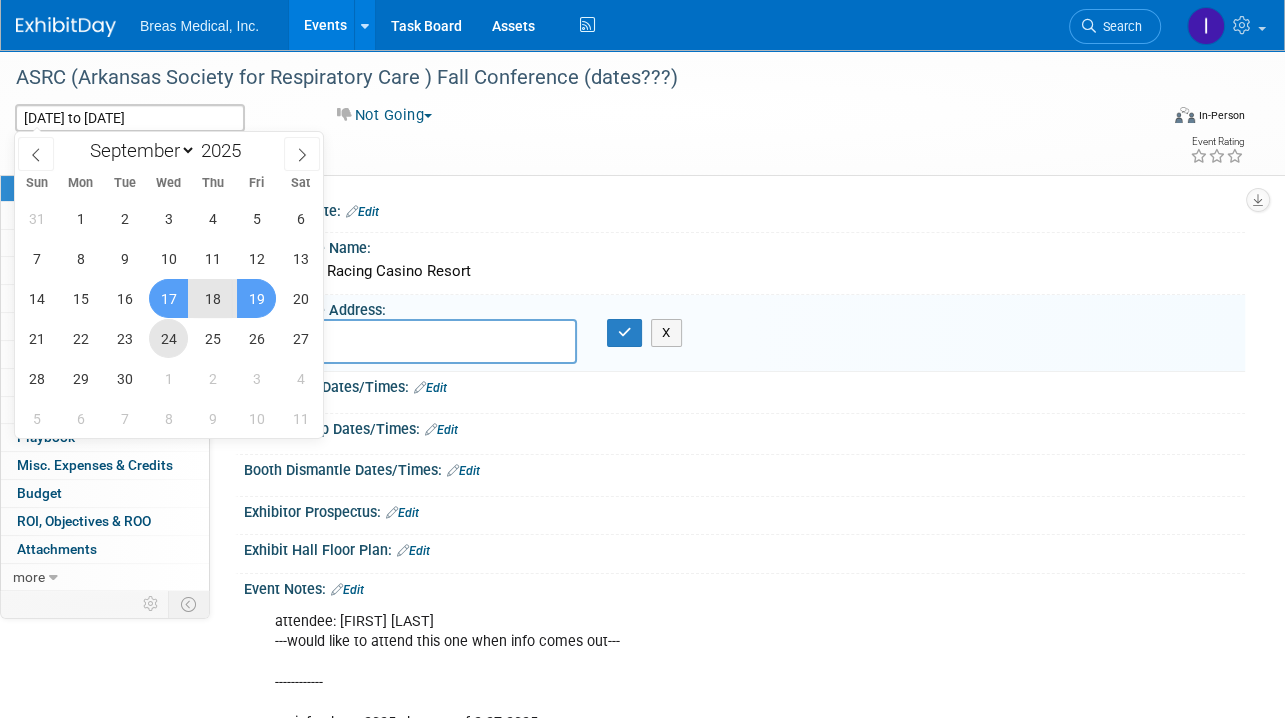 click on "24" at bounding box center (168, 338) 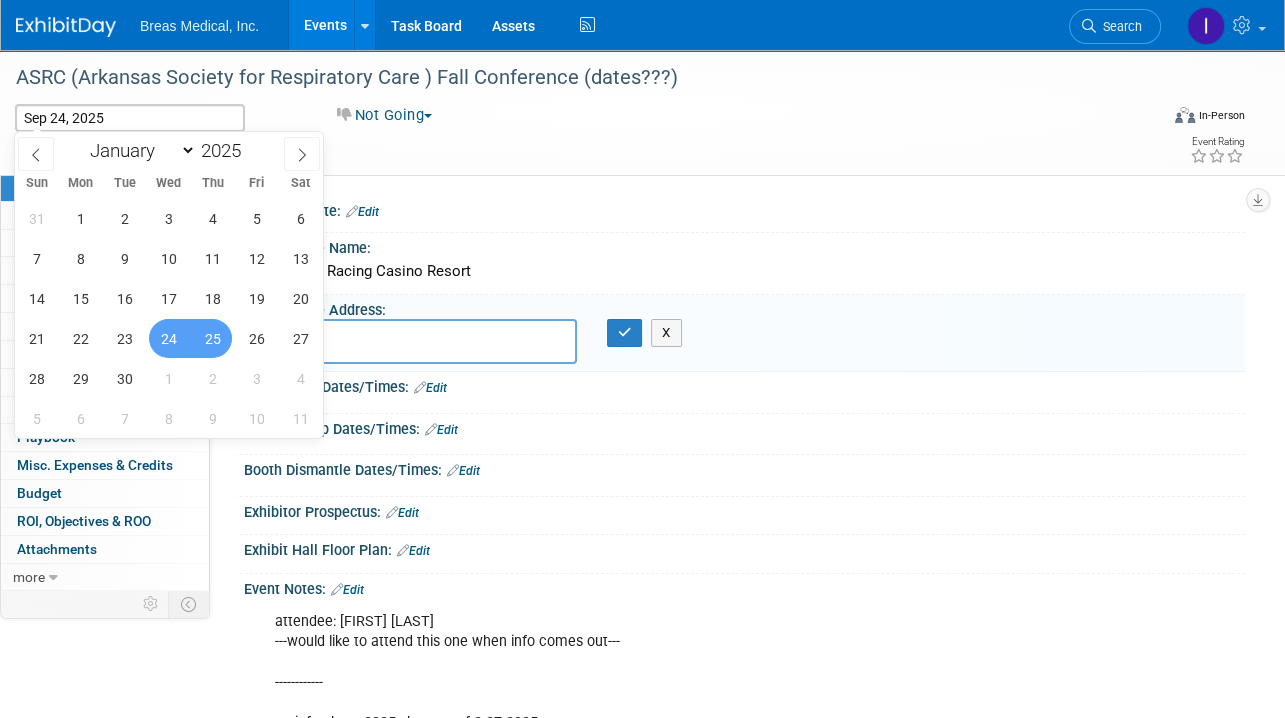 click on "25" at bounding box center [212, 338] 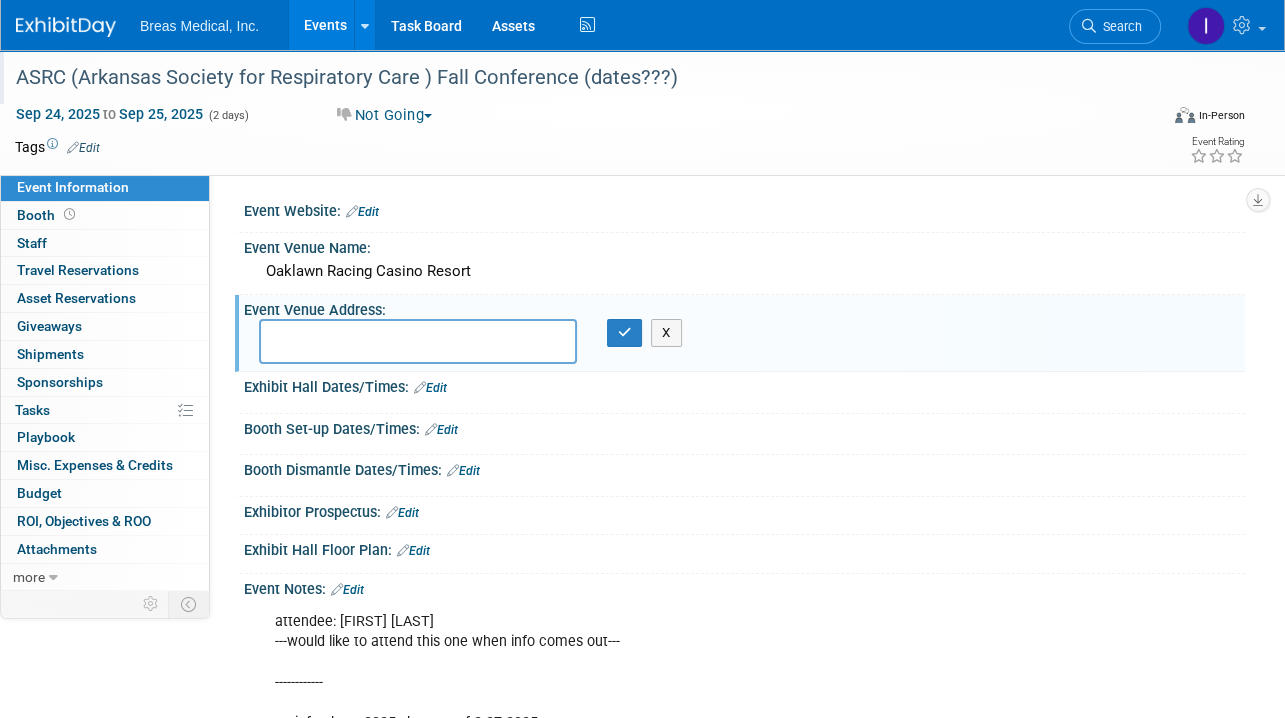click on "ASRC (Arkansas Society for Respiratory Care ) Fall Conference (dates???)" at bounding box center [574, 78] 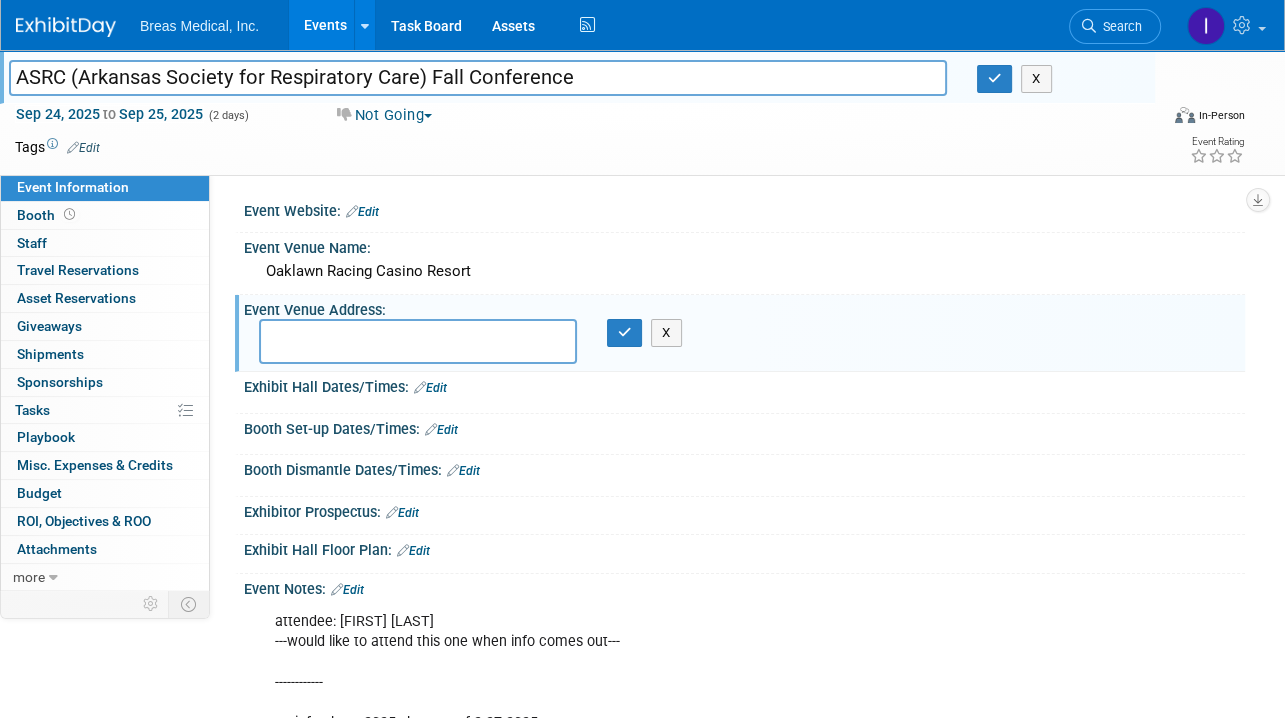 type on "ASRC (Arkansas Society for Respiratory Care) Fall Conference" 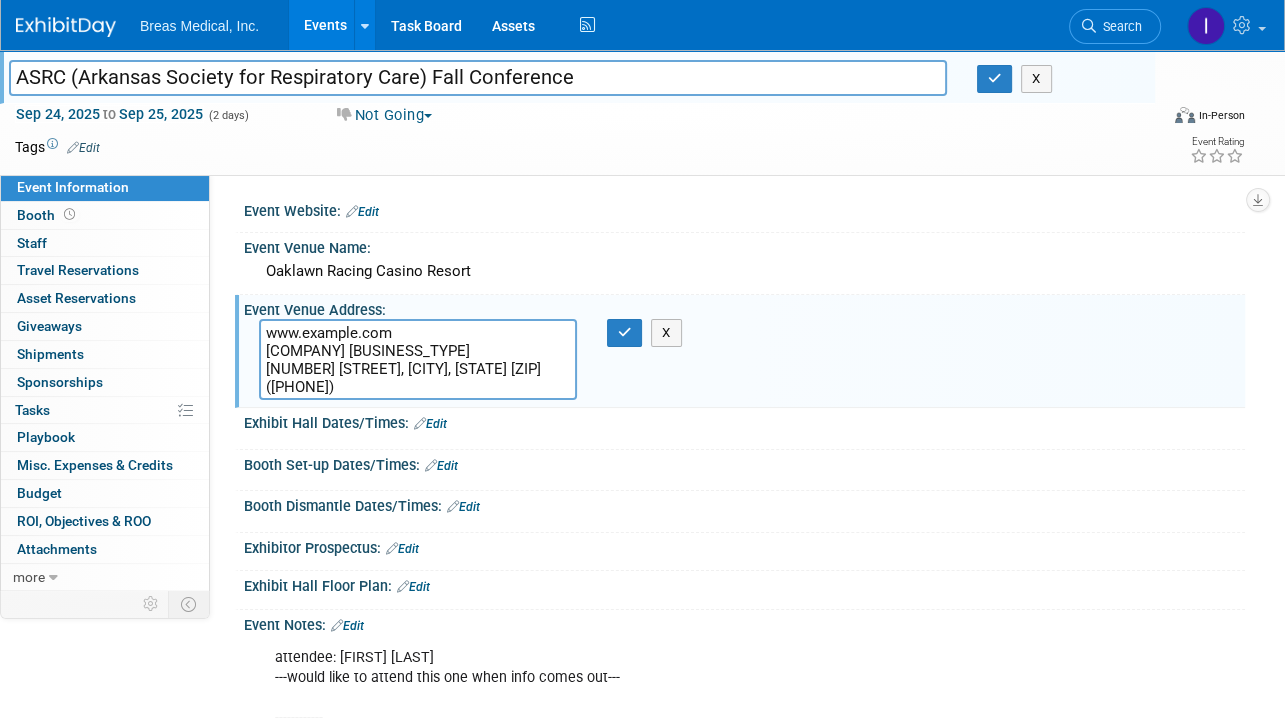 drag, startPoint x: 411, startPoint y: 332, endPoint x: 260, endPoint y: 331, distance: 151.00331 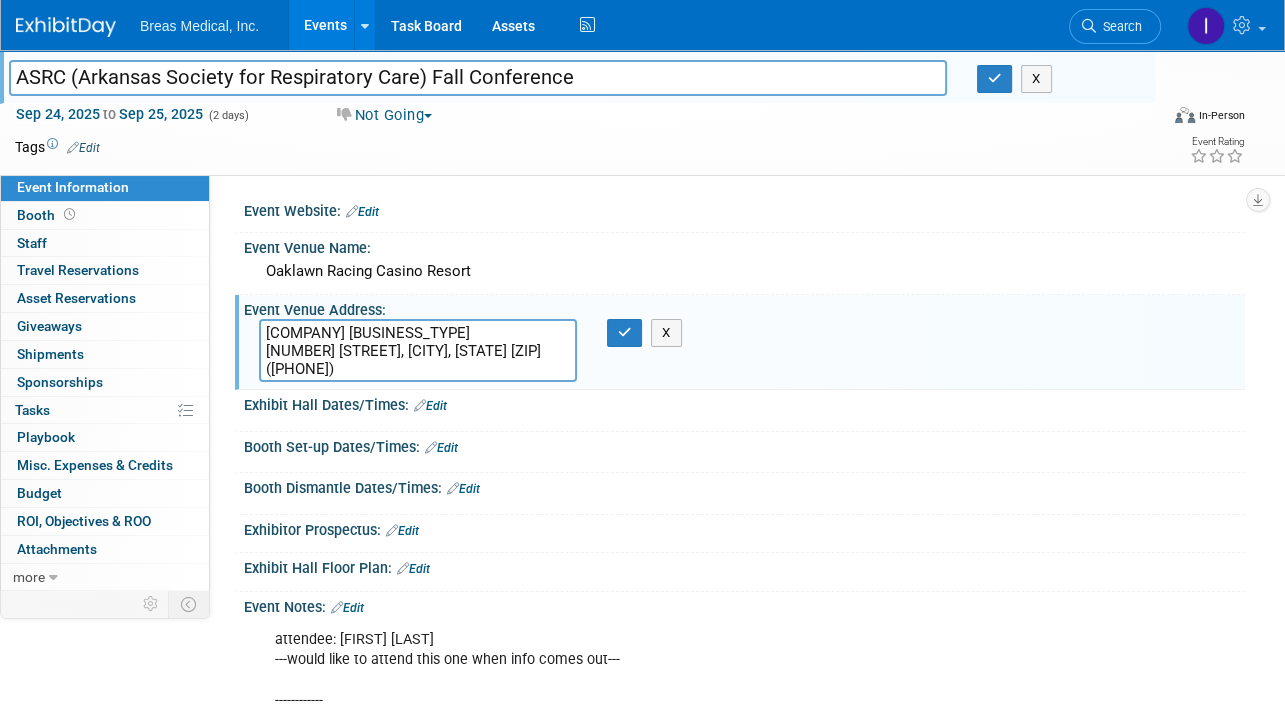 click on "Oaklawn Racing Casino Resort
2705 Central Ave, Hot Springs, AR 71901
(501) 623-4411" at bounding box center [418, 350] 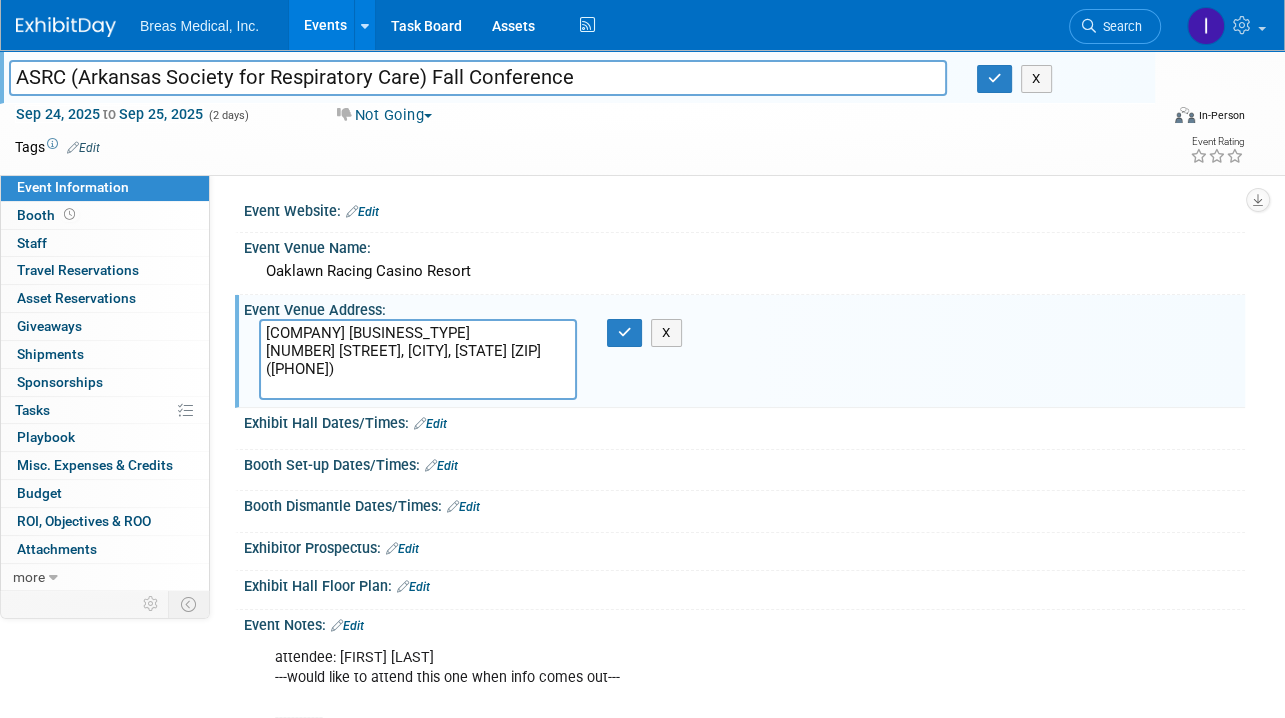 paste on "www.oaklawn.com" 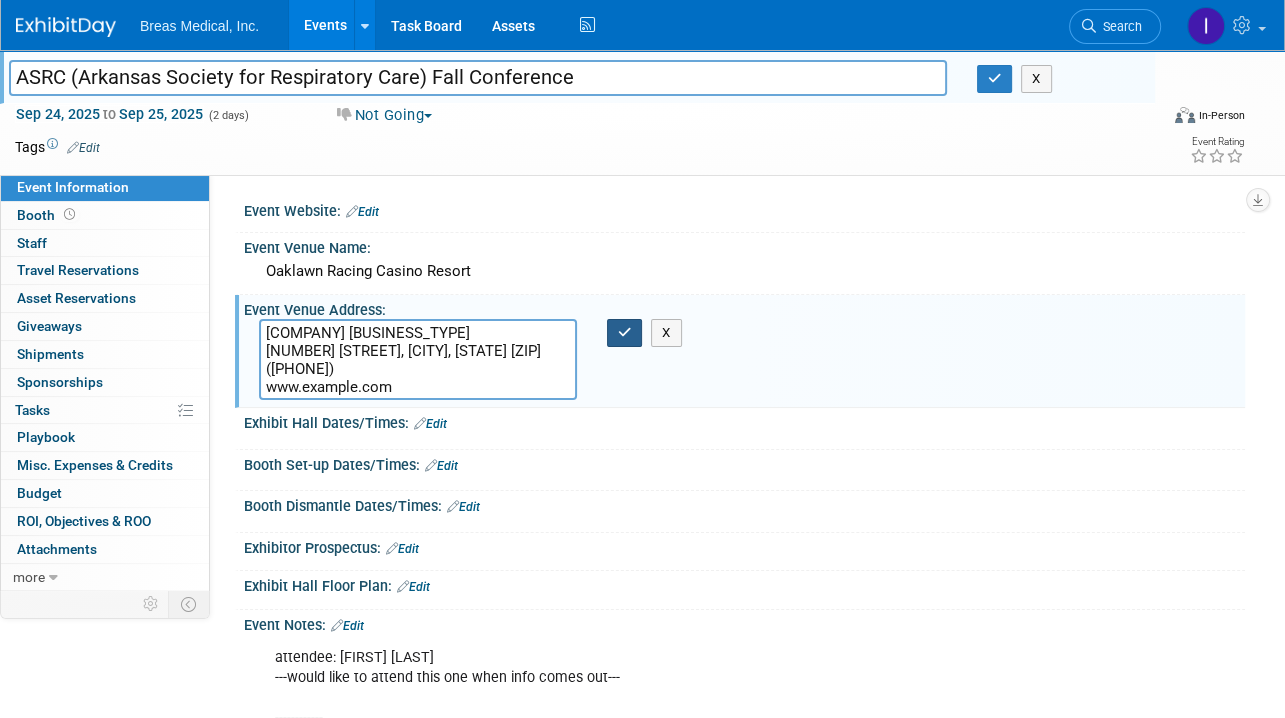 type on "Oaklawn Racing Casino Resort
2705 Central Ave, Hot Springs, AR 71901
(501) 623-4411
www.oaklawn.com" 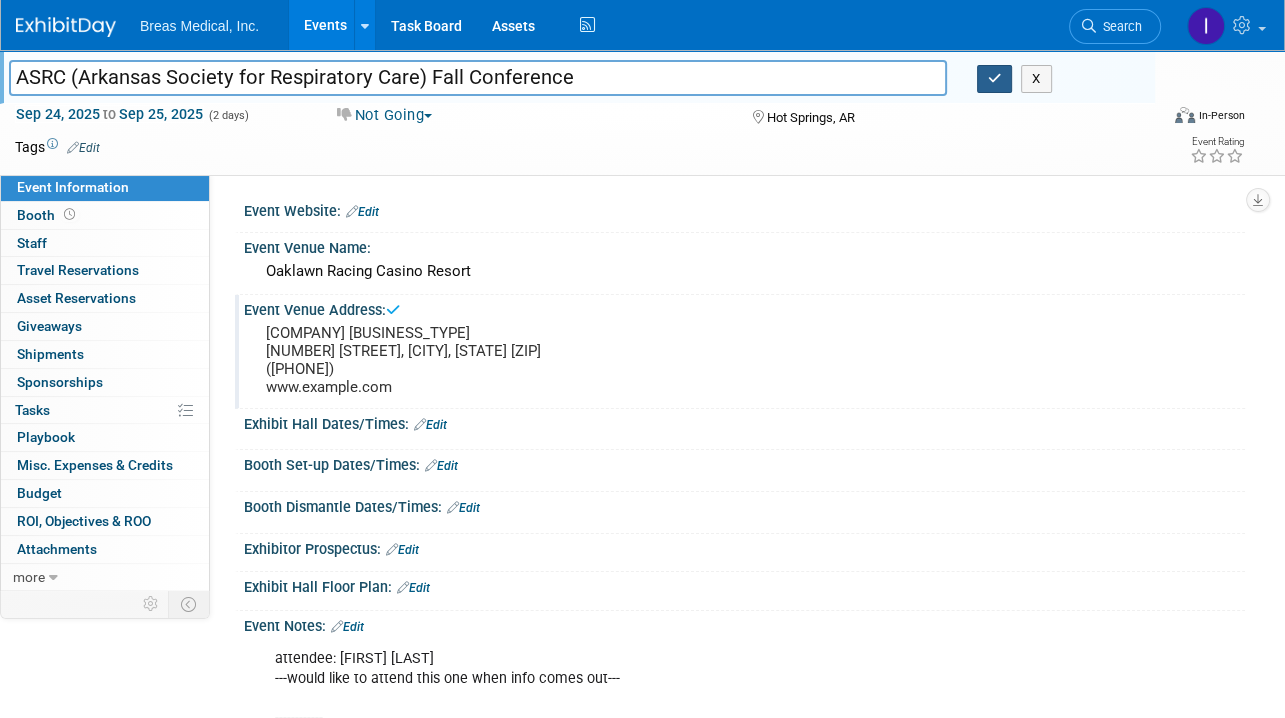 click at bounding box center (995, 78) 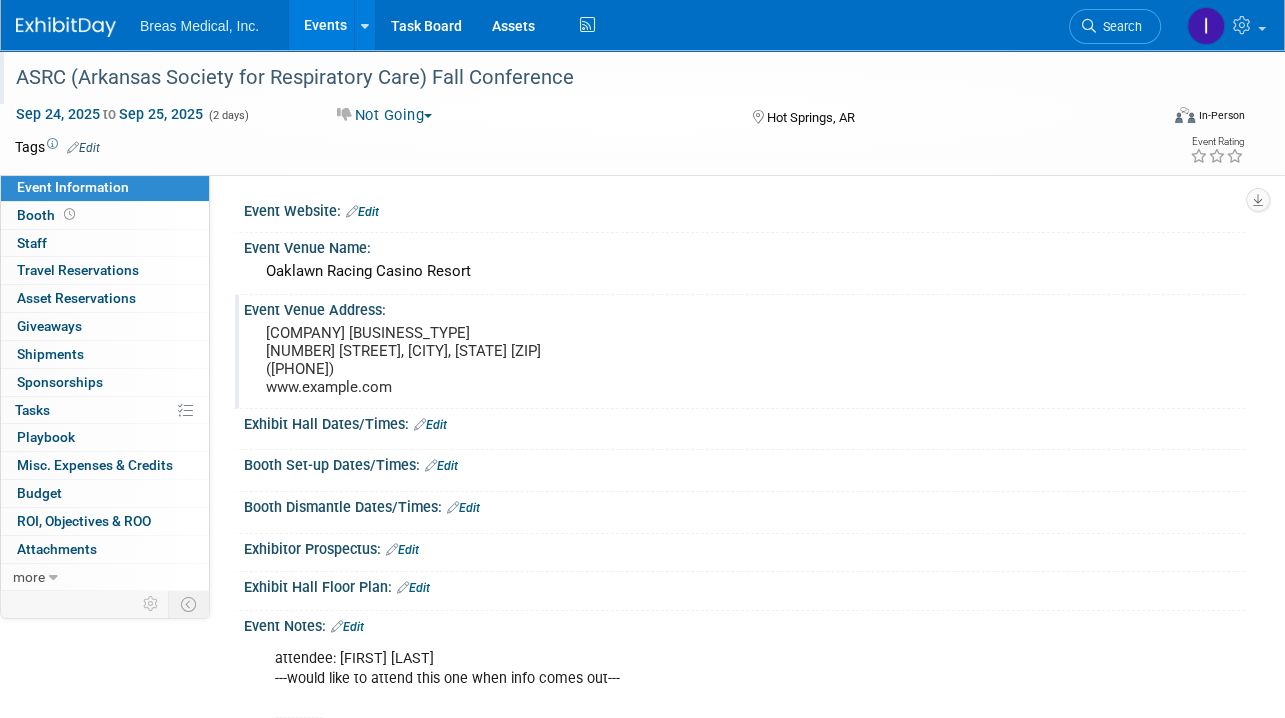 click on "Edit" at bounding box center [441, 466] 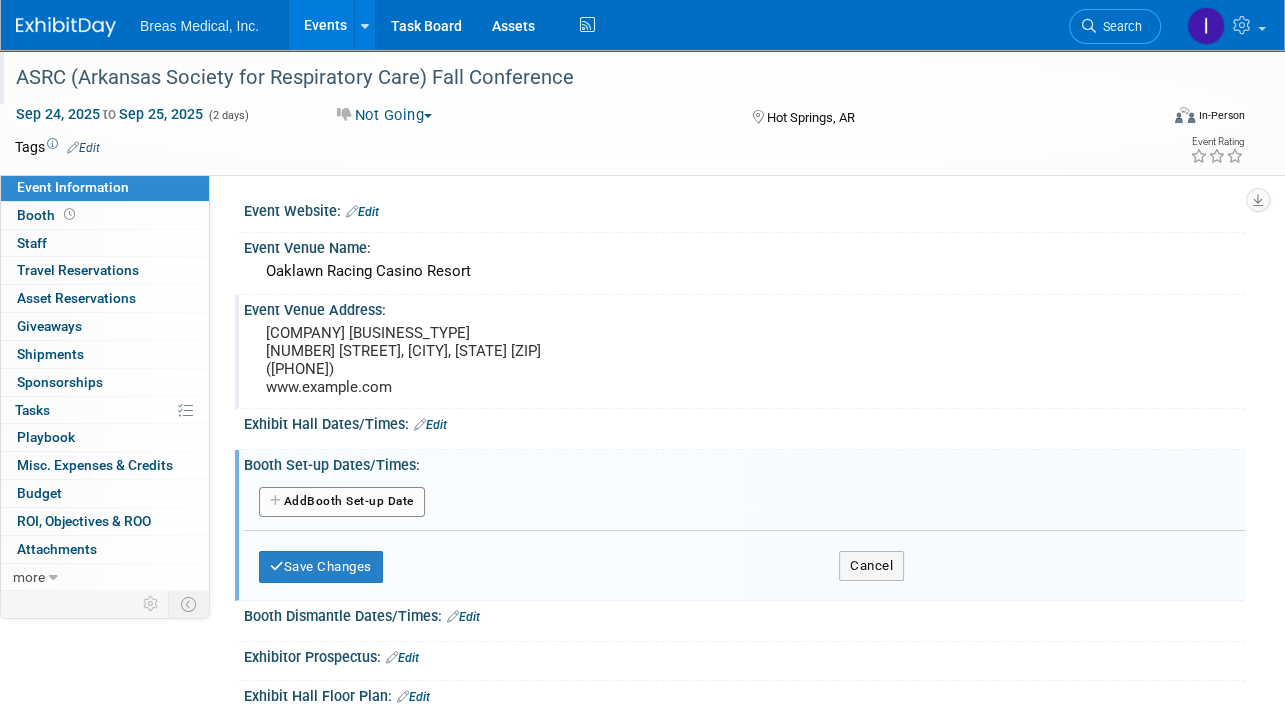 click on "Add  Another  Booth Set-up Date" at bounding box center (342, 502) 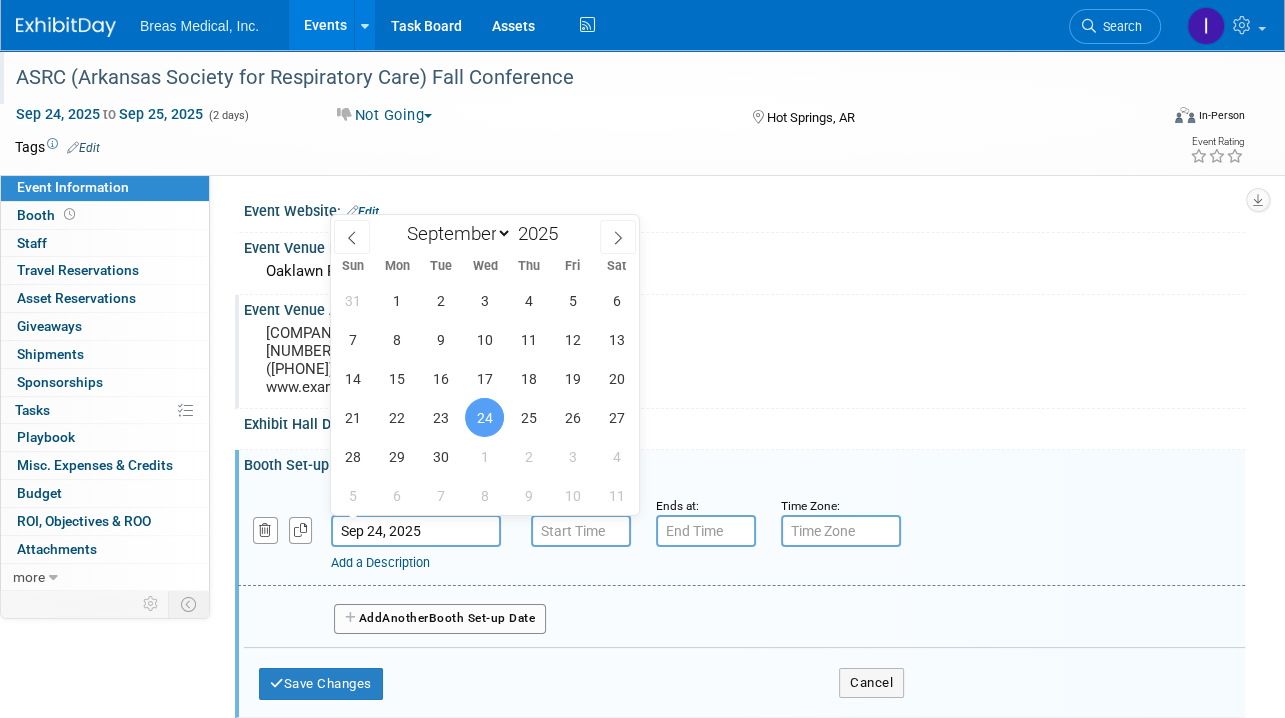click on "Sep 24, 2025" at bounding box center [416, 531] 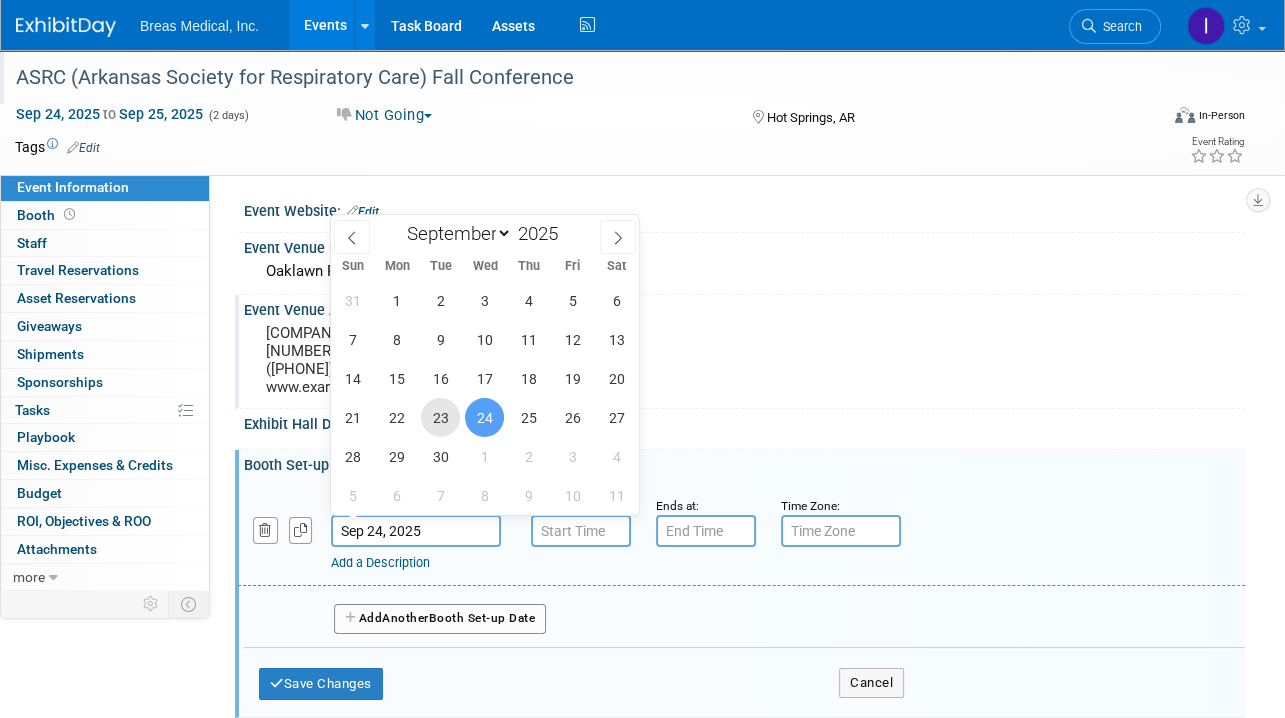 click on "23" at bounding box center [440, 417] 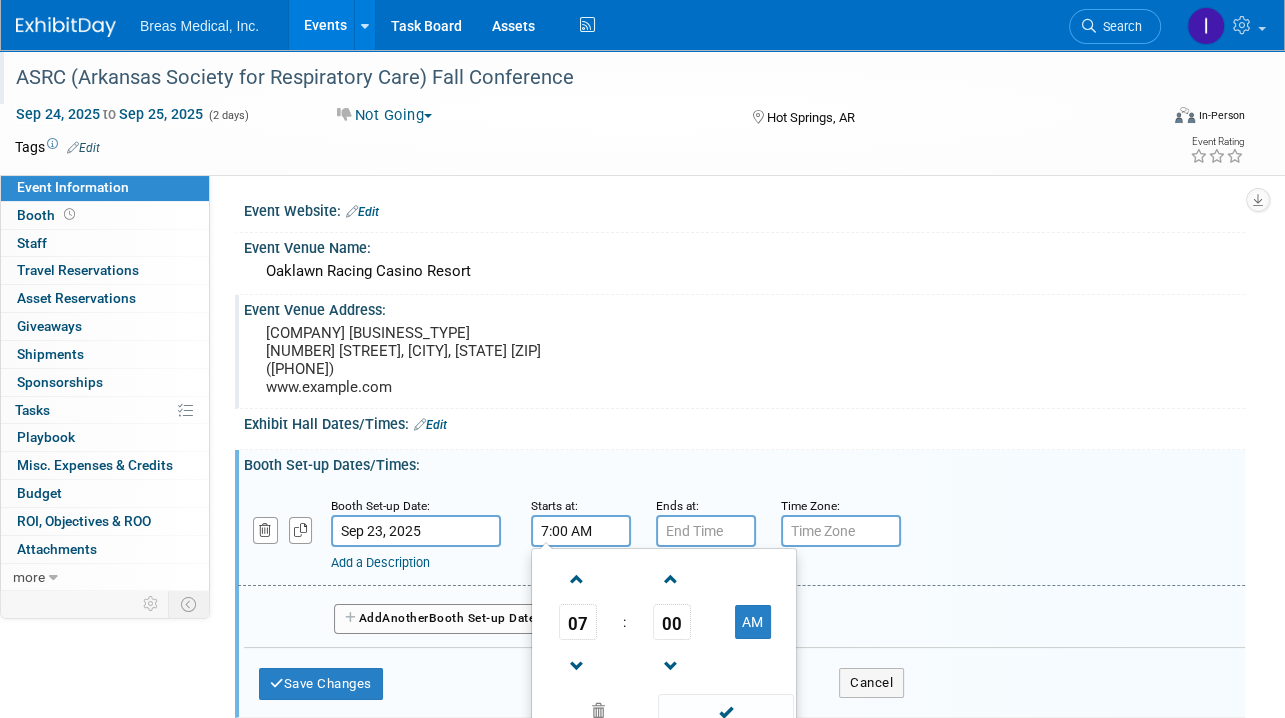 click on "7:00 AM" at bounding box center (581, 531) 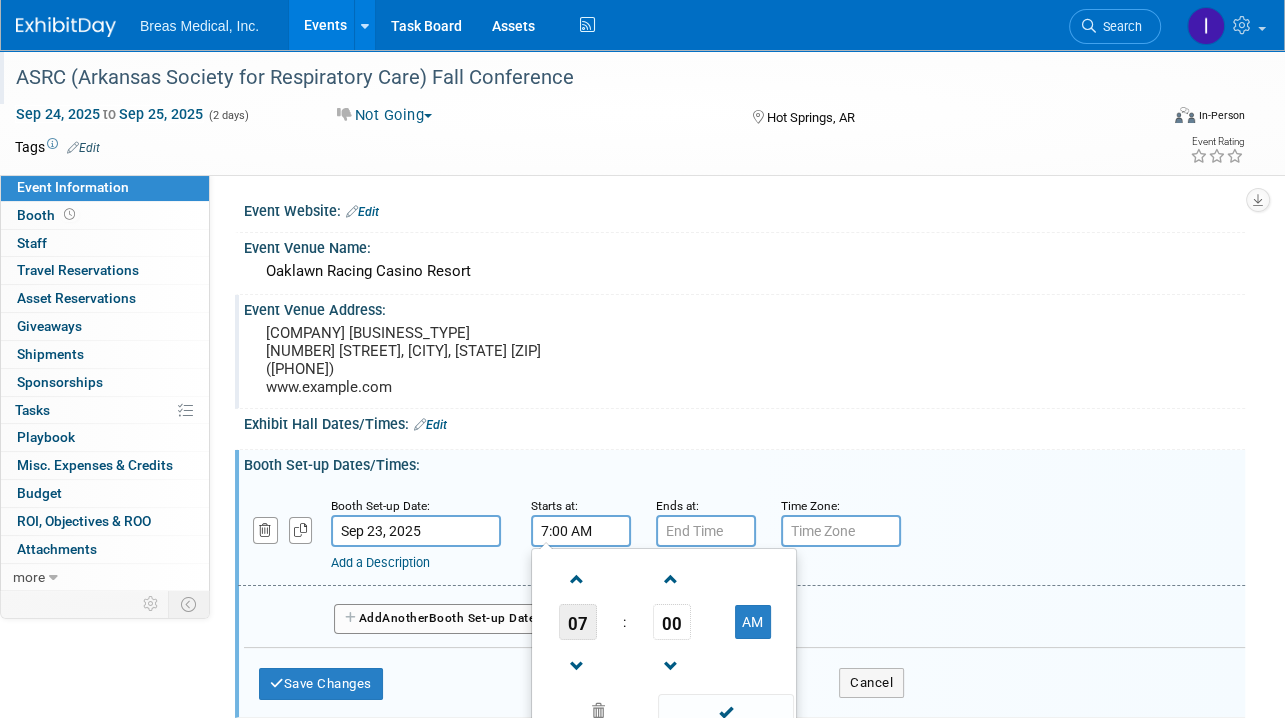 click on "07" at bounding box center [578, 622] 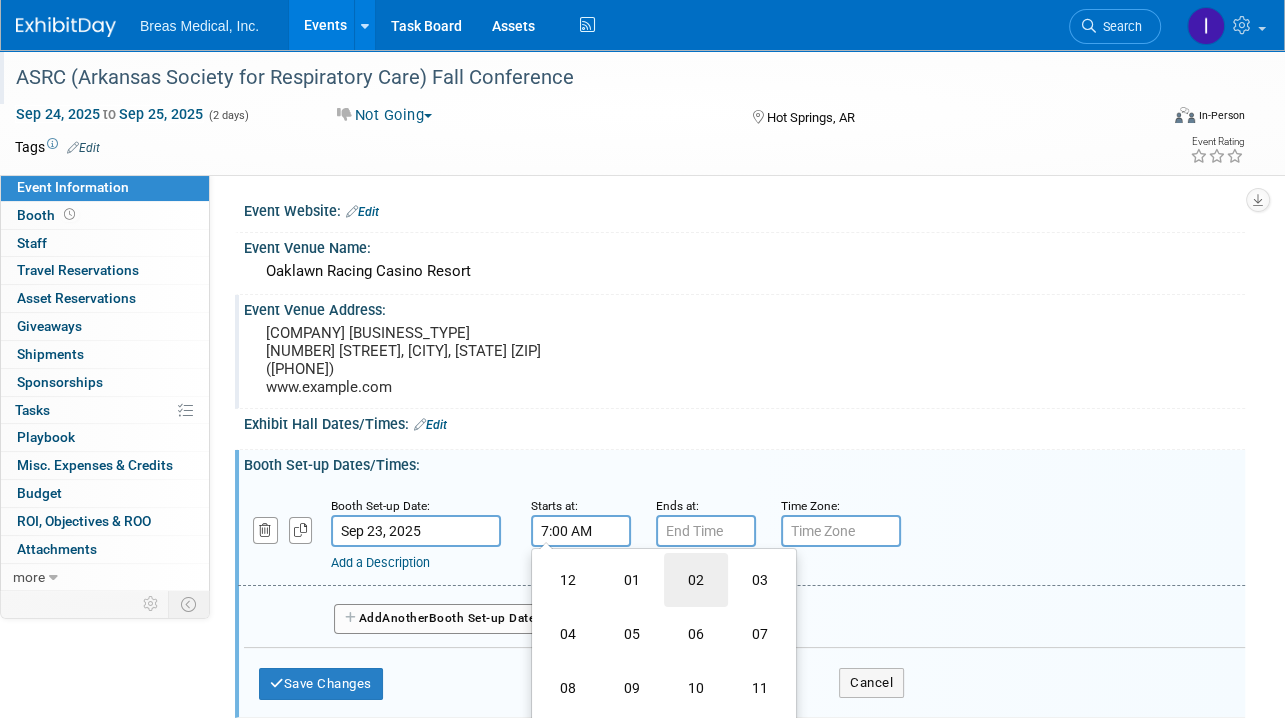 click on "02" at bounding box center [696, 580] 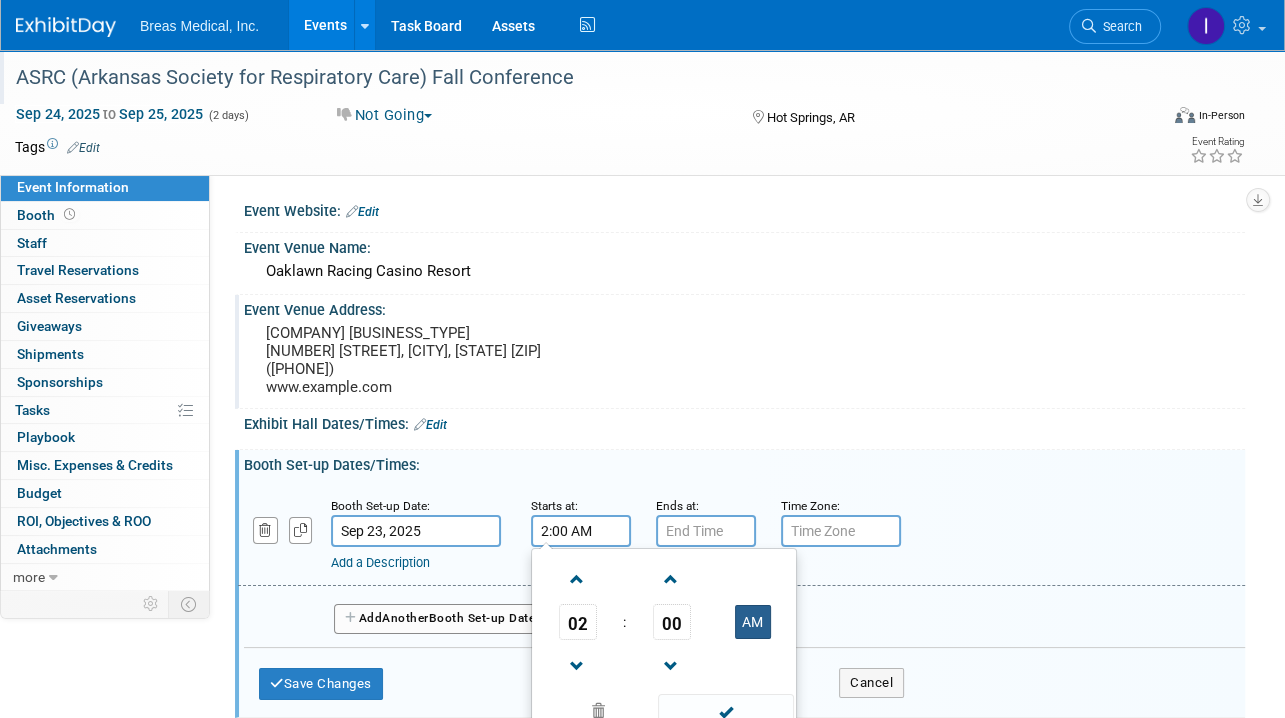 click on "AM" at bounding box center (753, 622) 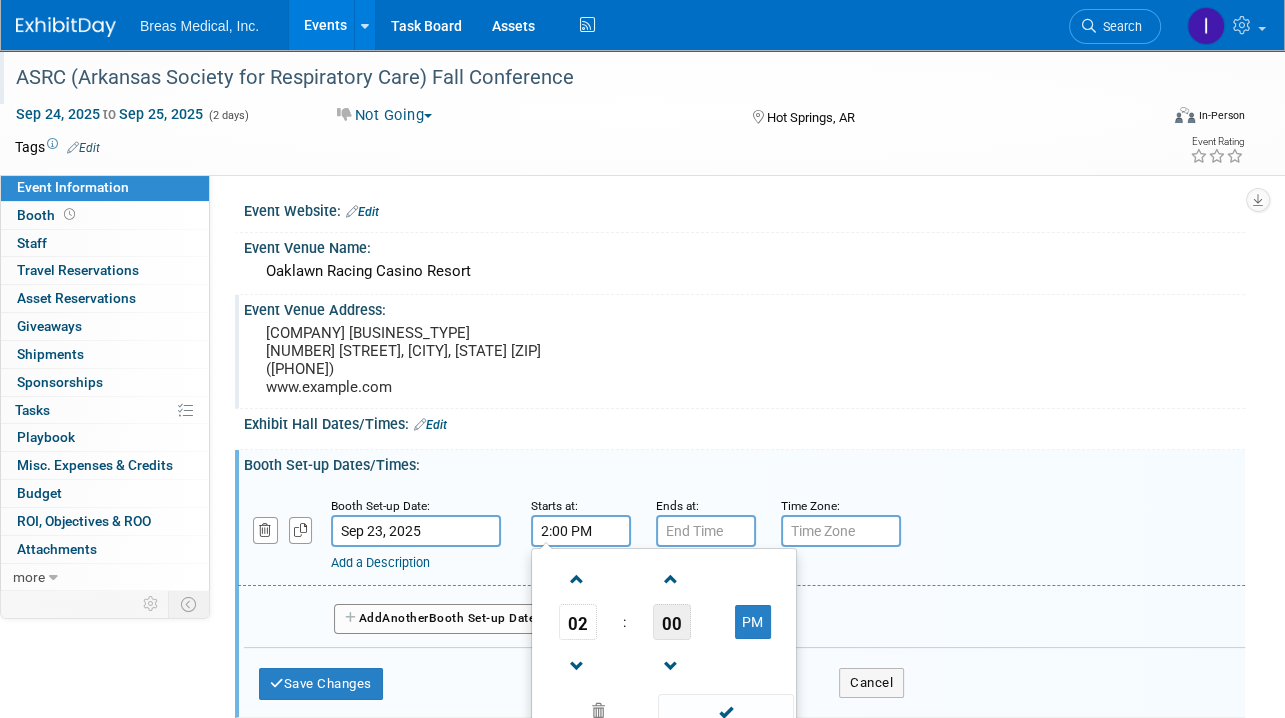 click on "00" at bounding box center [672, 622] 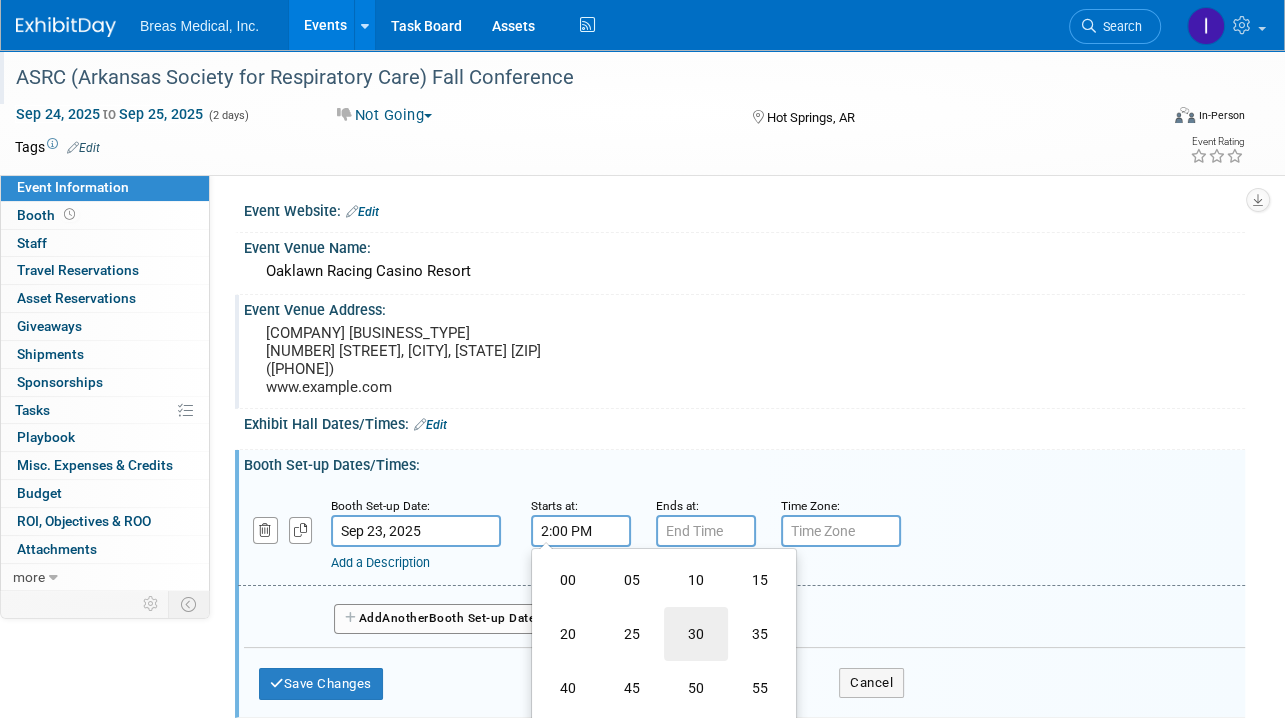 click on "30" at bounding box center [696, 634] 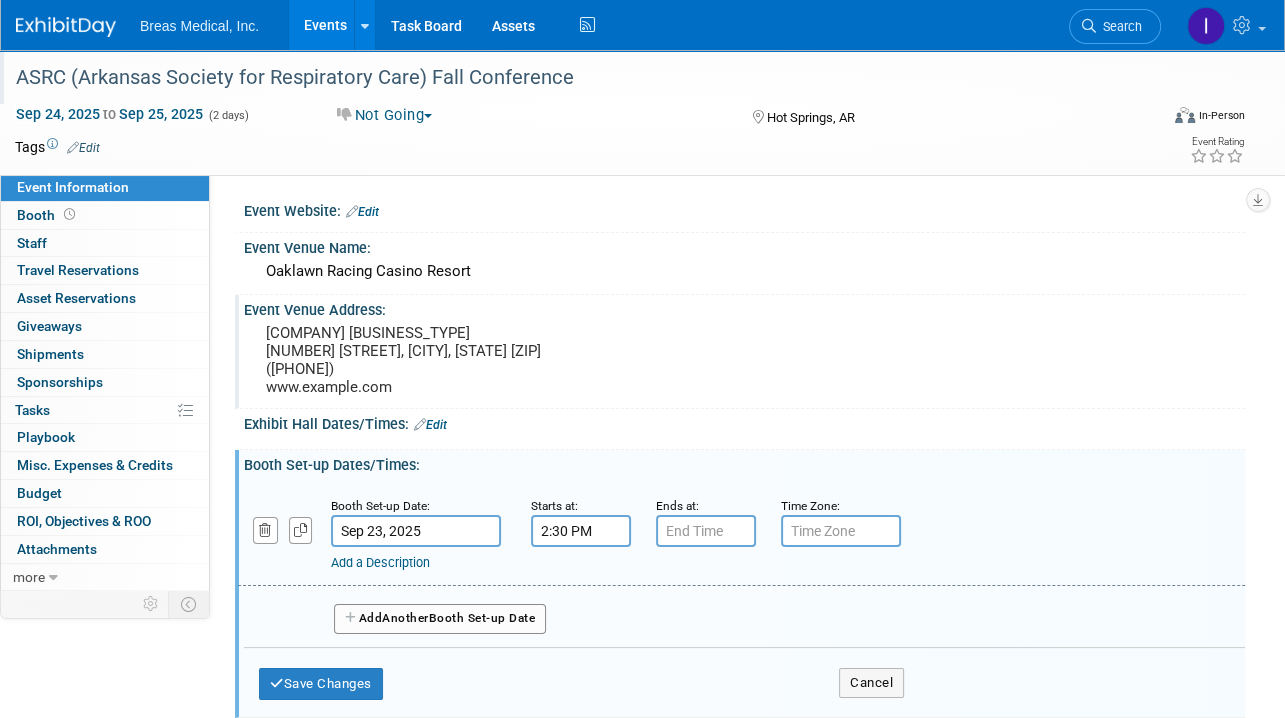 click on "Another" at bounding box center [405, 618] 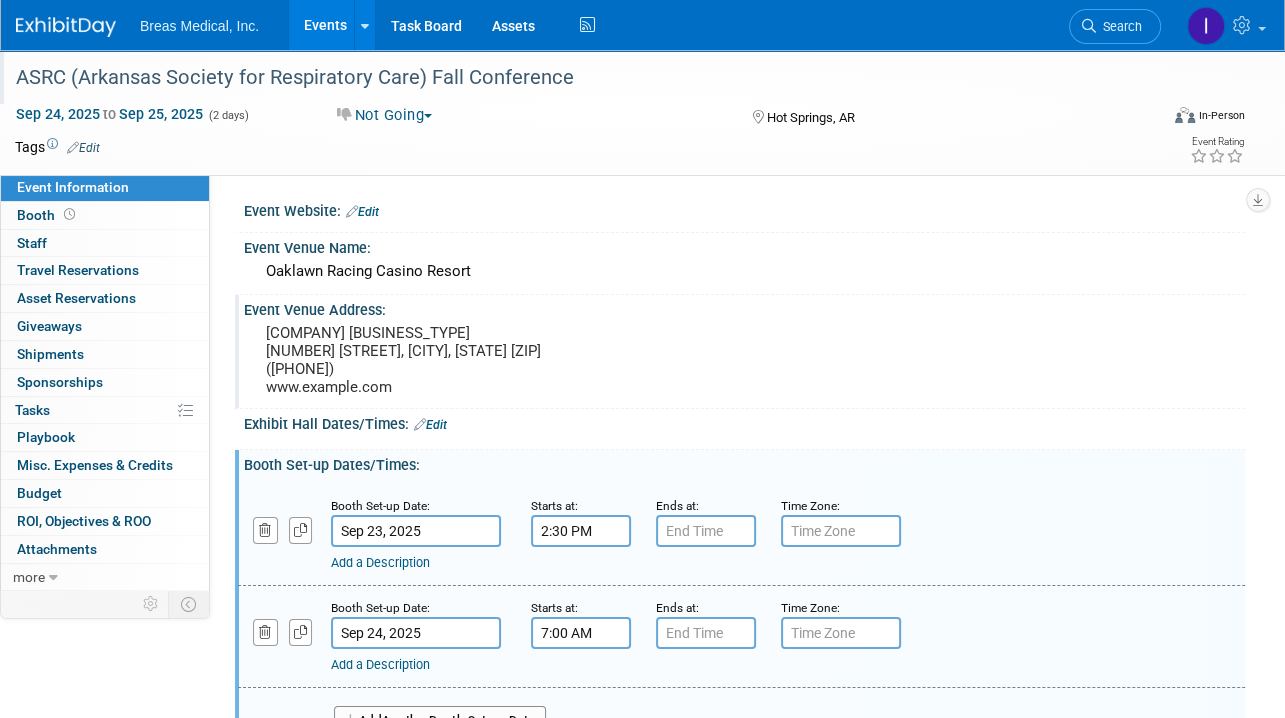 click on "7:00 AM" at bounding box center (581, 633) 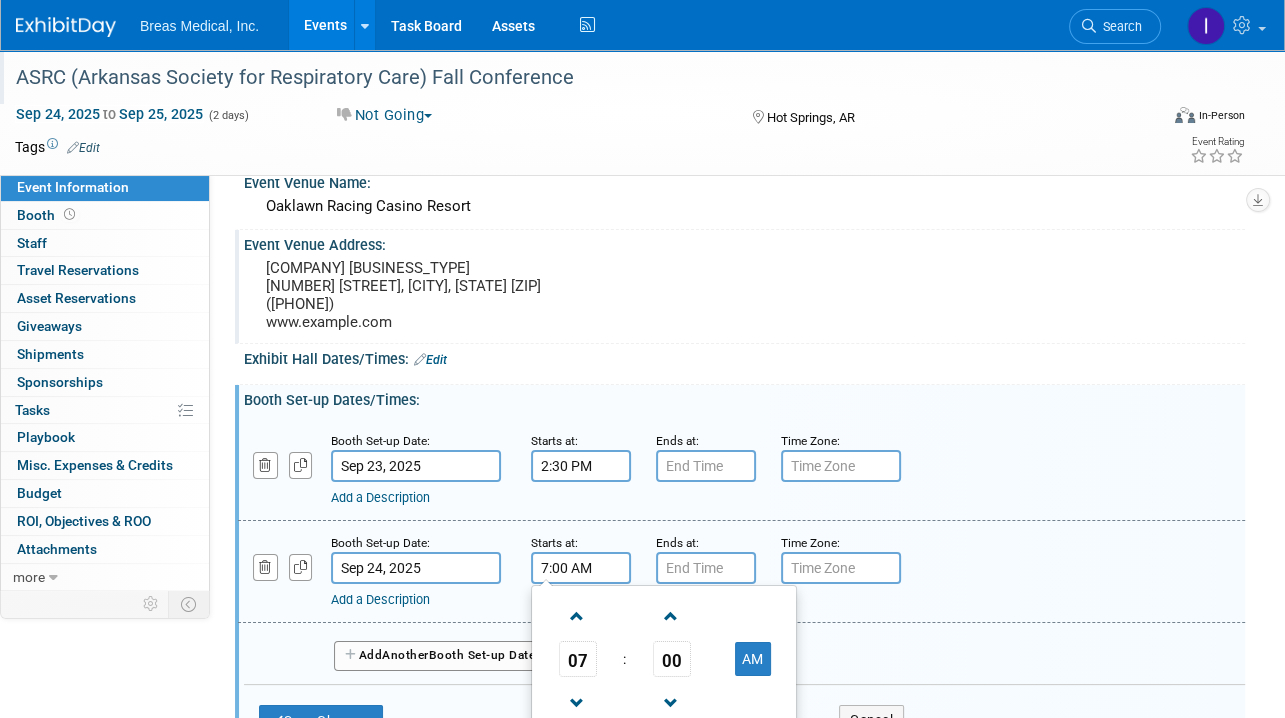 scroll, scrollTop: 100, scrollLeft: 0, axis: vertical 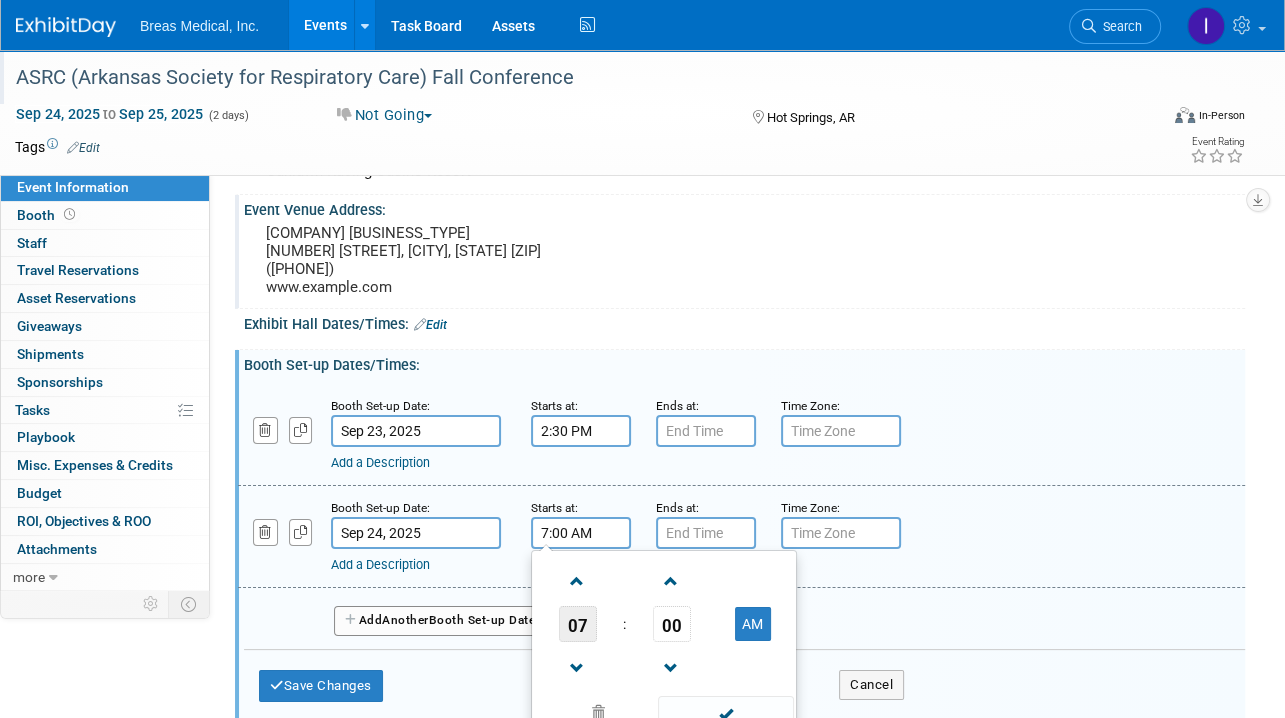 click on "07" at bounding box center [578, 624] 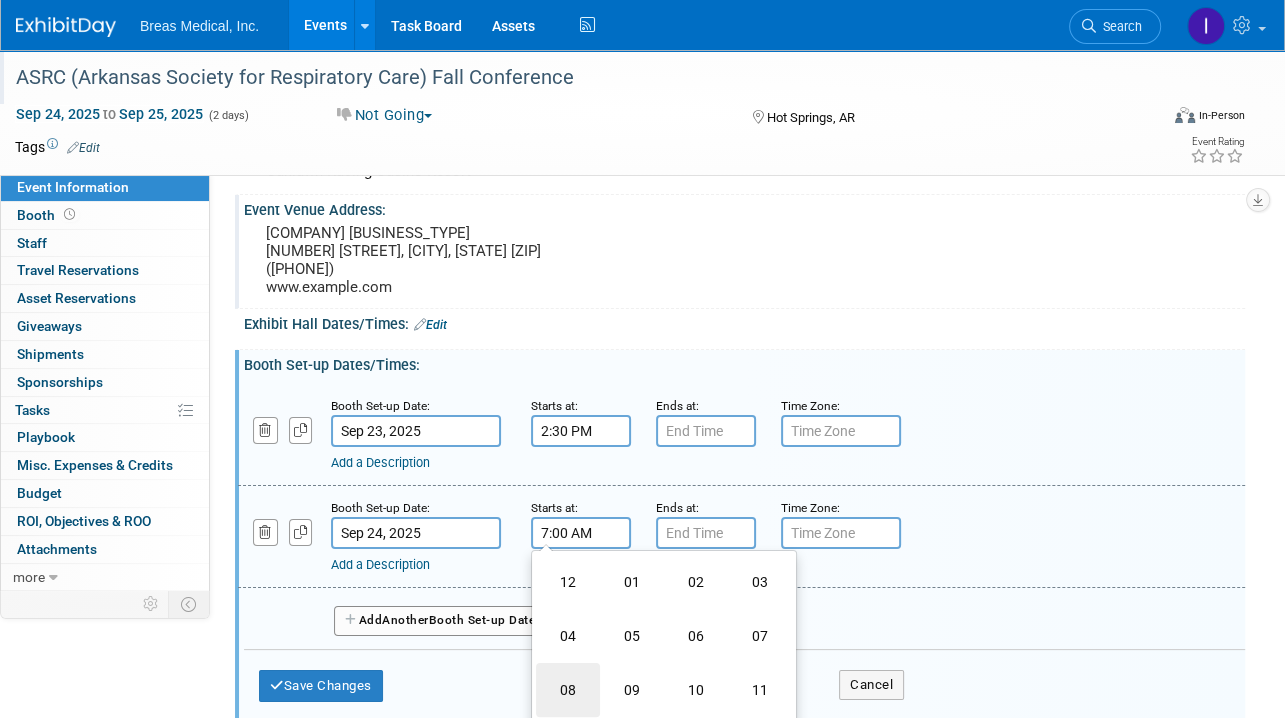 click on "08" at bounding box center (568, 690) 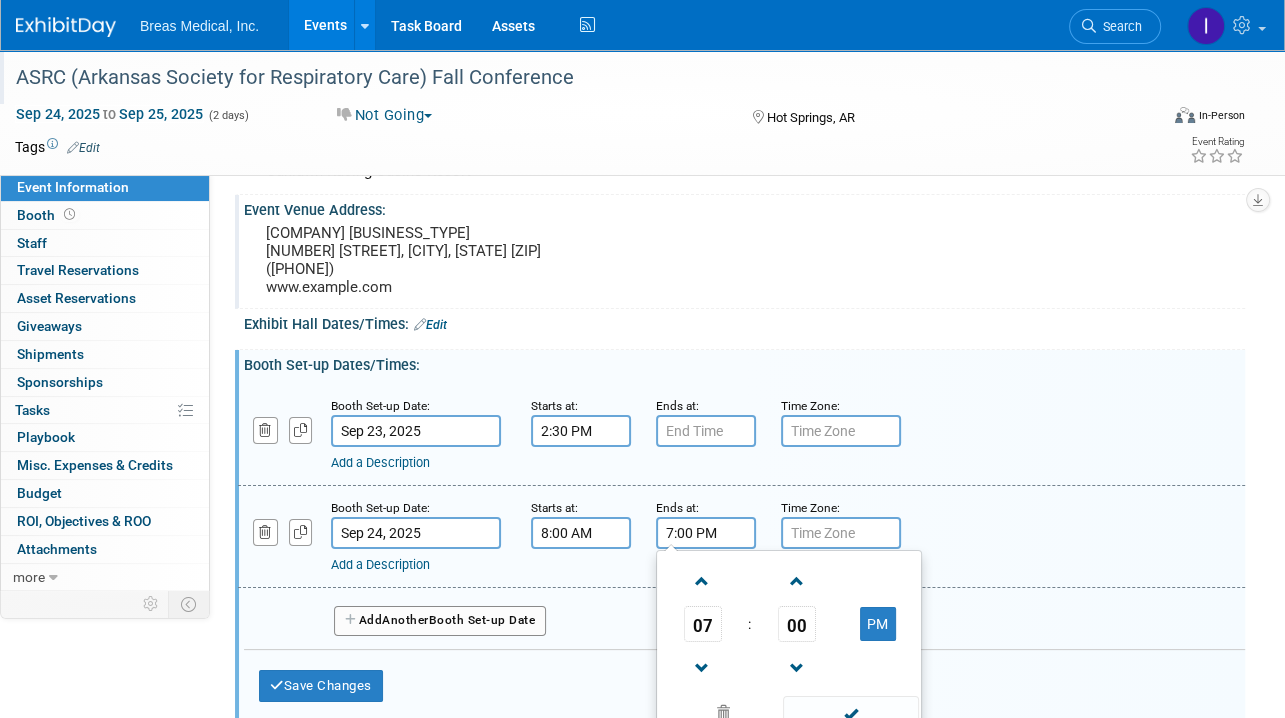 click on "7:00 PM" at bounding box center (706, 533) 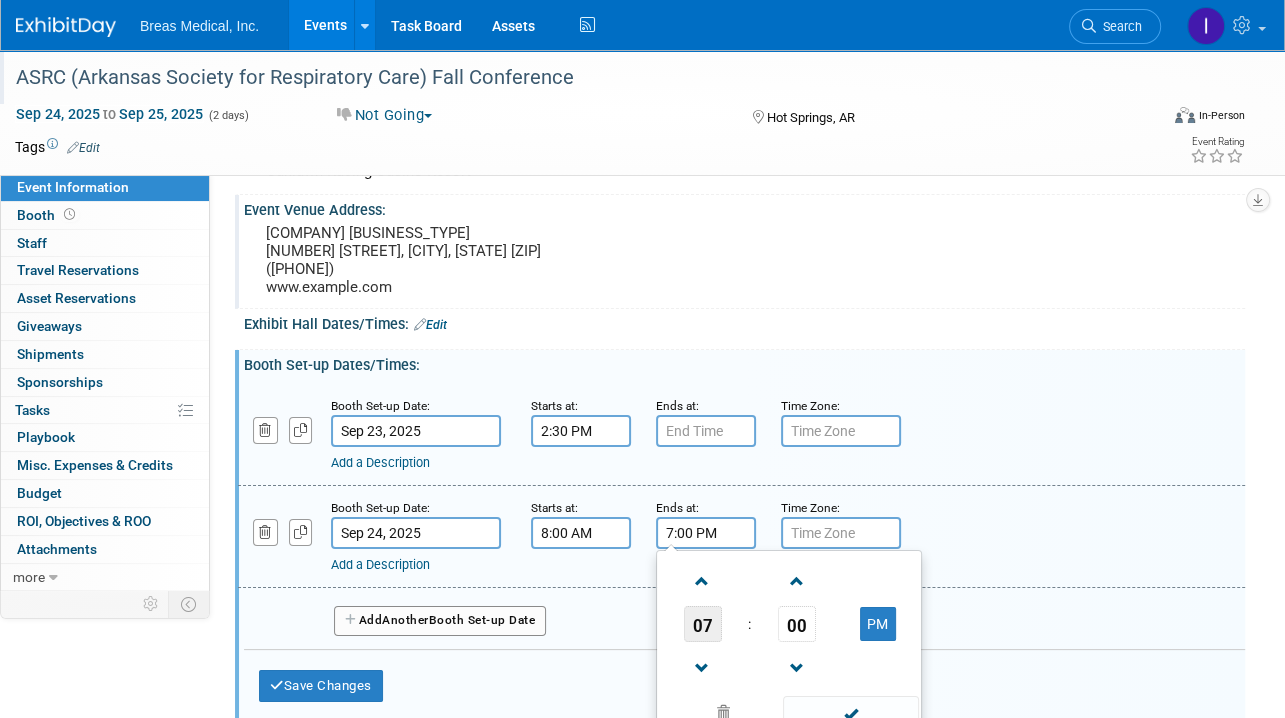 click on "07" at bounding box center (703, 624) 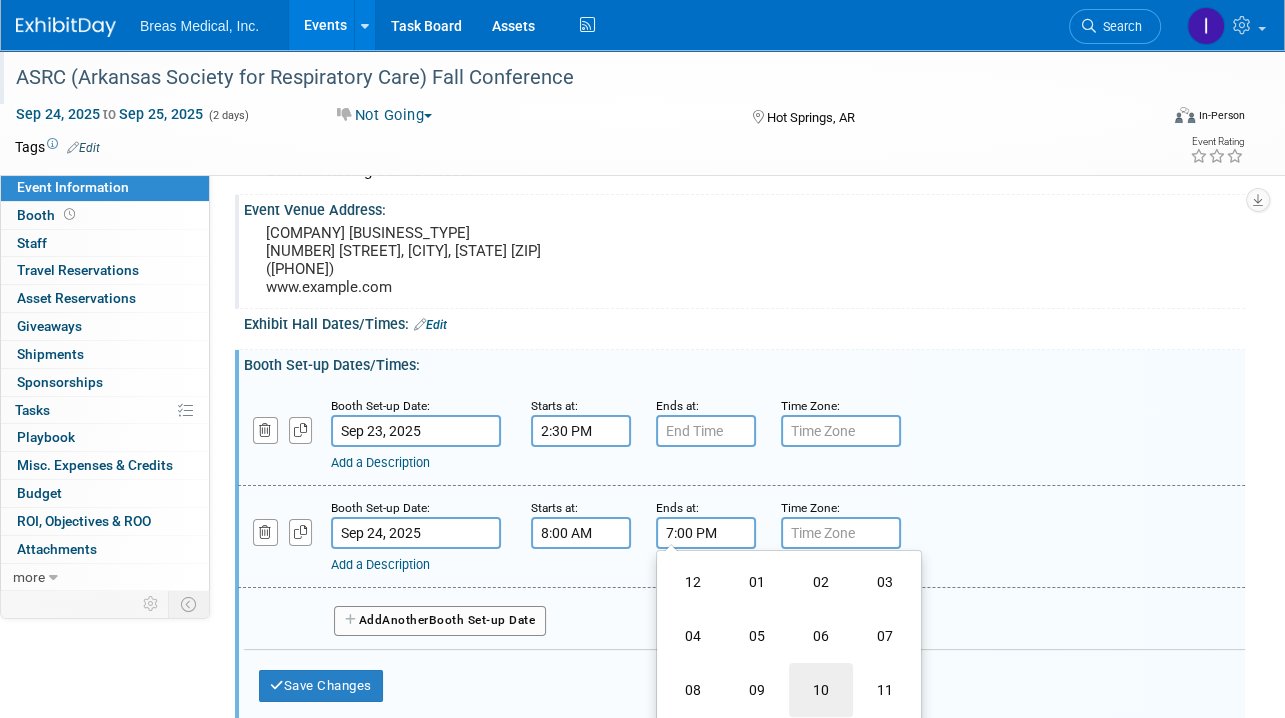 click on "10" at bounding box center (821, 690) 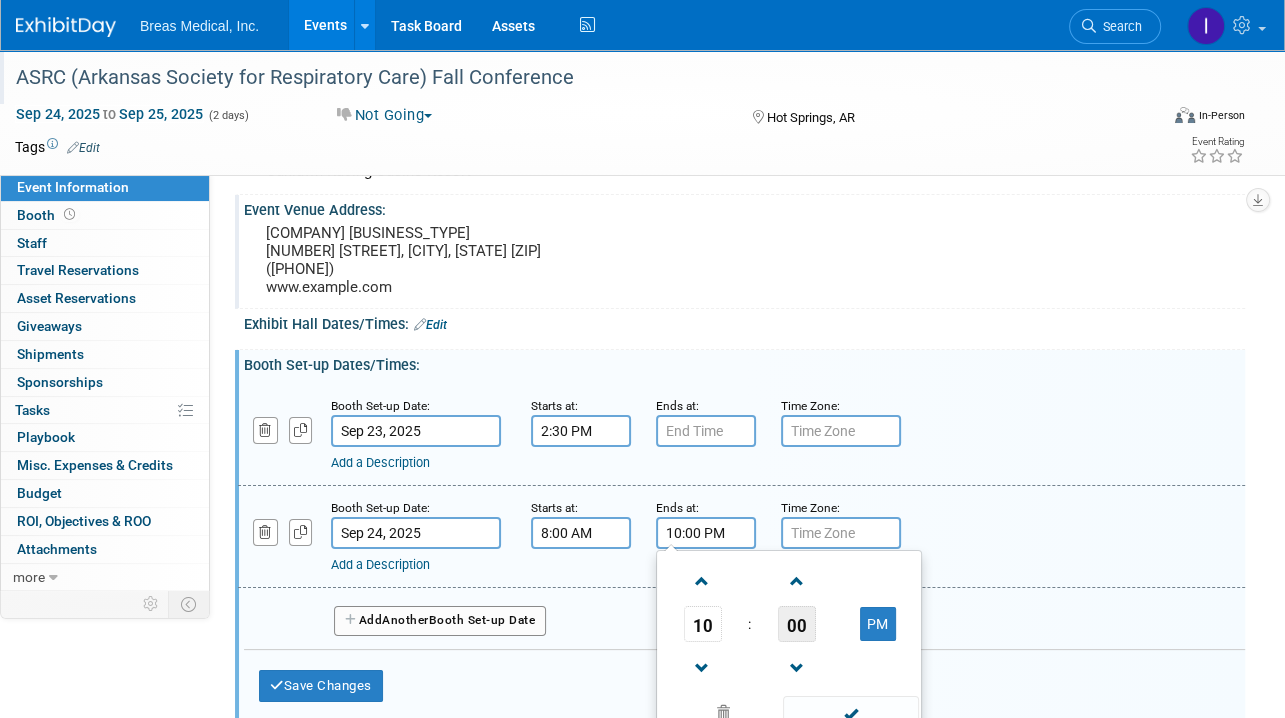 click on "00" at bounding box center [797, 624] 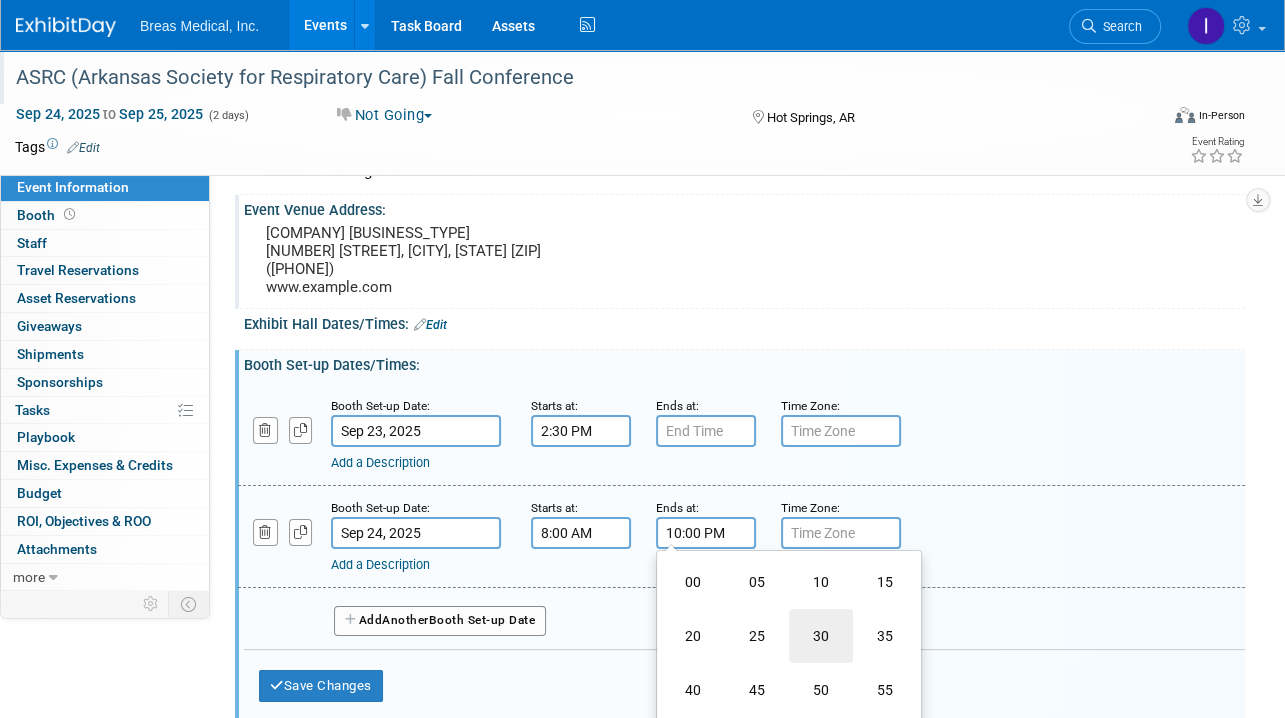 click on "30" at bounding box center (821, 636) 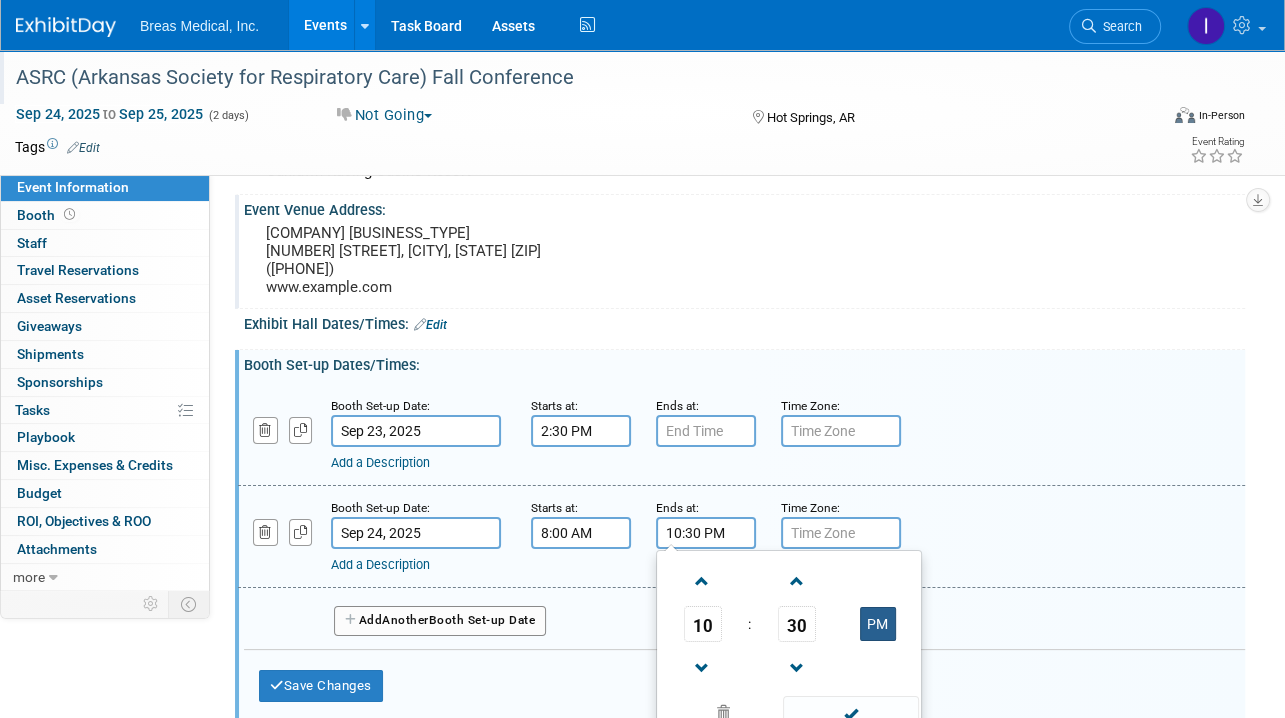 click on "PM" at bounding box center (878, 624) 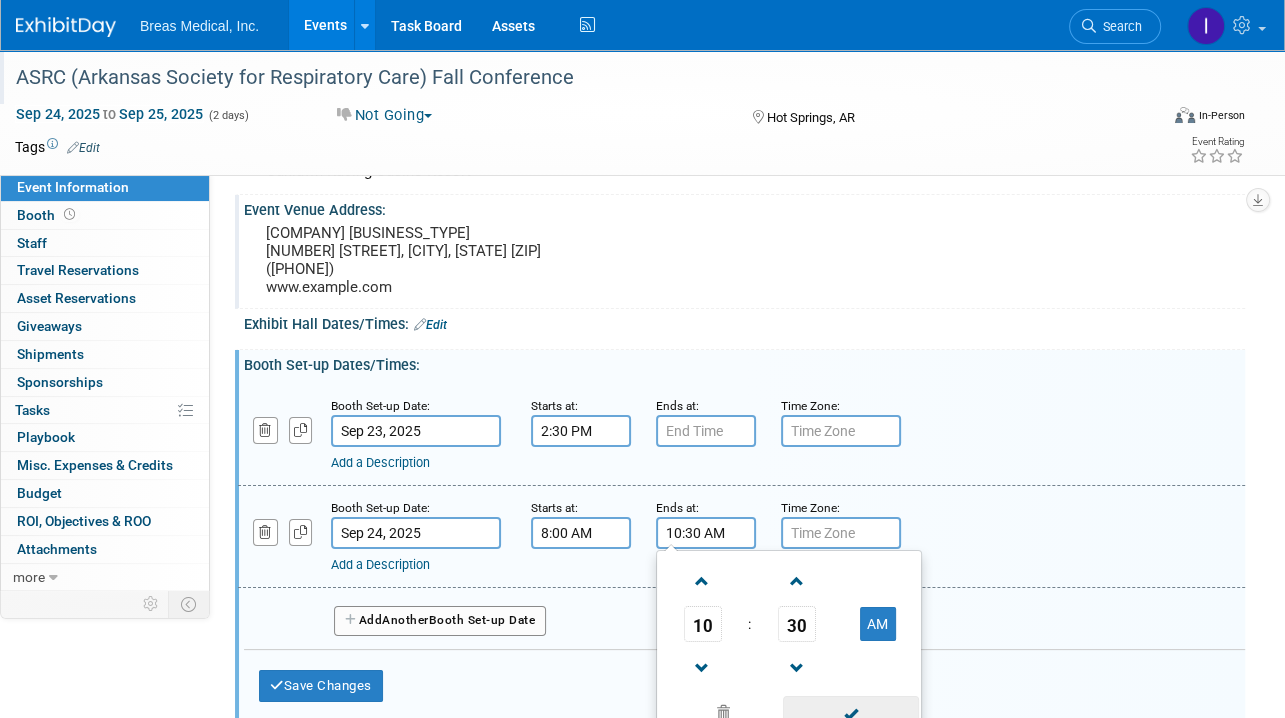 click at bounding box center [850, 713] 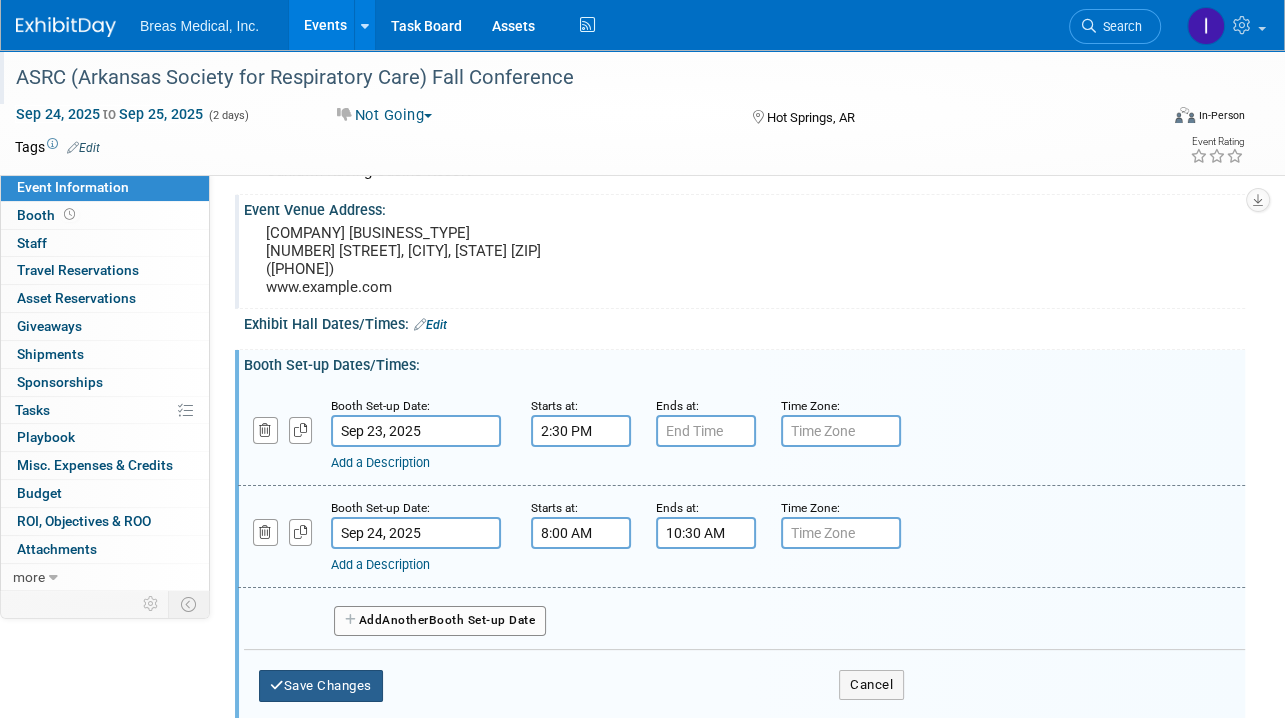 click on "Save Changes" at bounding box center (321, 686) 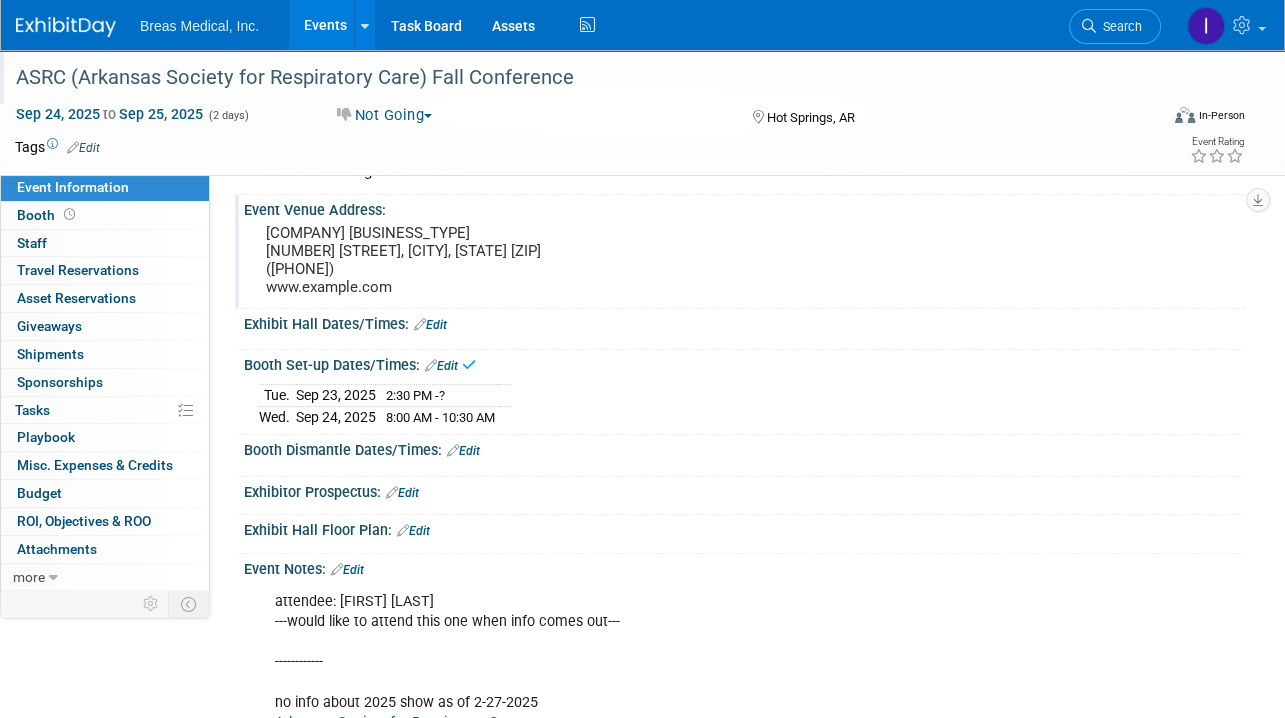 click on "Edit" at bounding box center (430, 325) 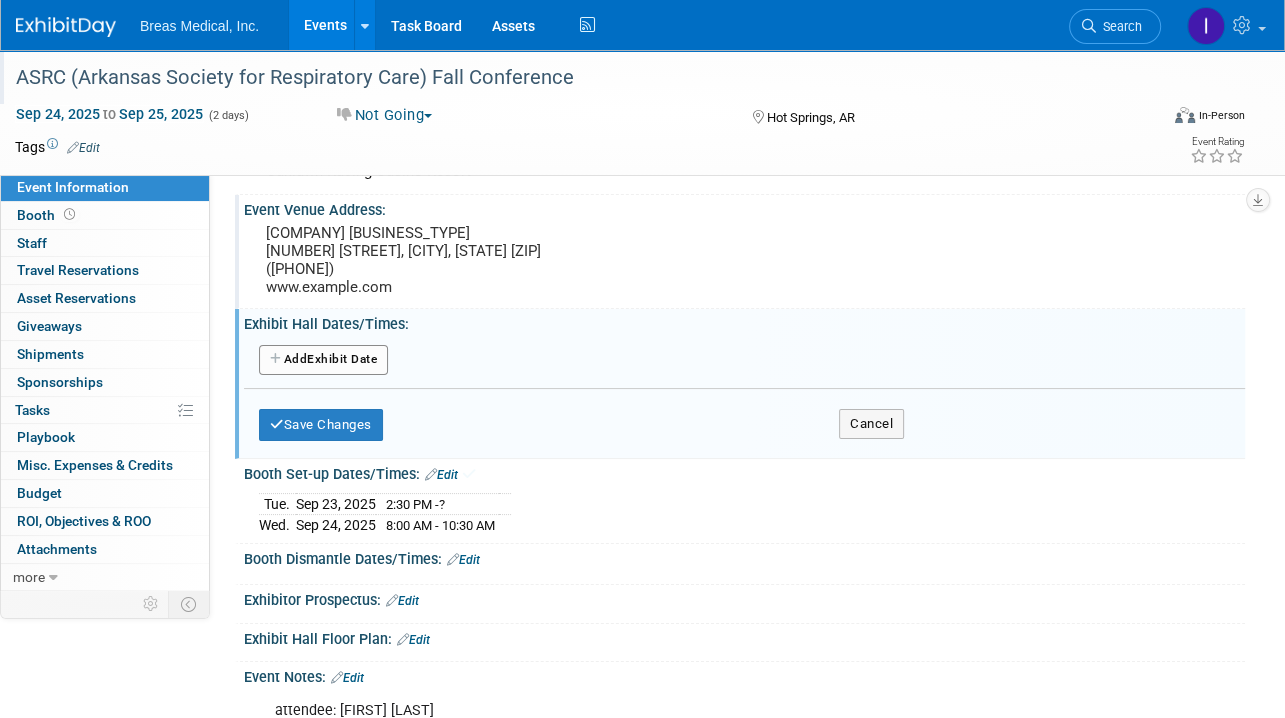 click on "Add  Another  Exhibit Date" at bounding box center [323, 360] 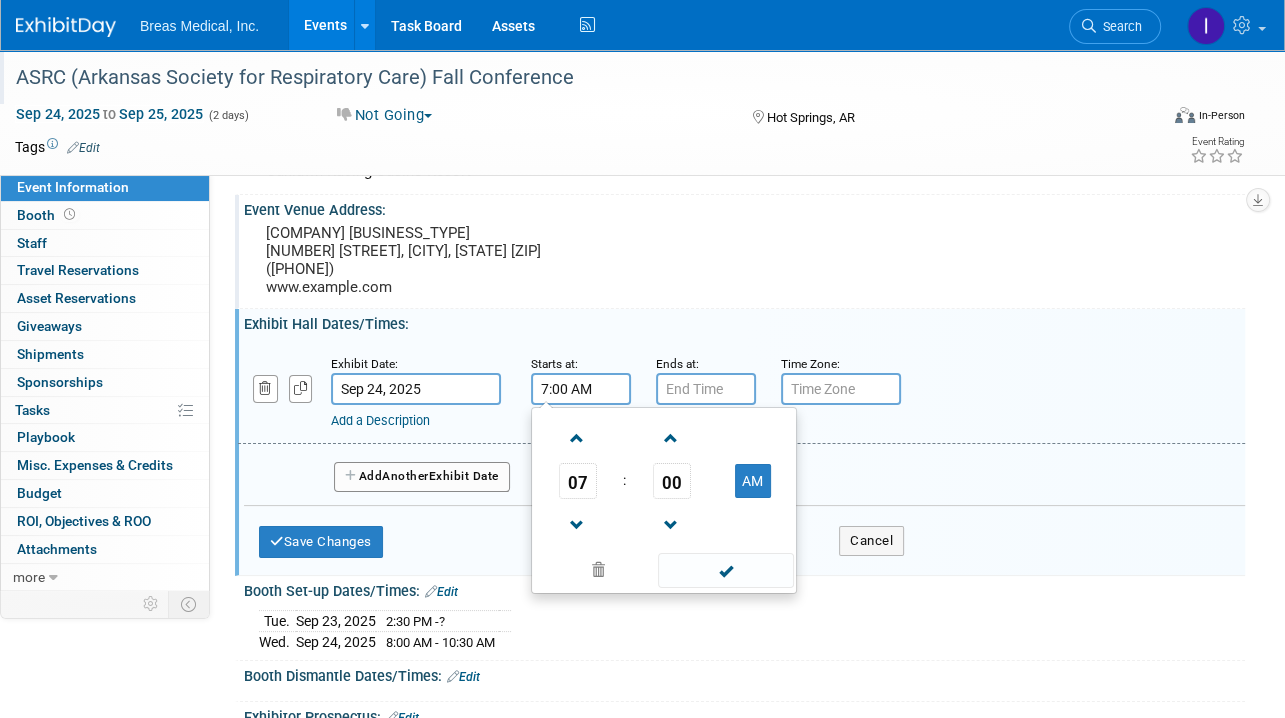 click on "7:00 AM" at bounding box center [581, 389] 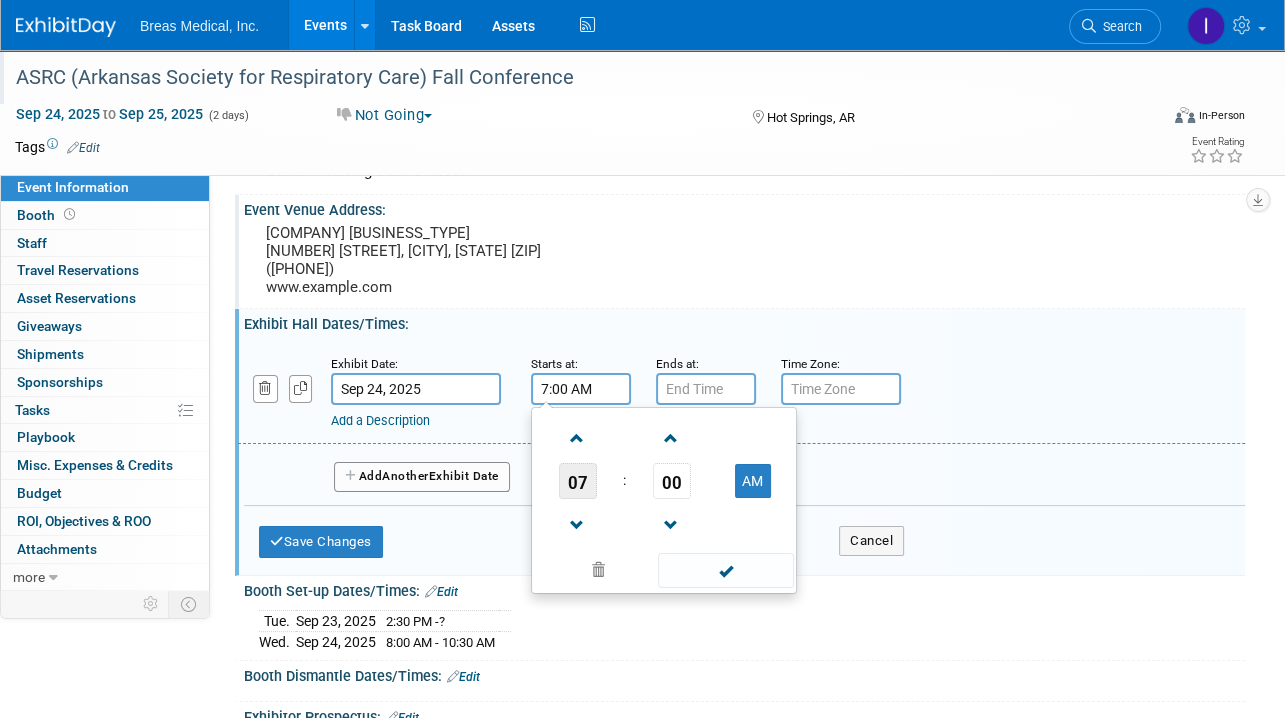 click on "07" at bounding box center (578, 481) 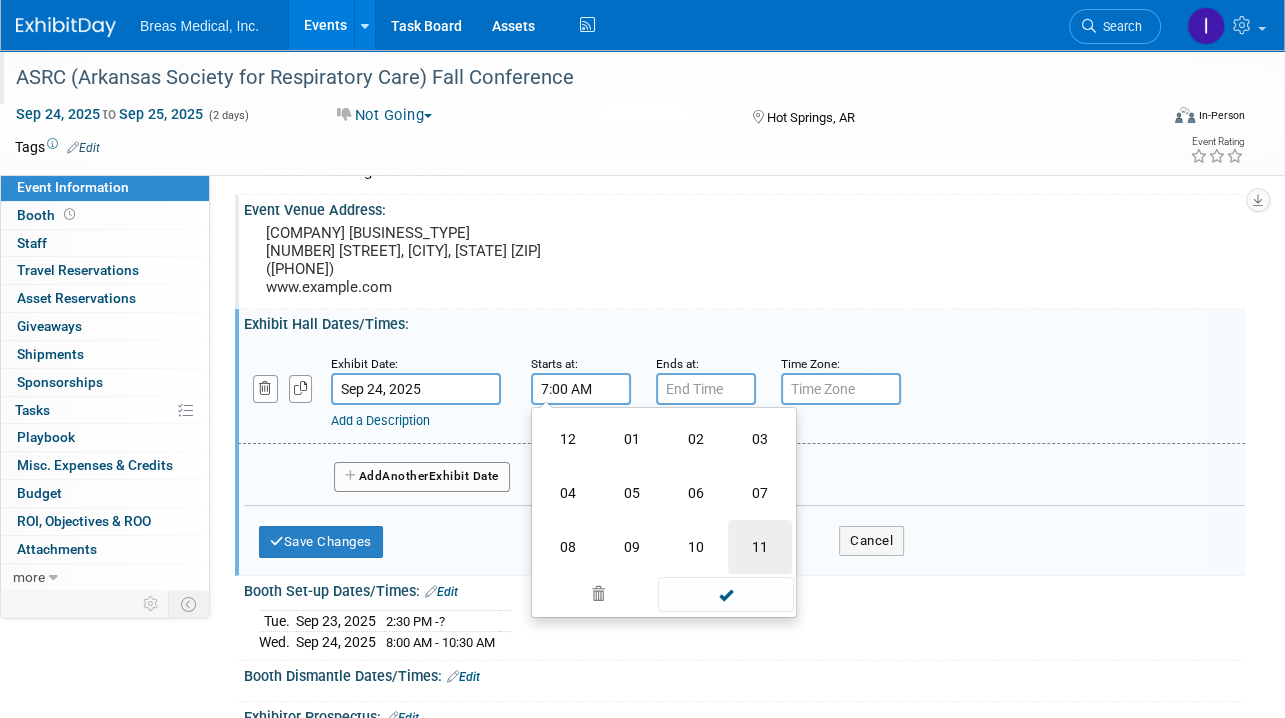 click on "11" at bounding box center [760, 547] 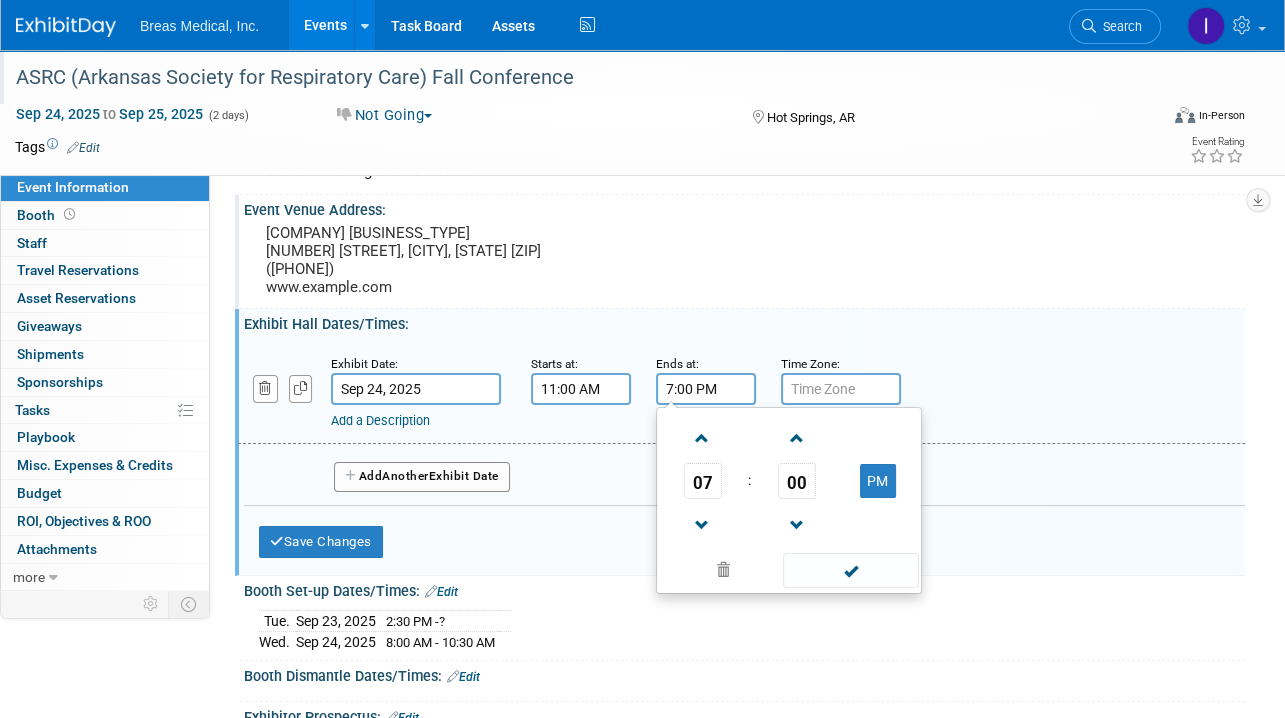 click on "7:00 PM" at bounding box center [706, 389] 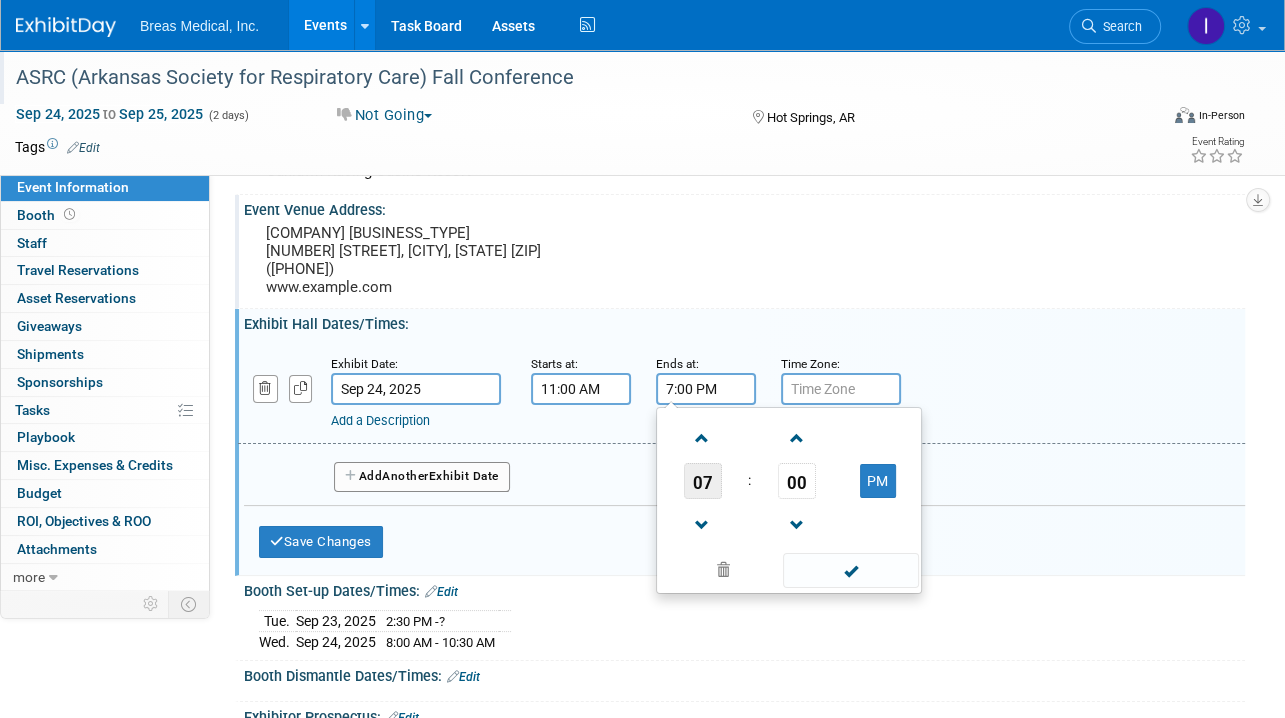 click on "07" at bounding box center (703, 481) 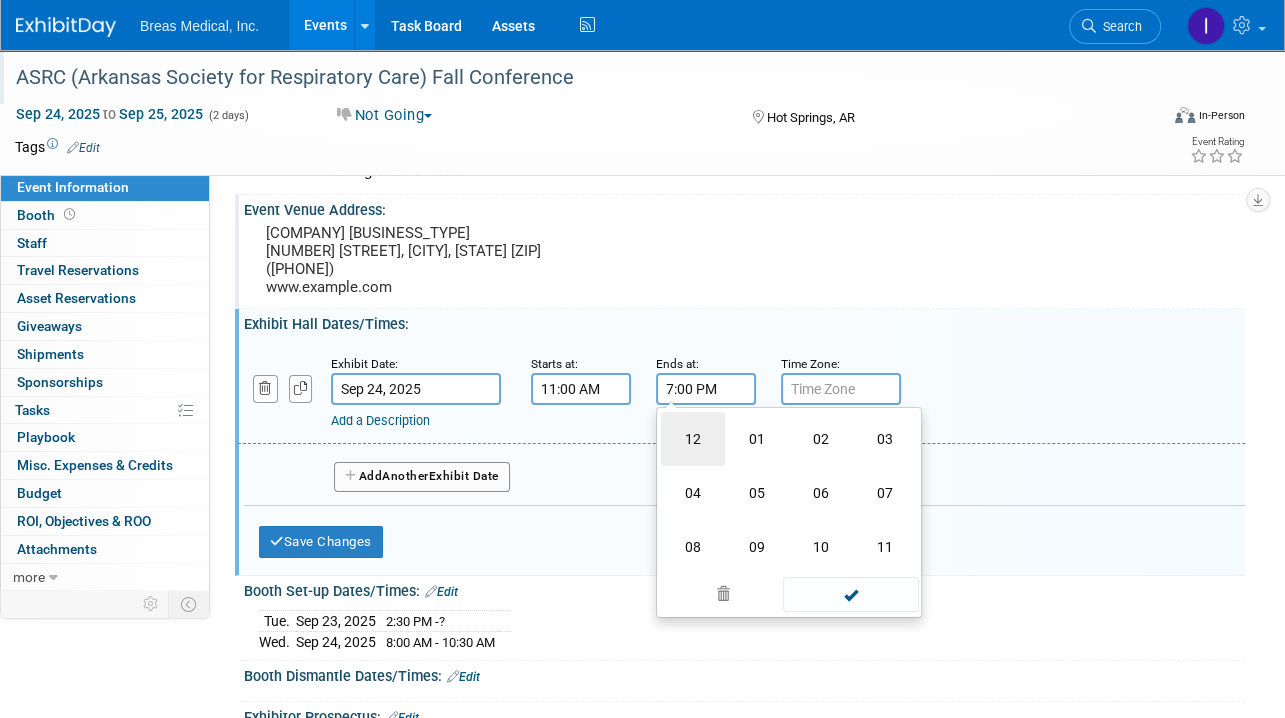 click on "12" at bounding box center [693, 439] 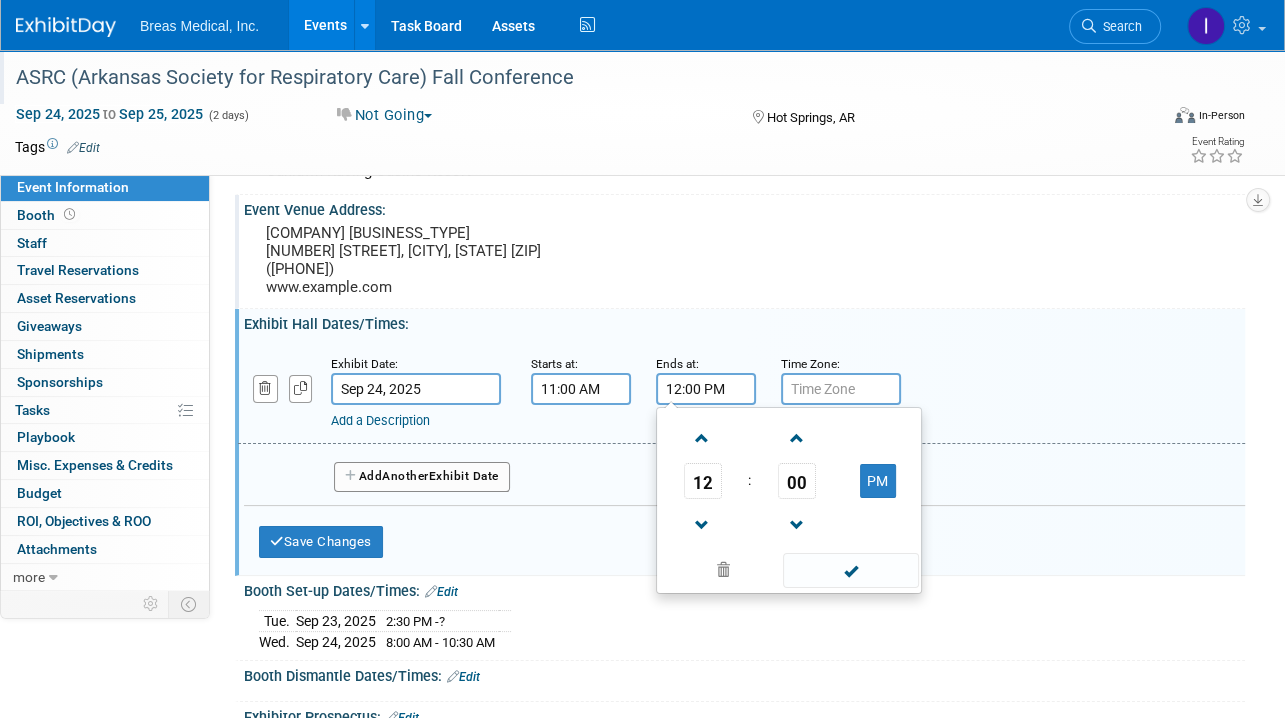 click on "Another" at bounding box center [405, 476] 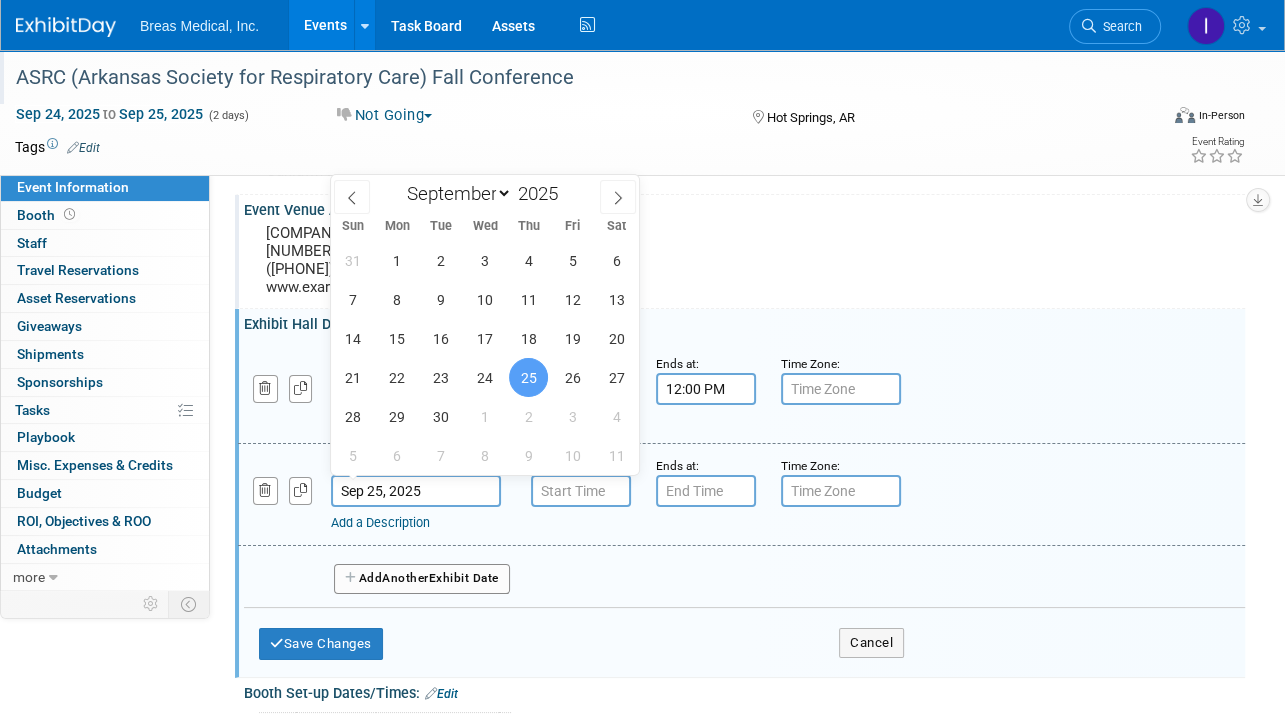 click on "Sep 25, 2025" at bounding box center [416, 491] 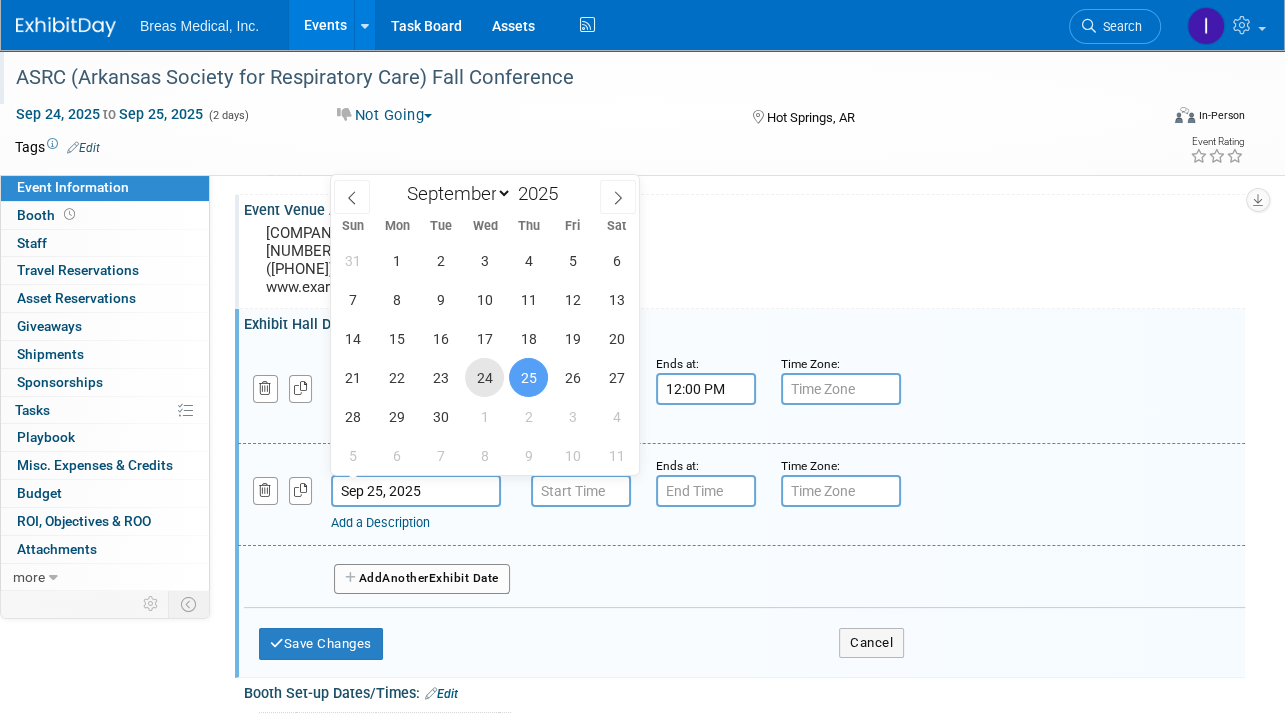 click on "24" at bounding box center [484, 377] 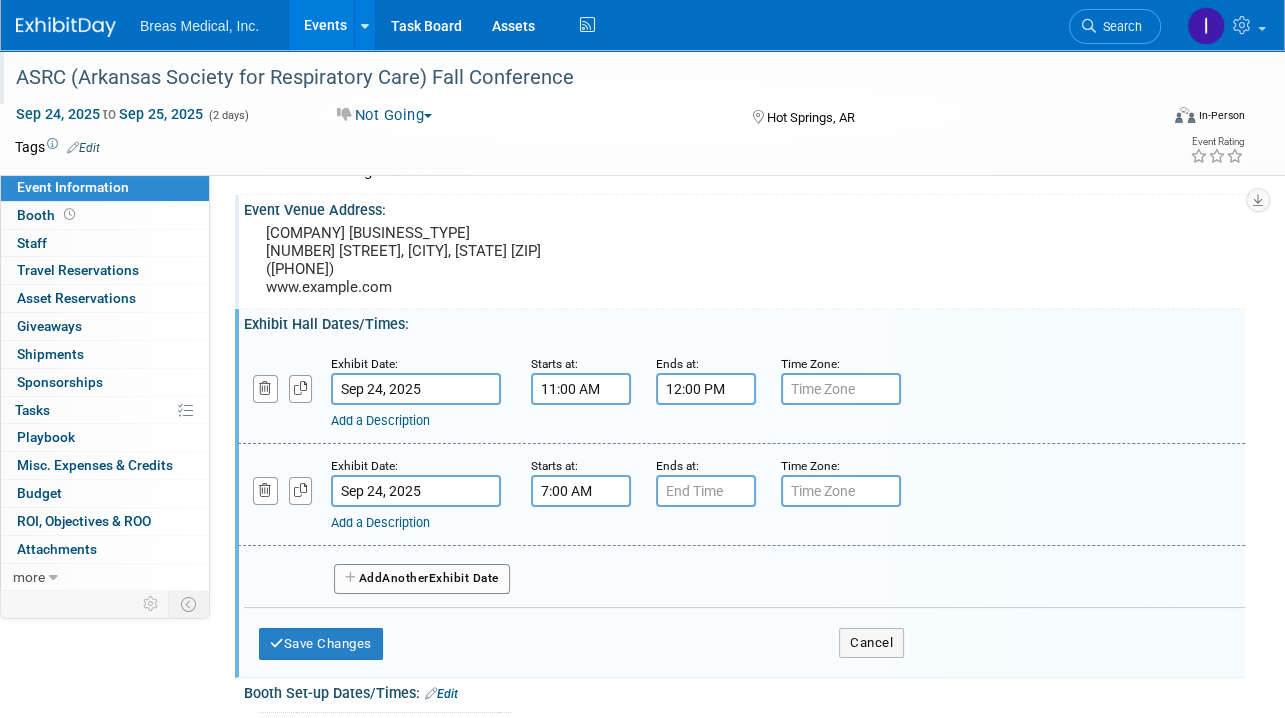 click on "7:00 AM" at bounding box center (581, 491) 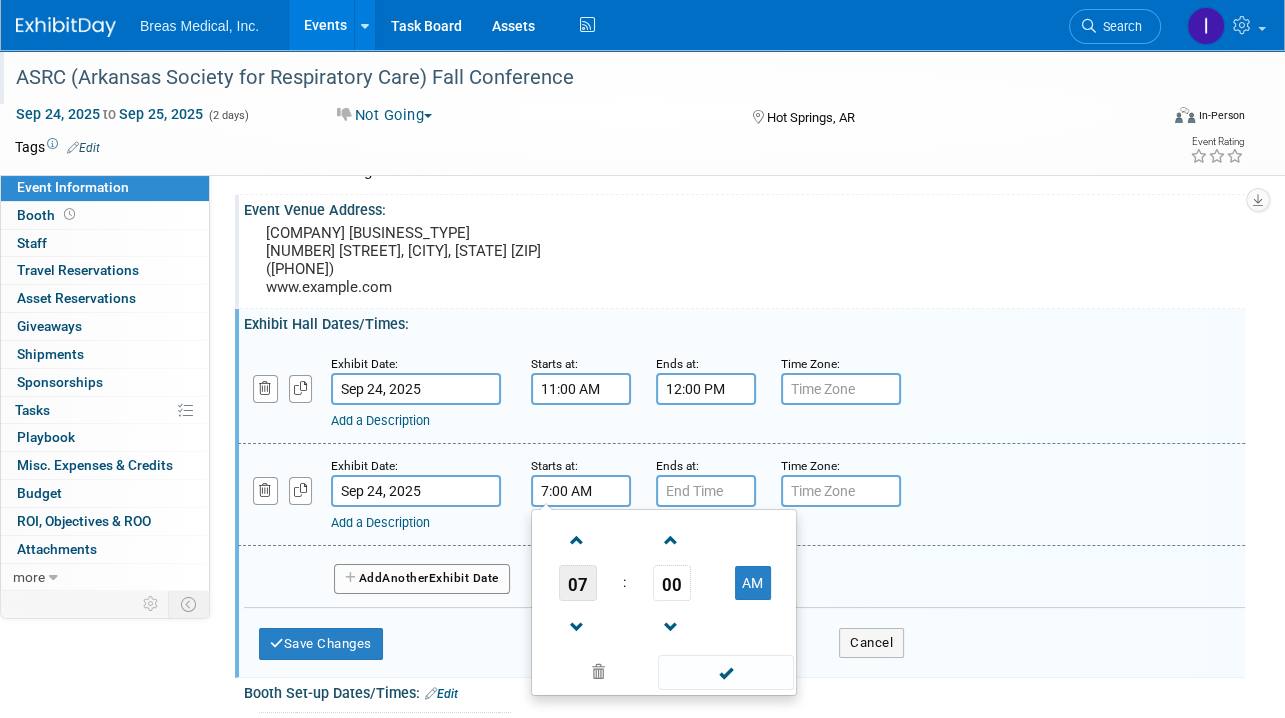 click on "07" at bounding box center [578, 583] 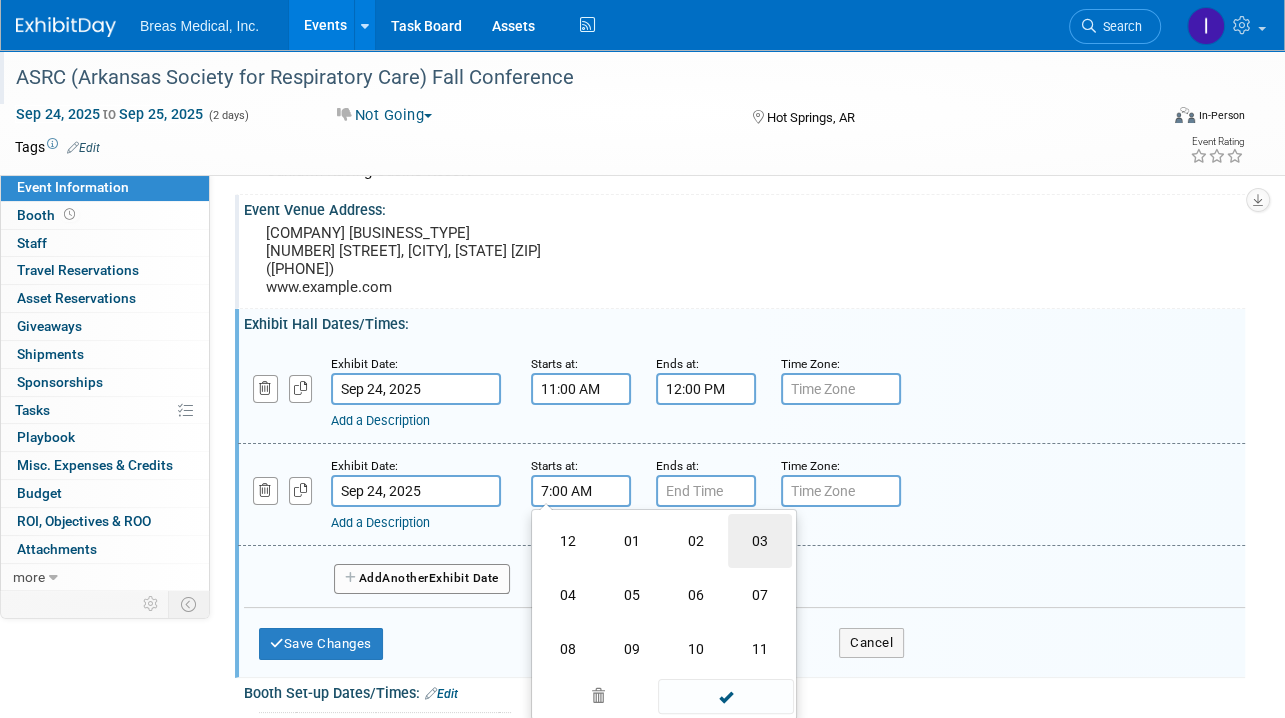 click on "03" at bounding box center (760, 541) 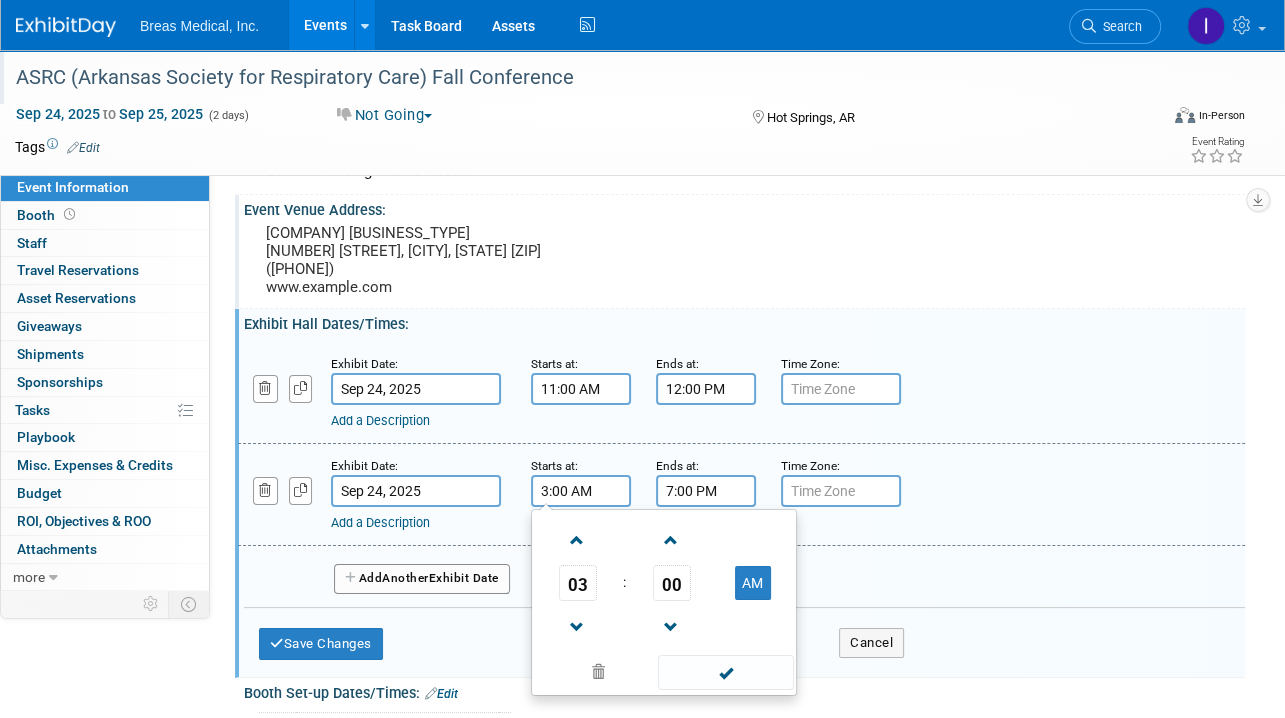 click on "7:00 PM" at bounding box center (706, 491) 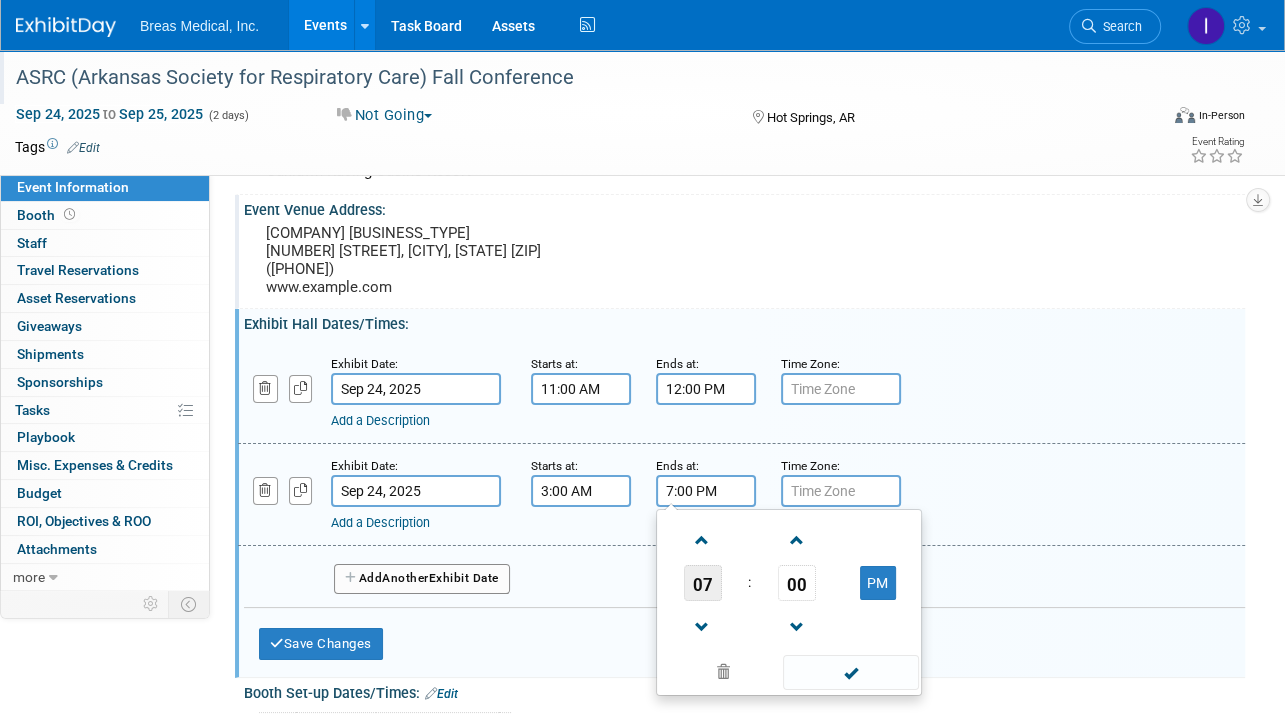 click on "07" at bounding box center [703, 583] 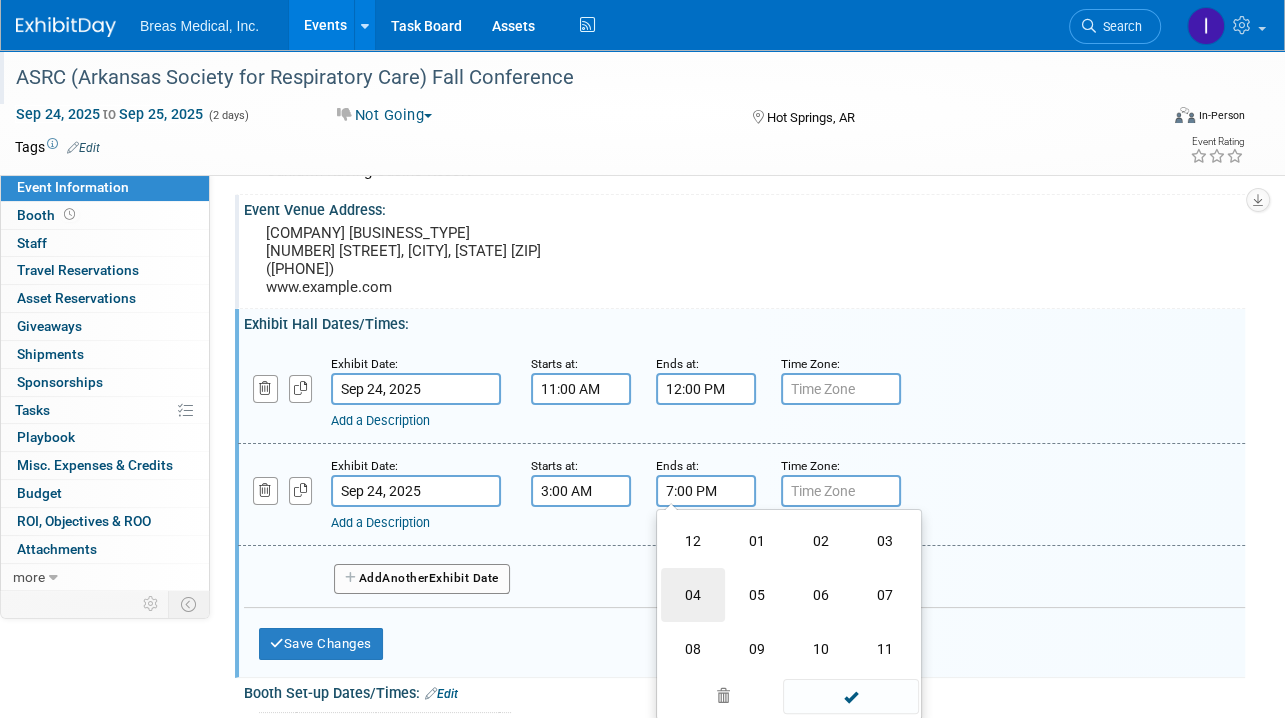 click on "04" at bounding box center (693, 595) 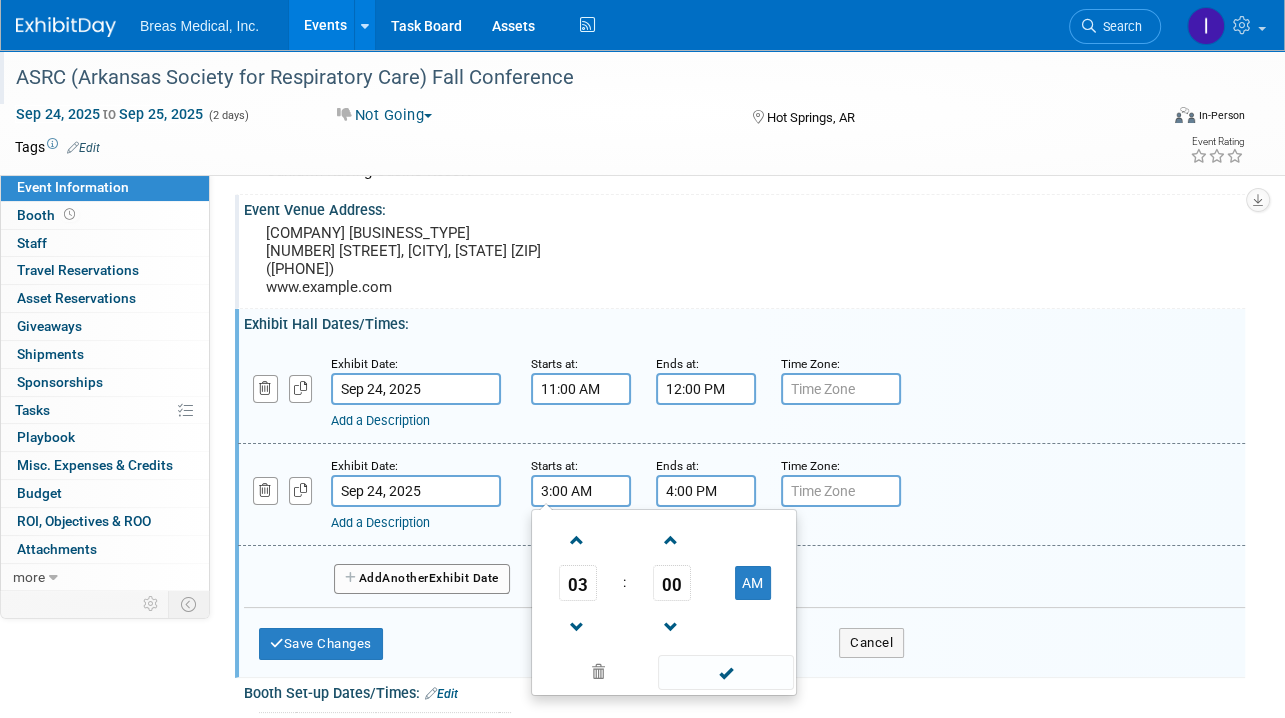 click on "3:00 AM" at bounding box center (581, 491) 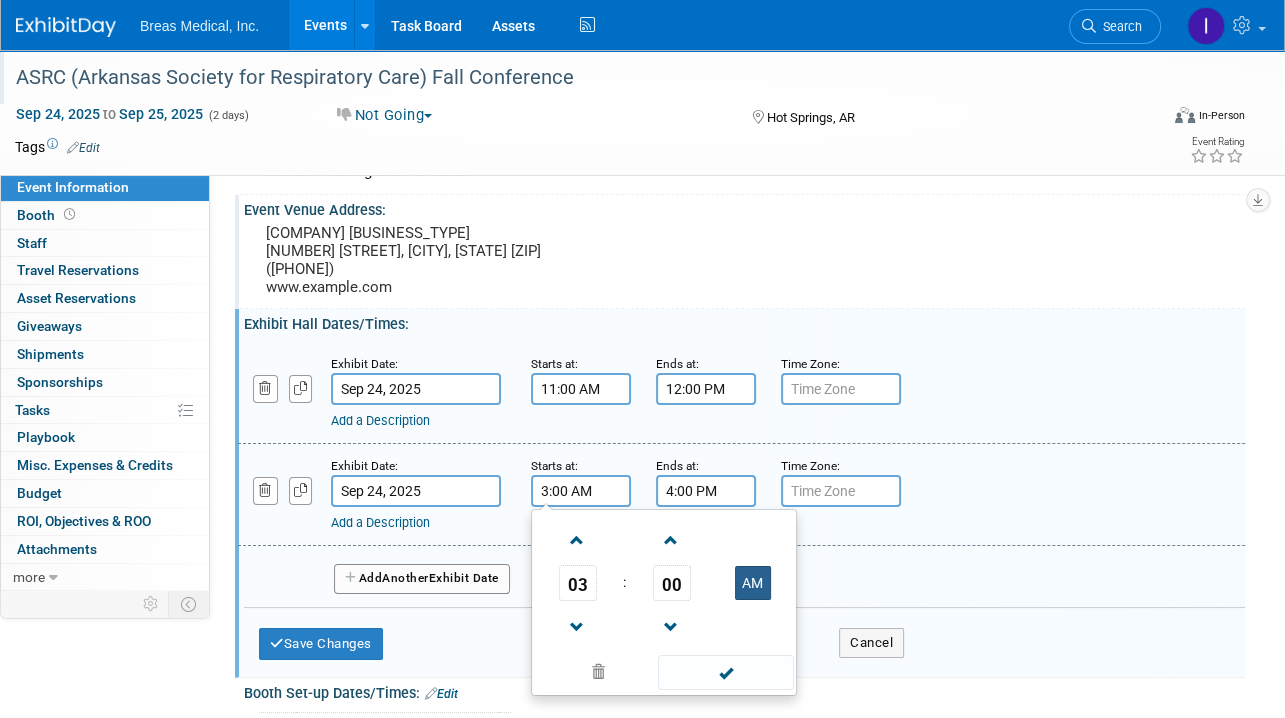 click on "AM" at bounding box center [753, 583] 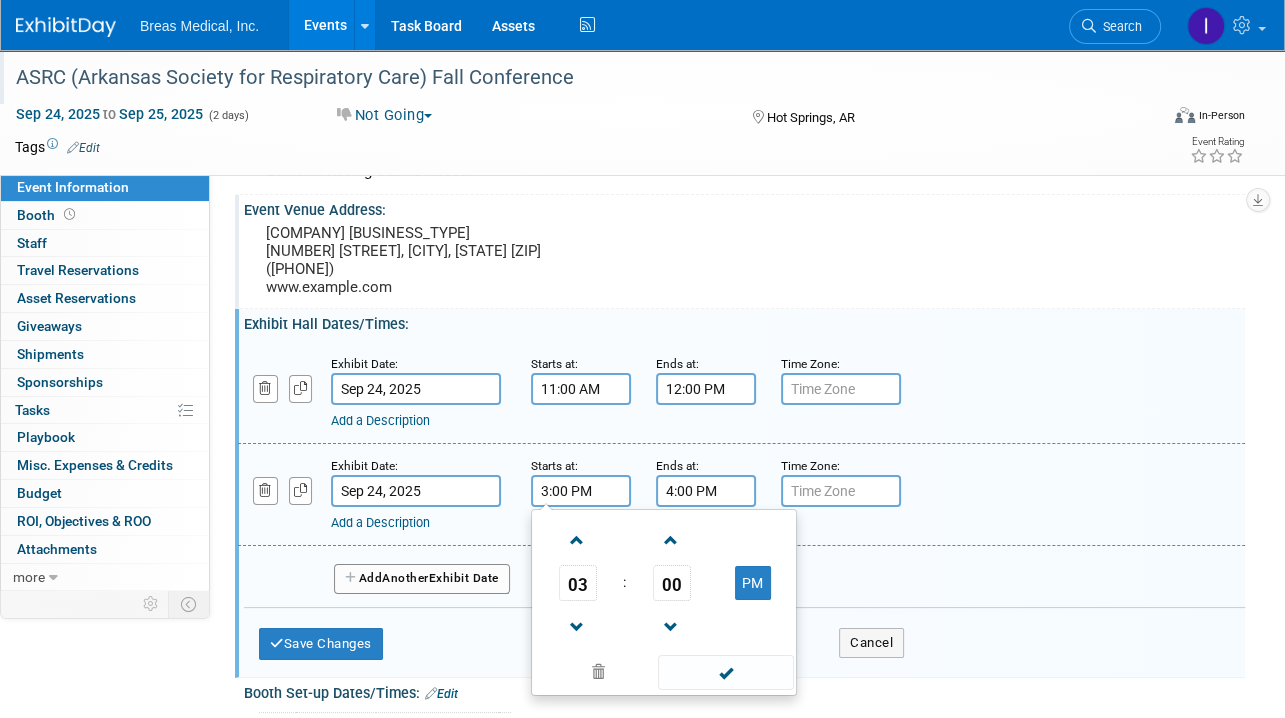 drag, startPoint x: 724, startPoint y: 671, endPoint x: 715, endPoint y: 660, distance: 14.21267 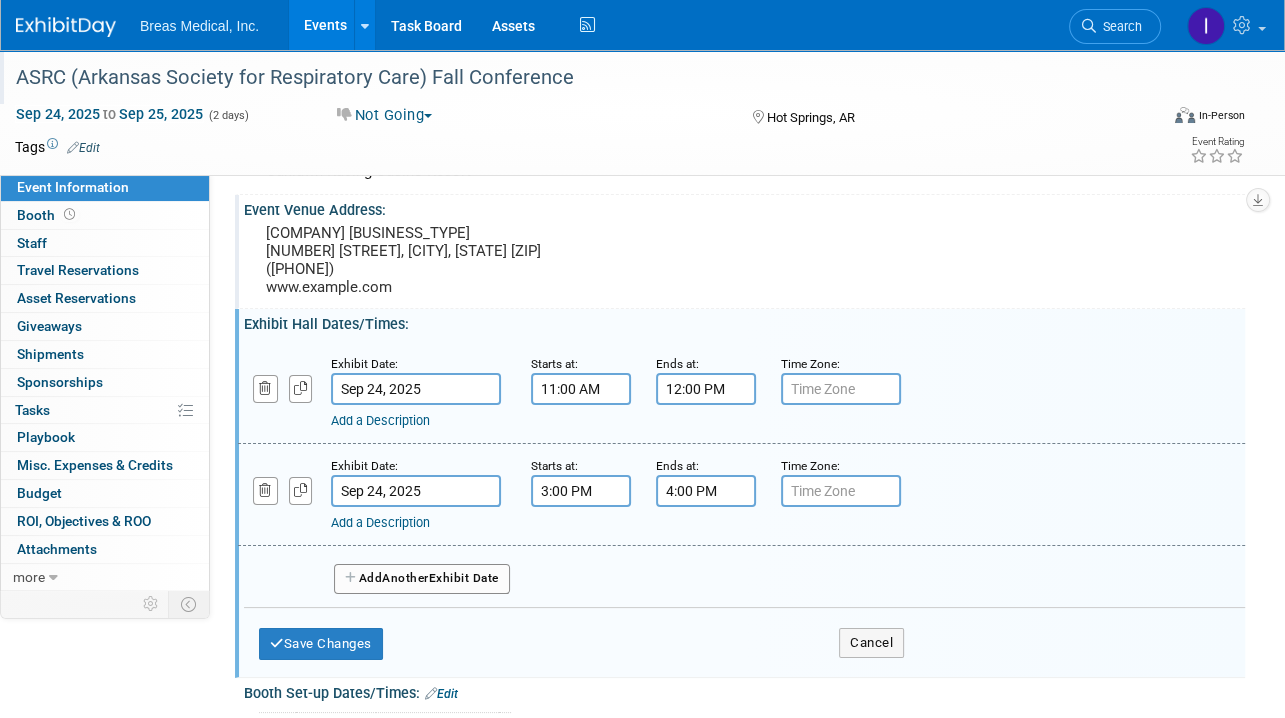 click on "Another" at bounding box center [405, 578] 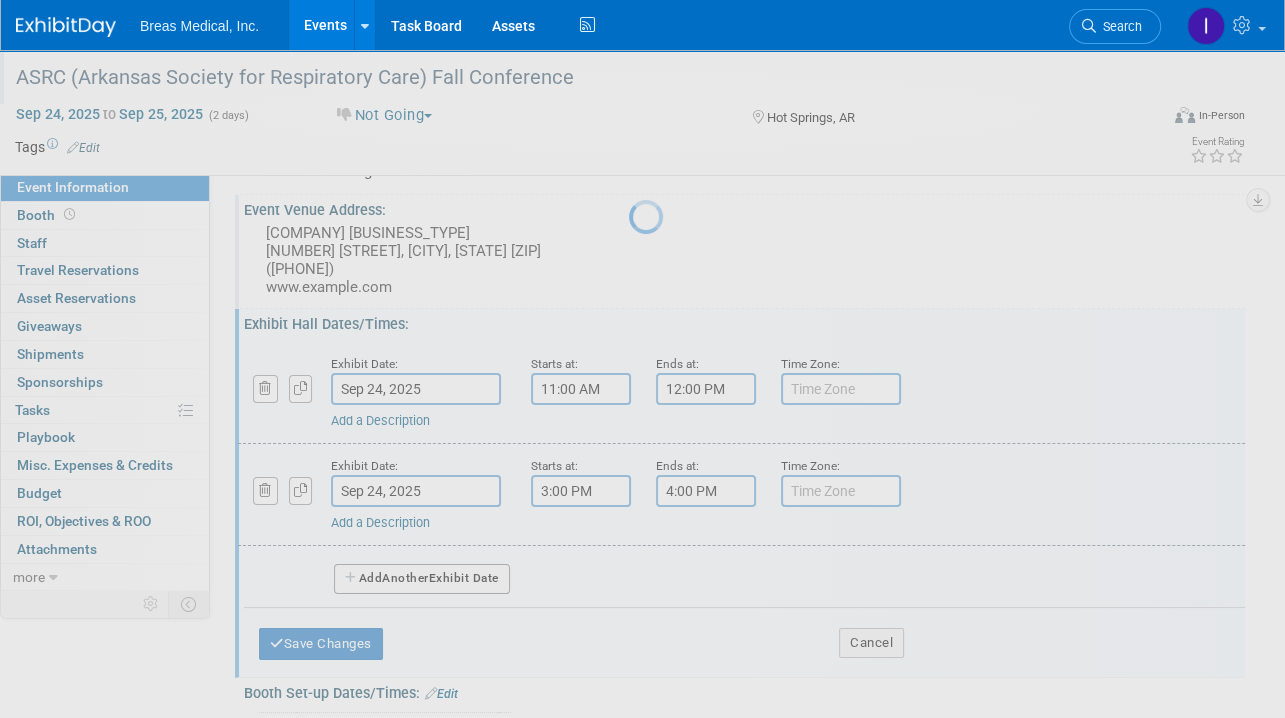 select on "8" 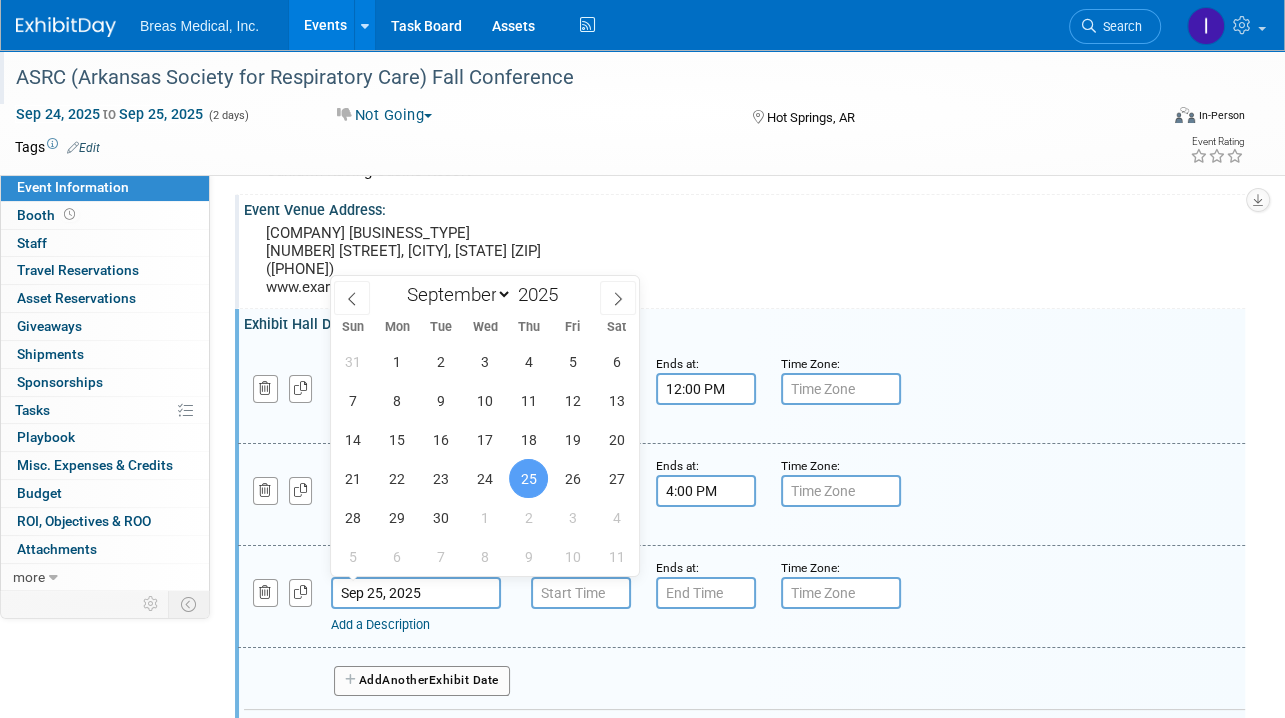 click on "Sep 25, 2025" at bounding box center (416, 593) 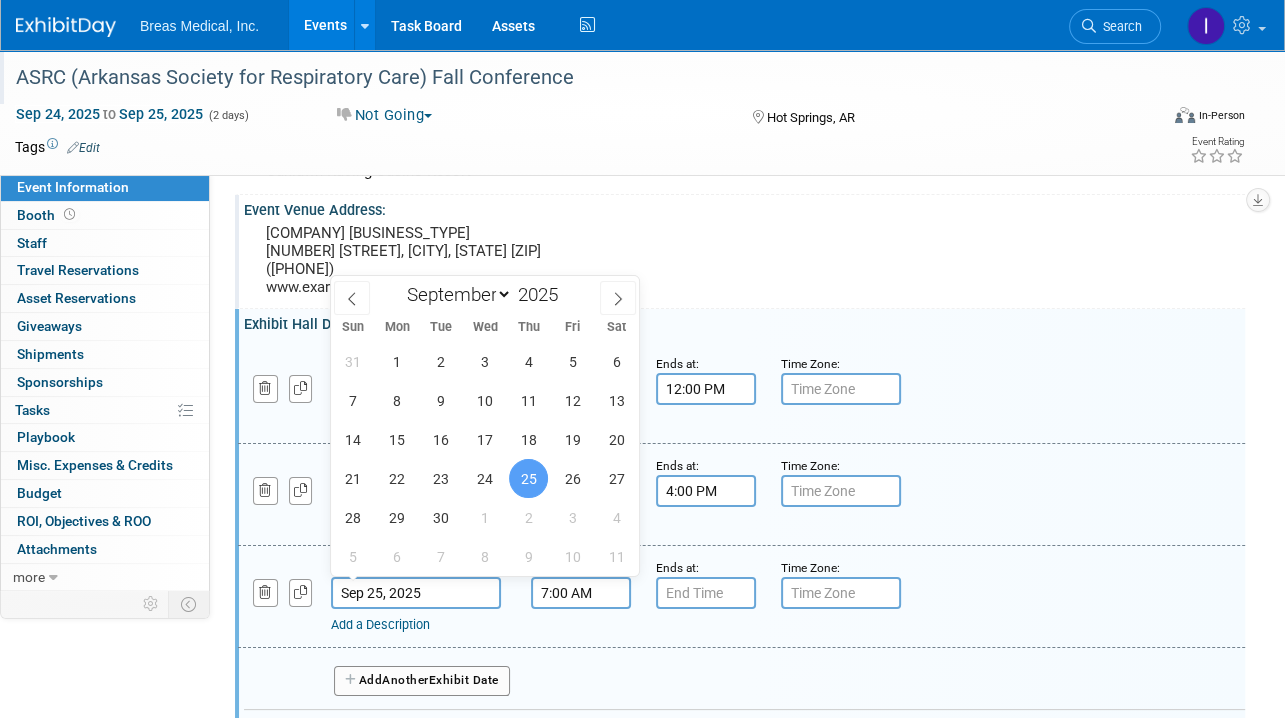 click on "7:00 AM" at bounding box center (581, 593) 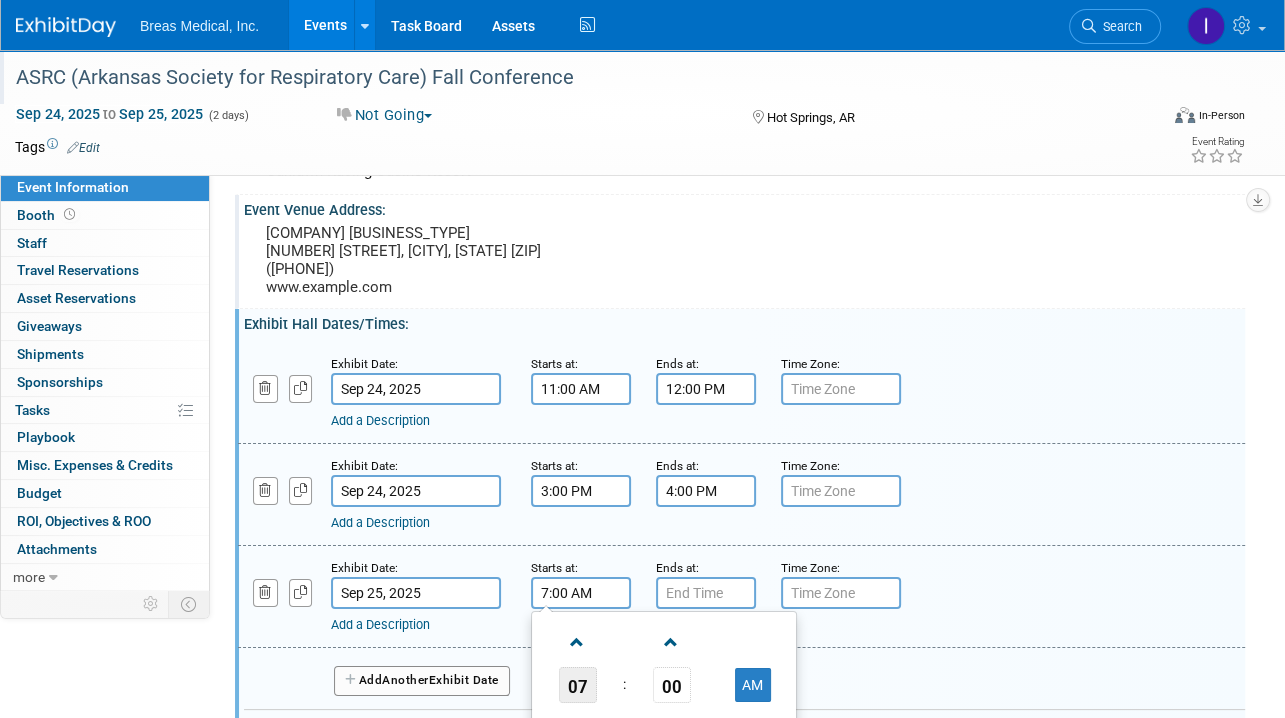 click on "07" at bounding box center (578, 685) 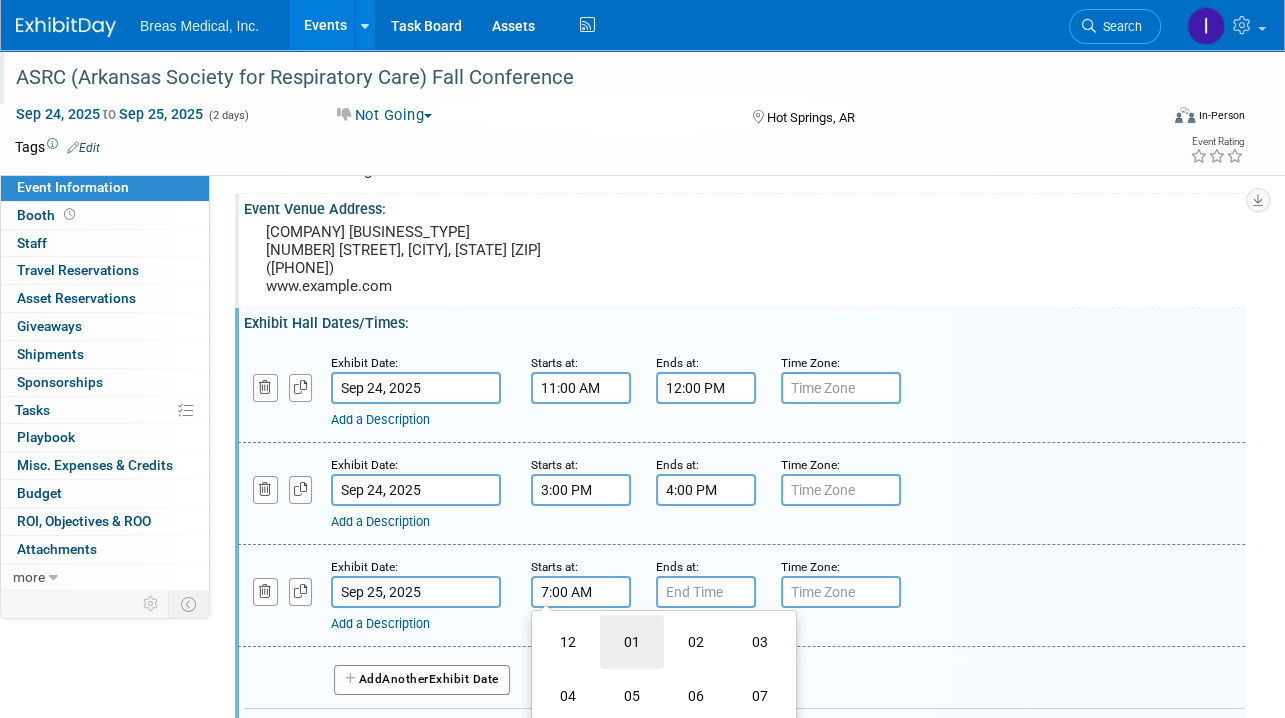 scroll, scrollTop: 200, scrollLeft: 0, axis: vertical 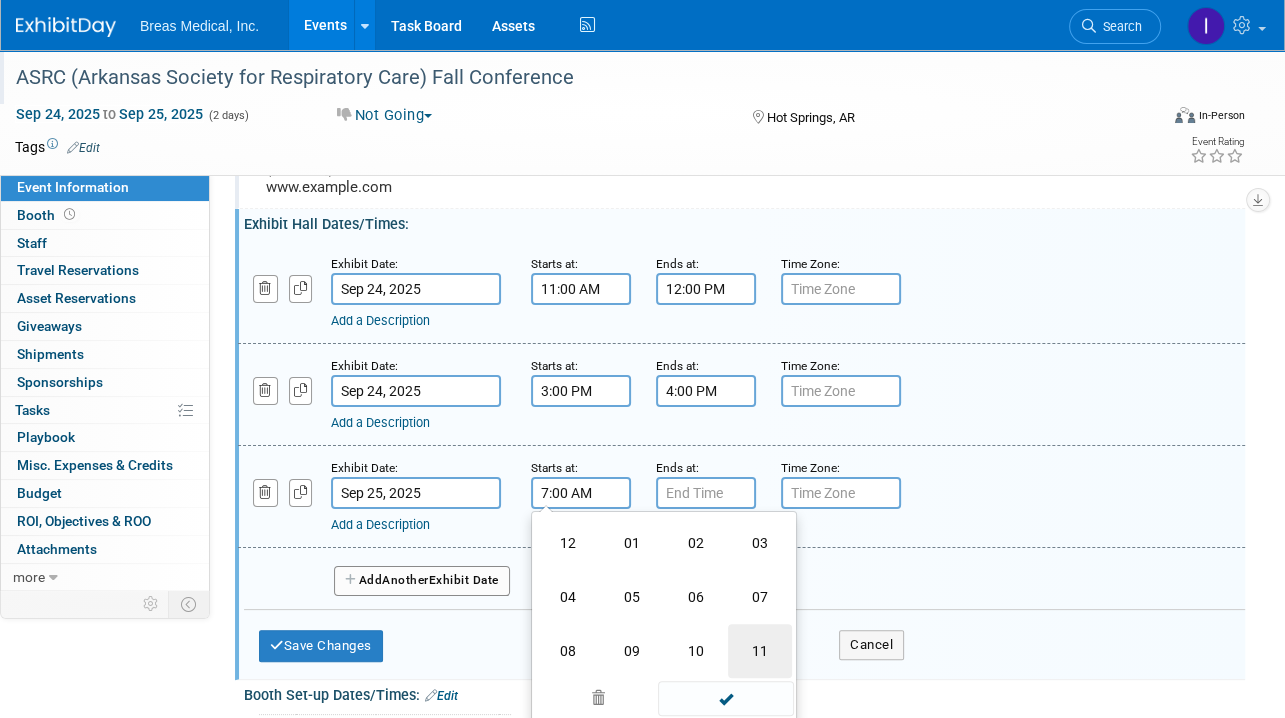 click on "11" at bounding box center [760, 651] 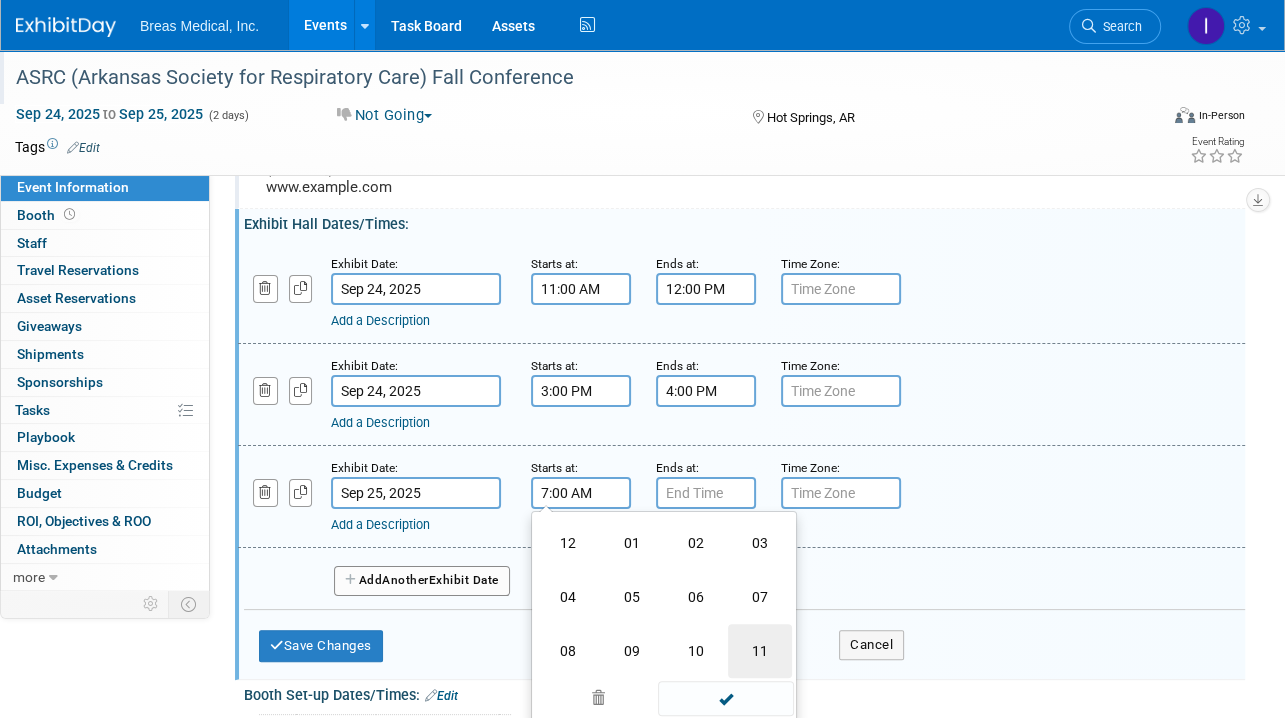 type on "11:00 AM" 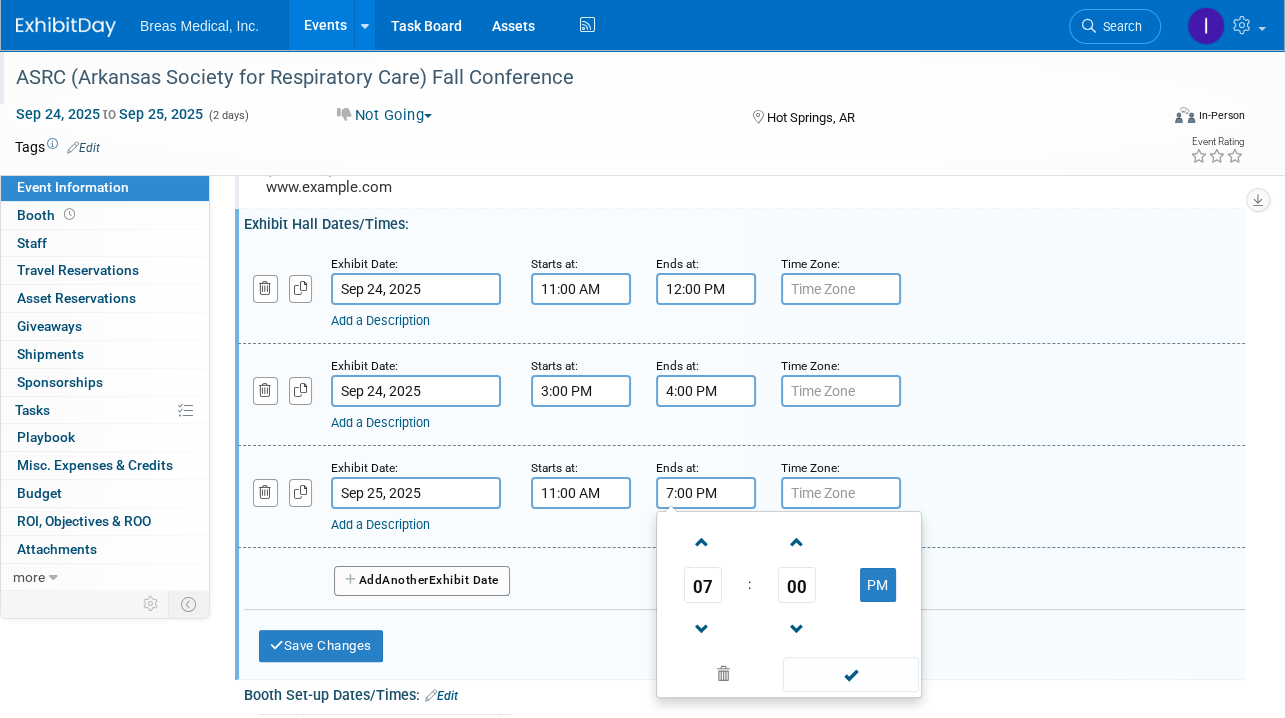 click on "7:00 PM" at bounding box center (706, 493) 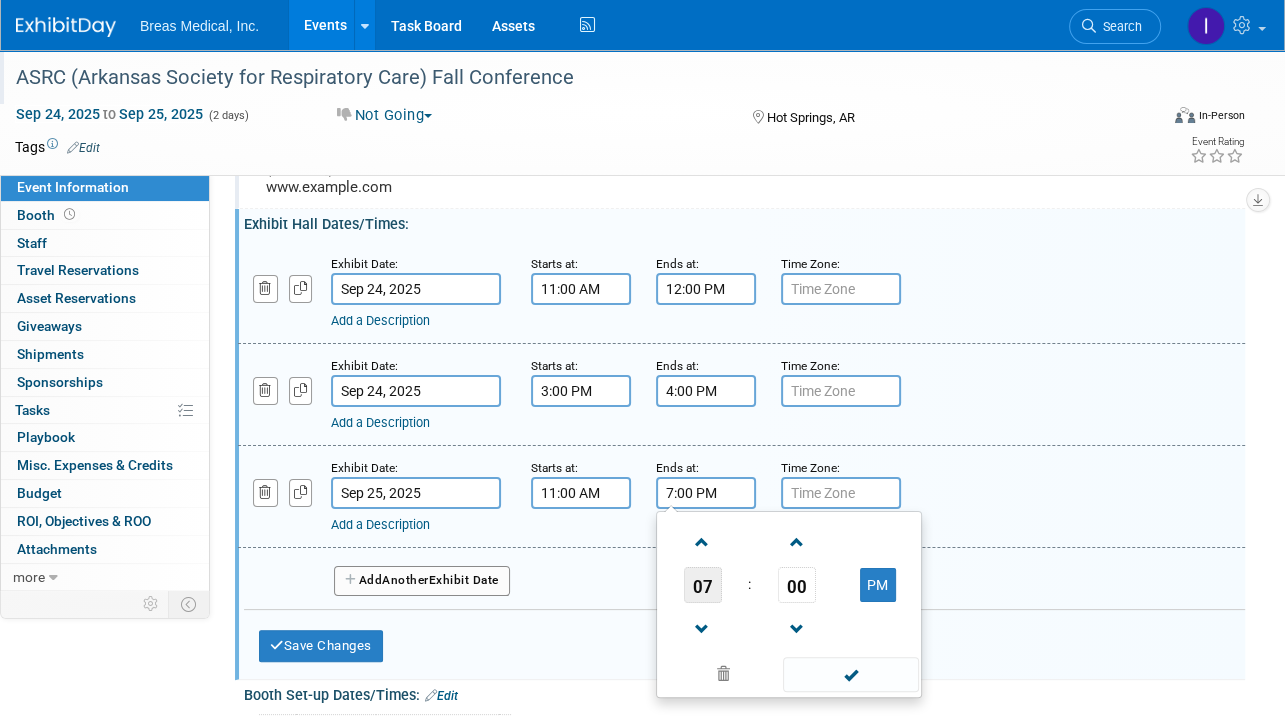 click on "07" at bounding box center (703, 585) 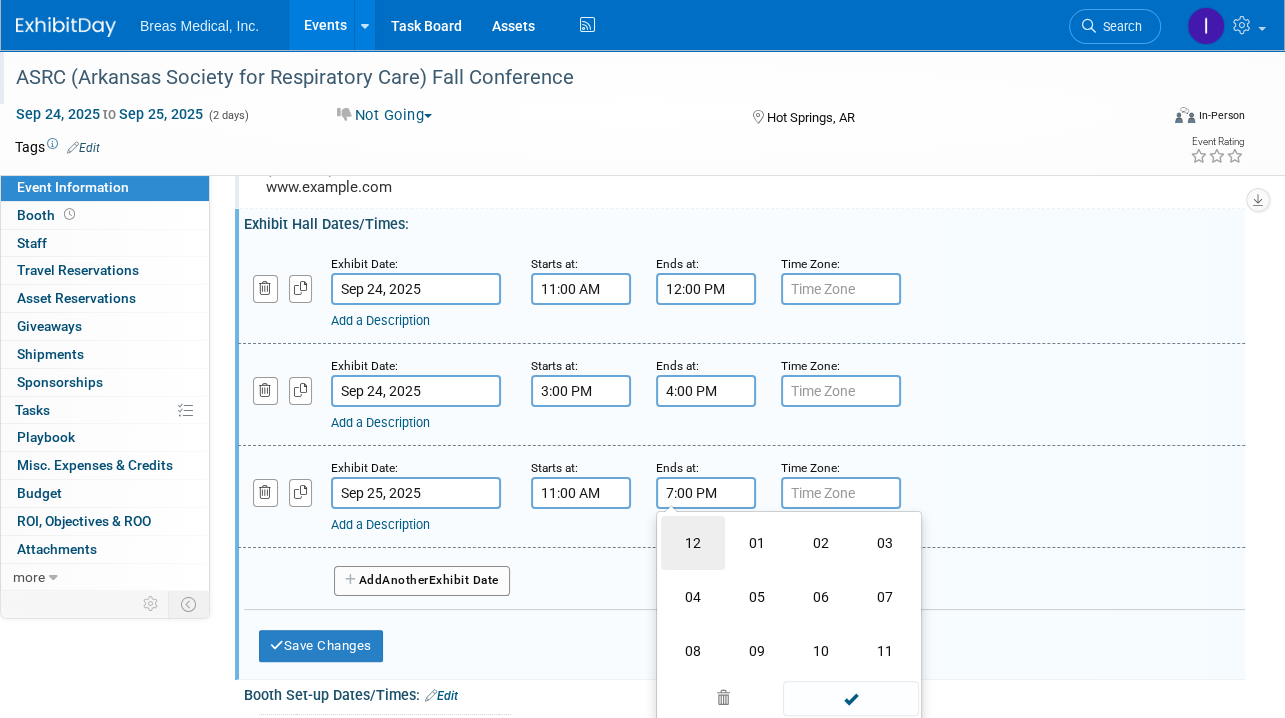 click on "12" at bounding box center [693, 543] 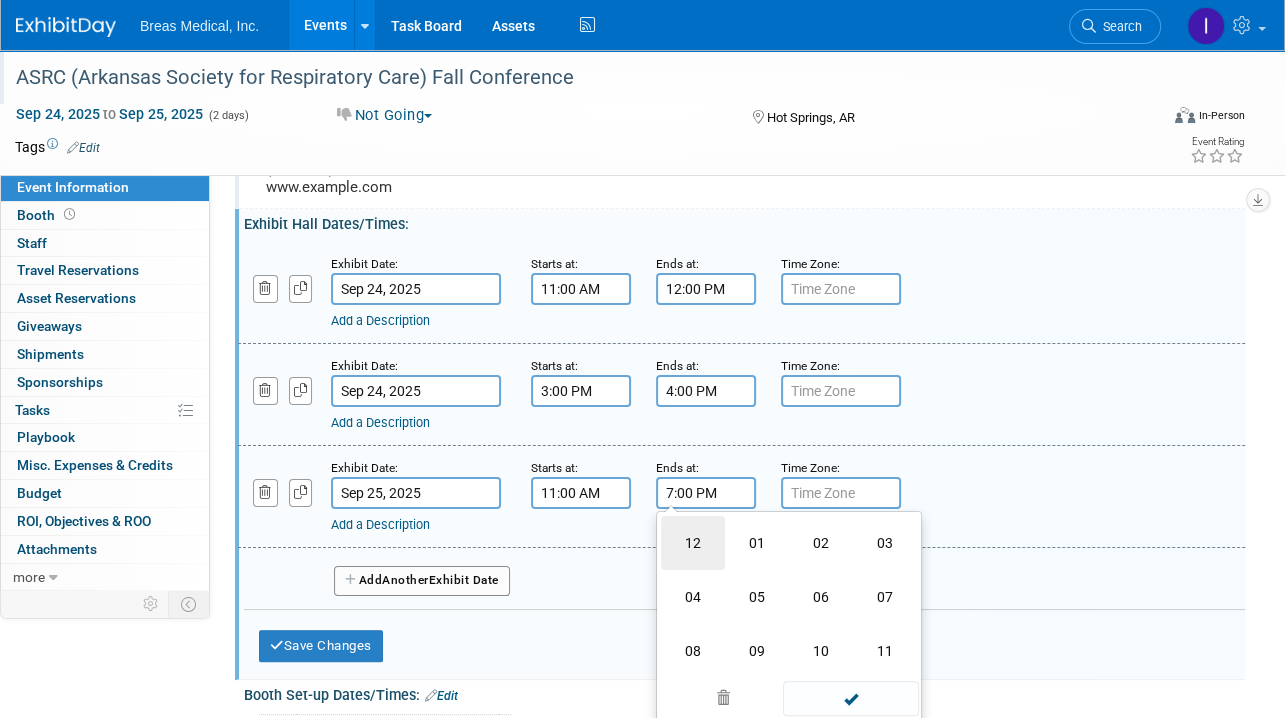 type on "12:00 PM" 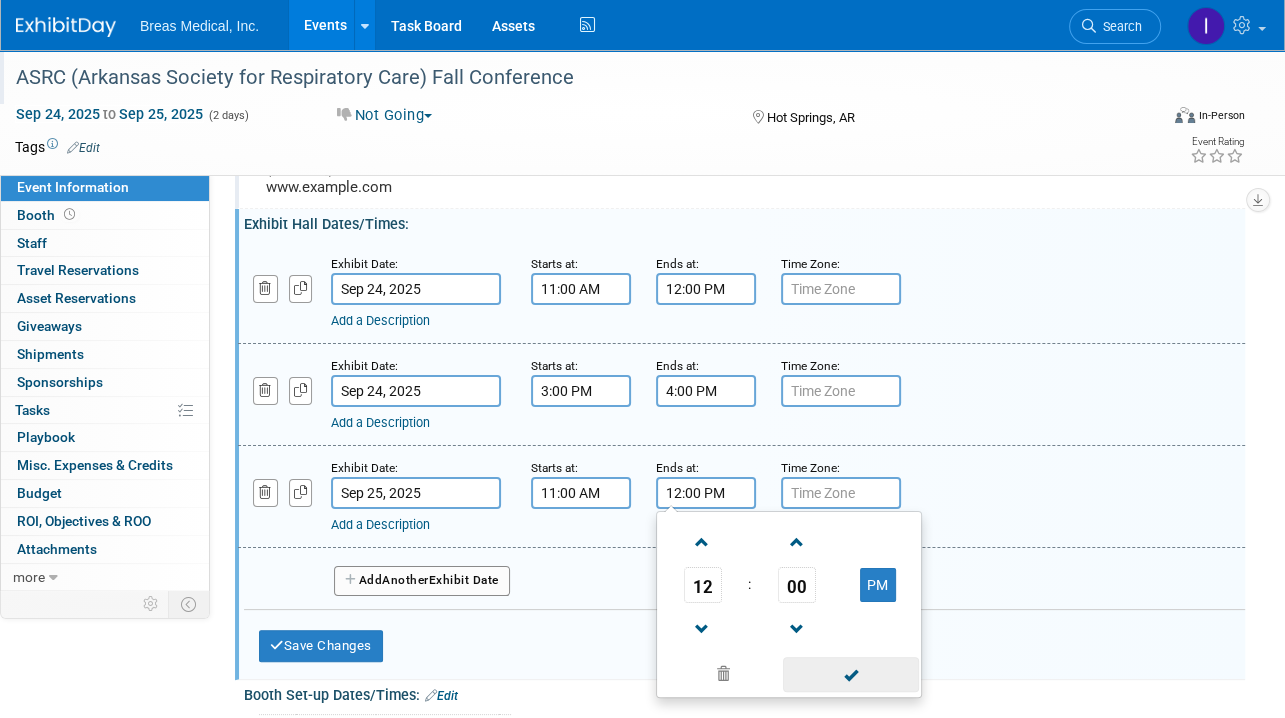 click at bounding box center (850, 674) 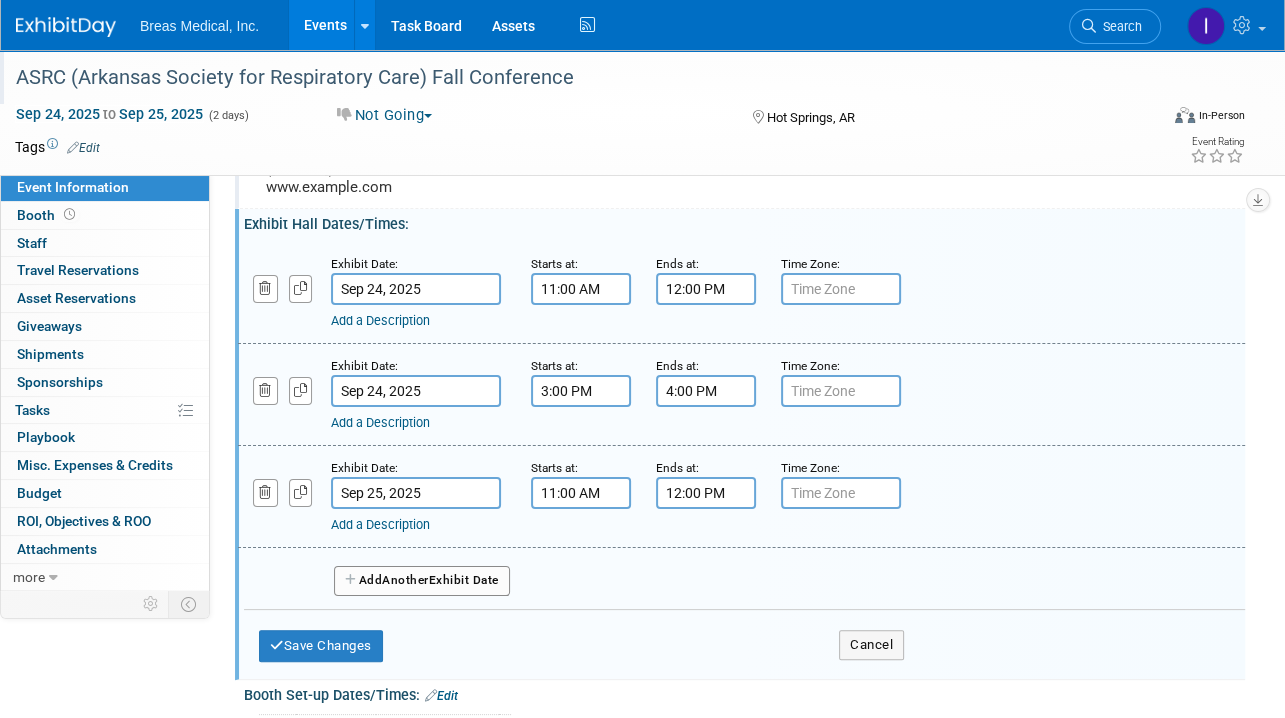 click on "Add  Another  Exhibit Date" at bounding box center [422, 581] 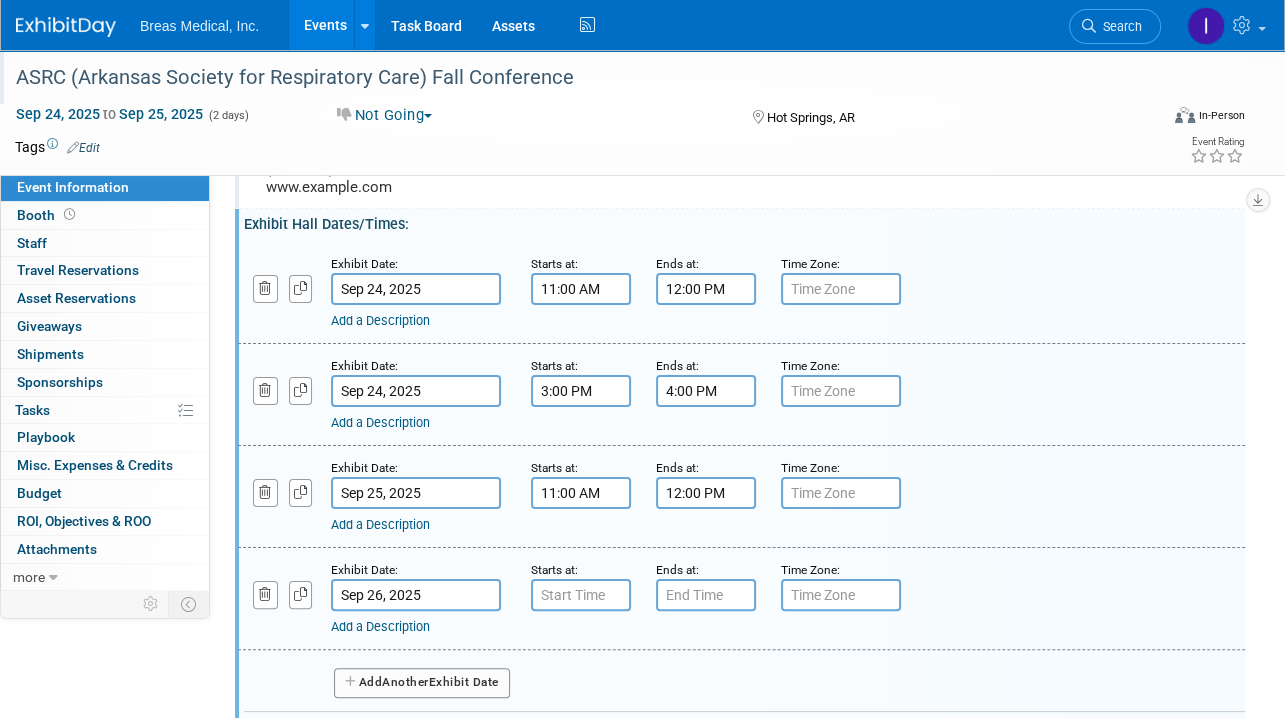 click on "Sep 26, 2025" at bounding box center [416, 595] 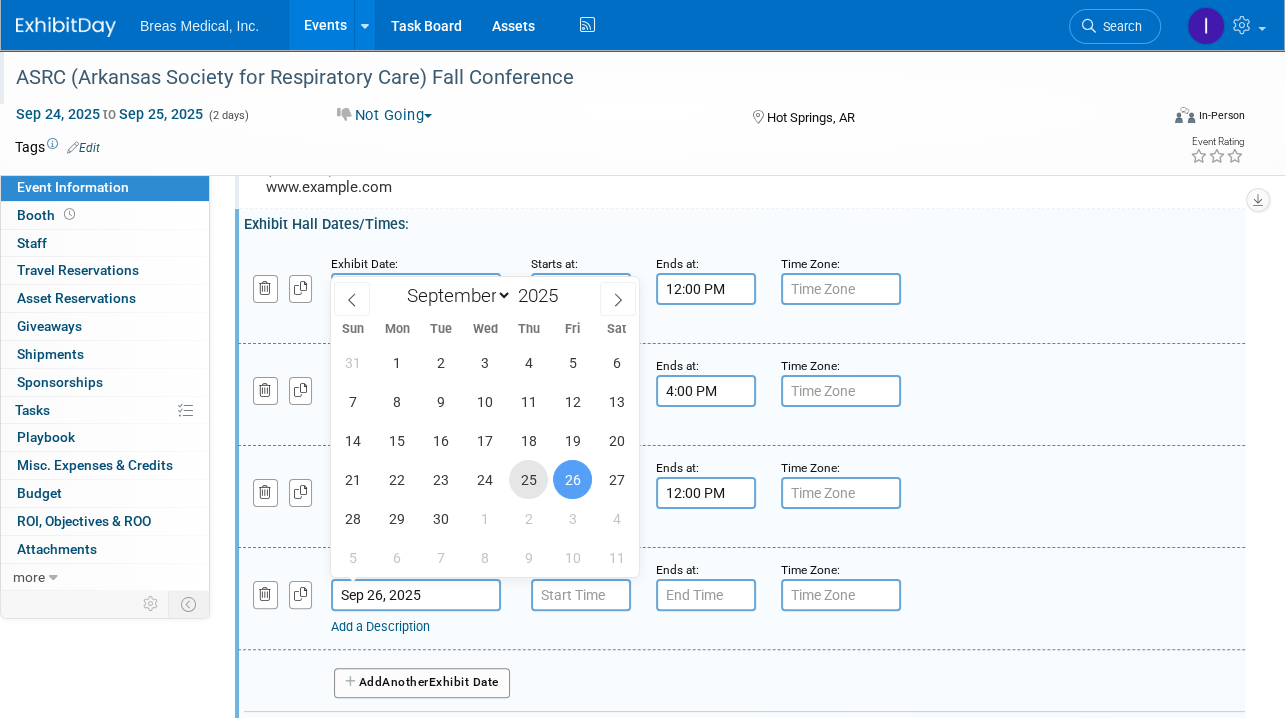 click on "25" at bounding box center (528, 479) 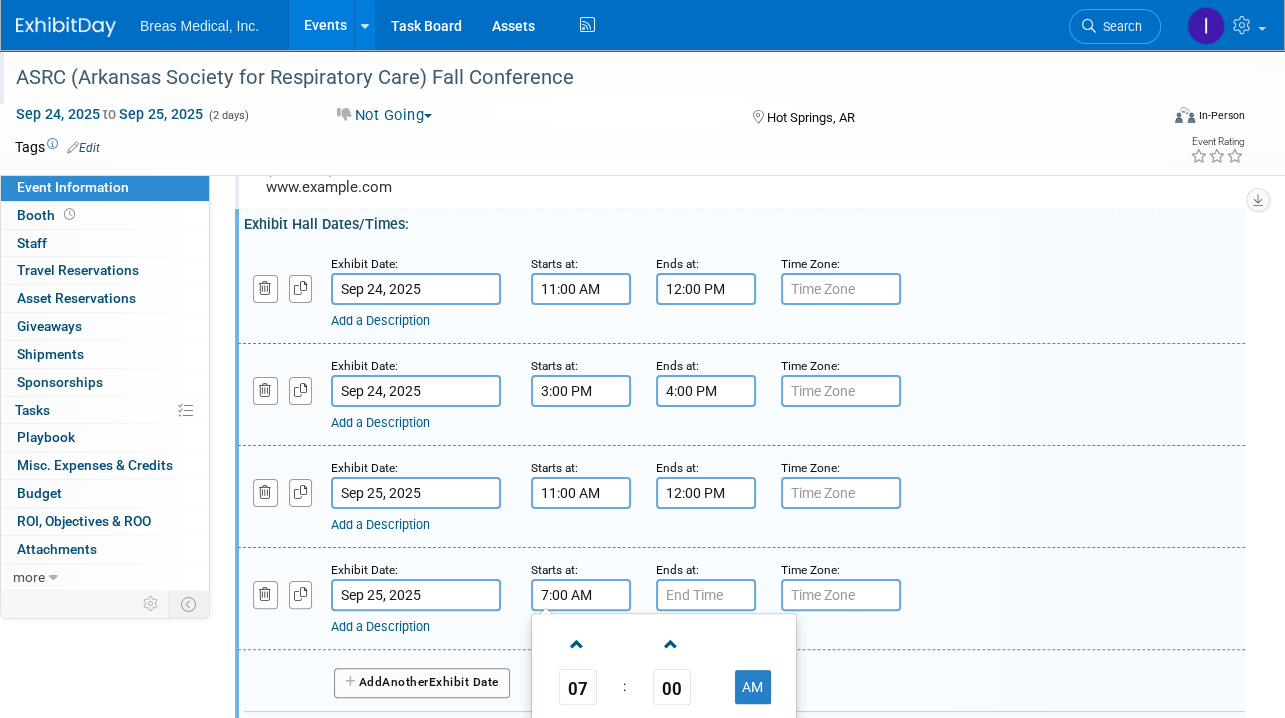 click on "7:00 AM" at bounding box center [581, 595] 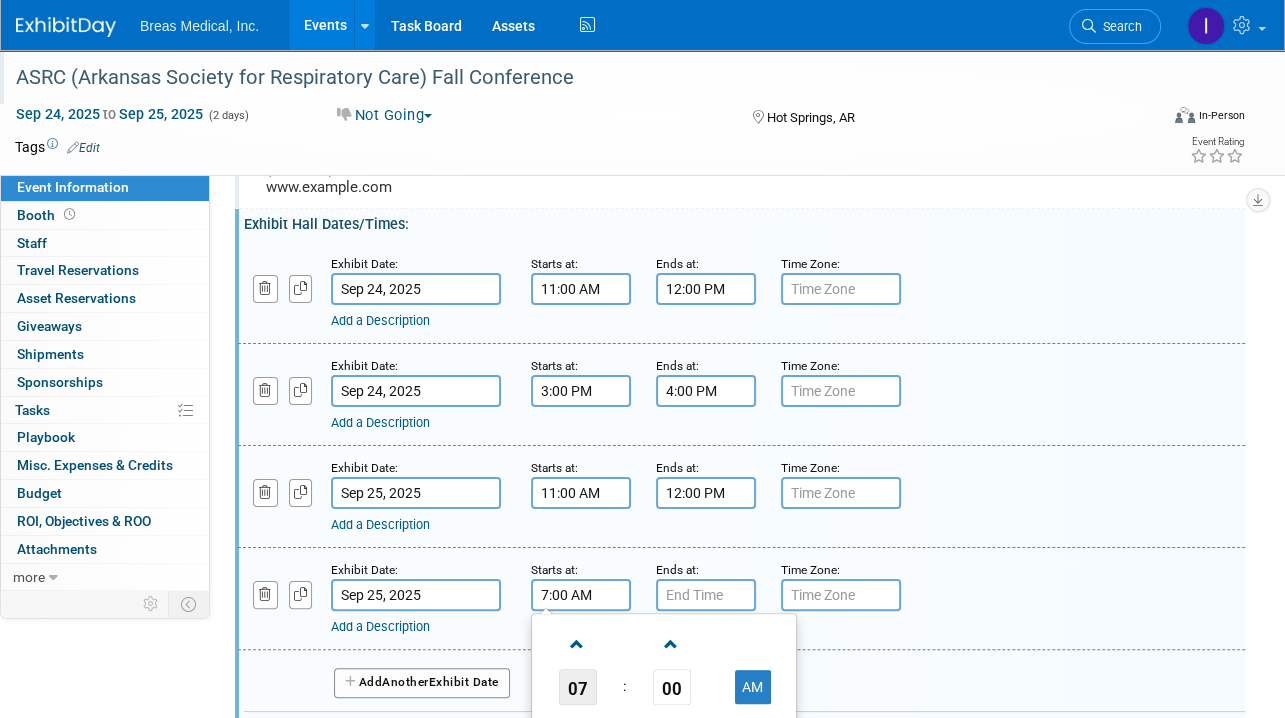 click on "07" at bounding box center (578, 687) 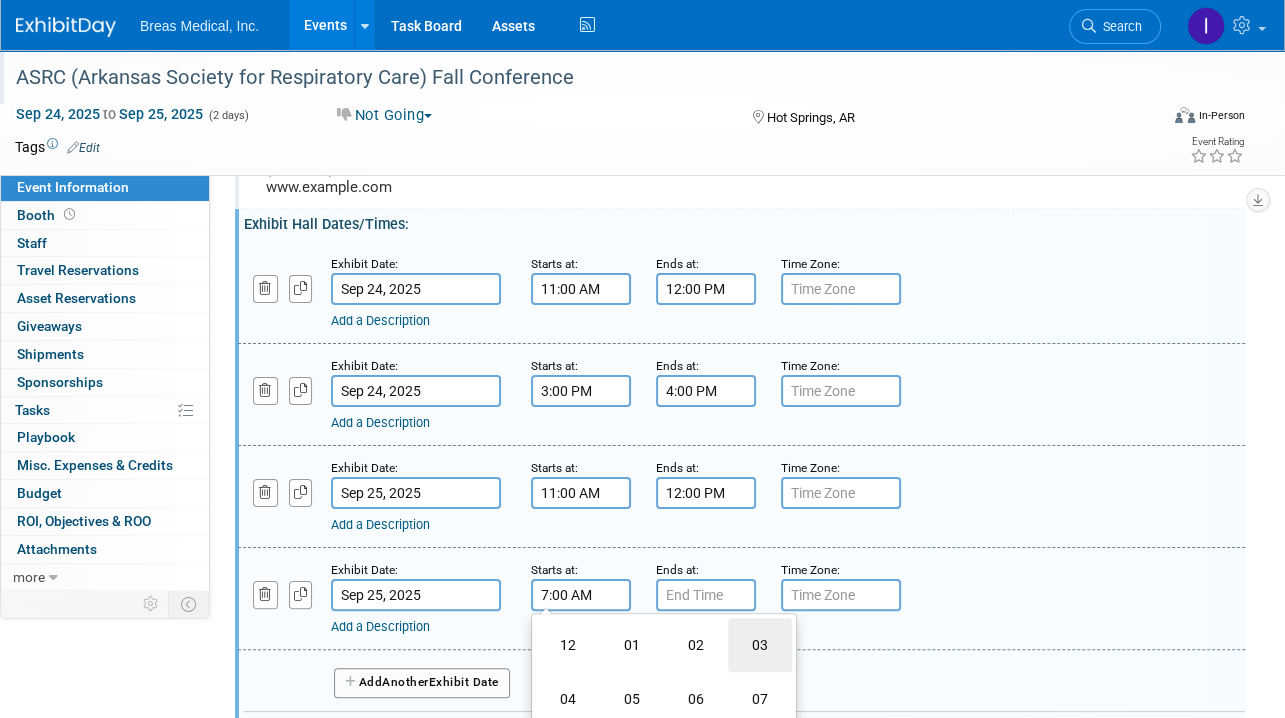 click on "03" at bounding box center [760, 645] 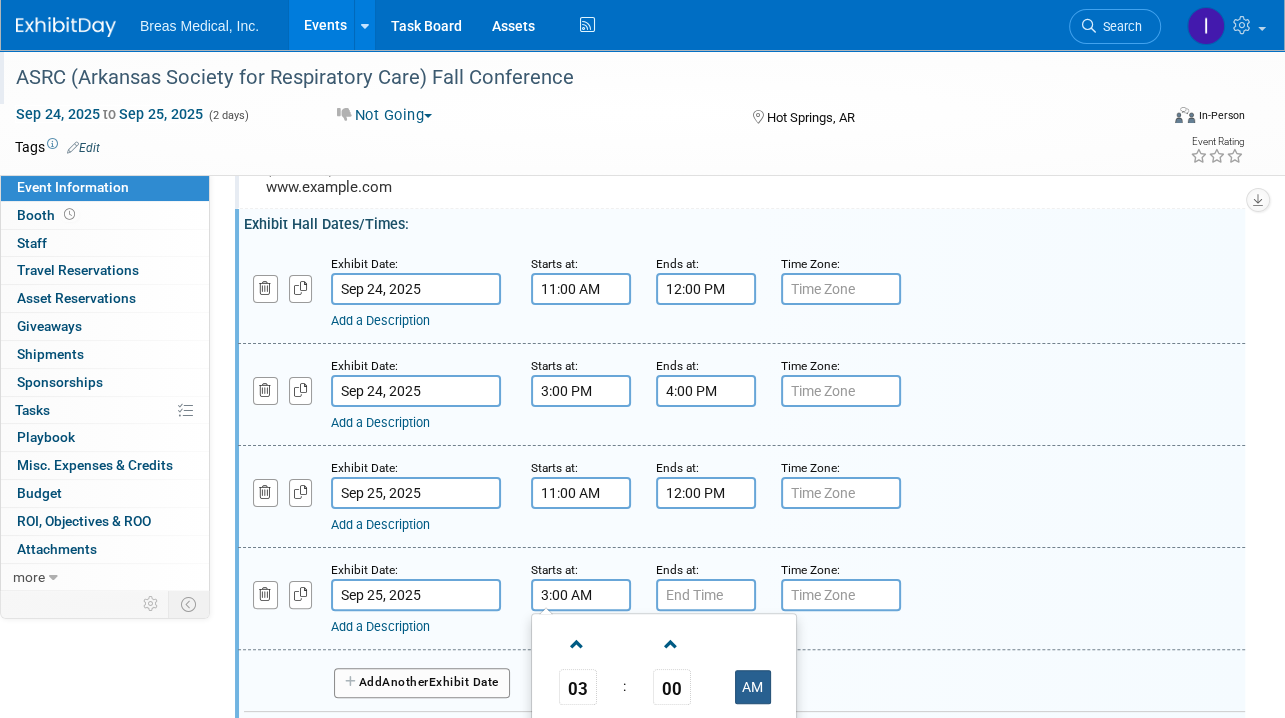 click on "AM" at bounding box center (753, 687) 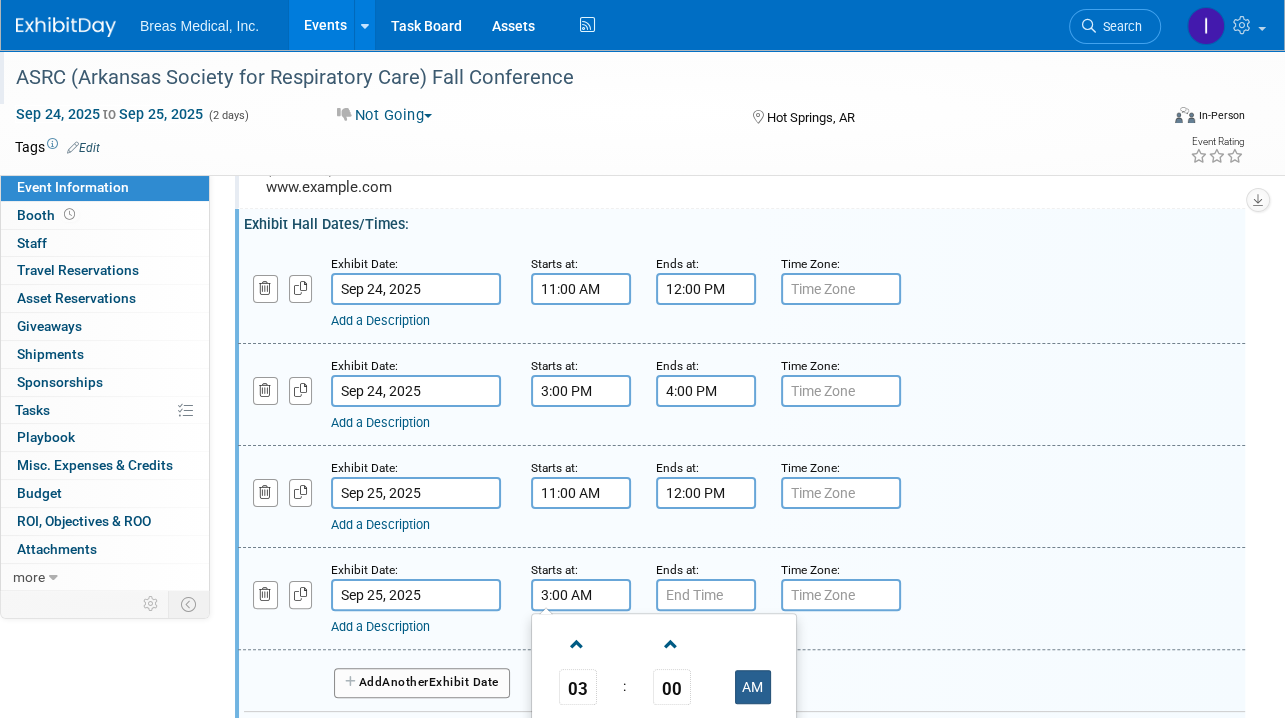 type on "3:00 PM" 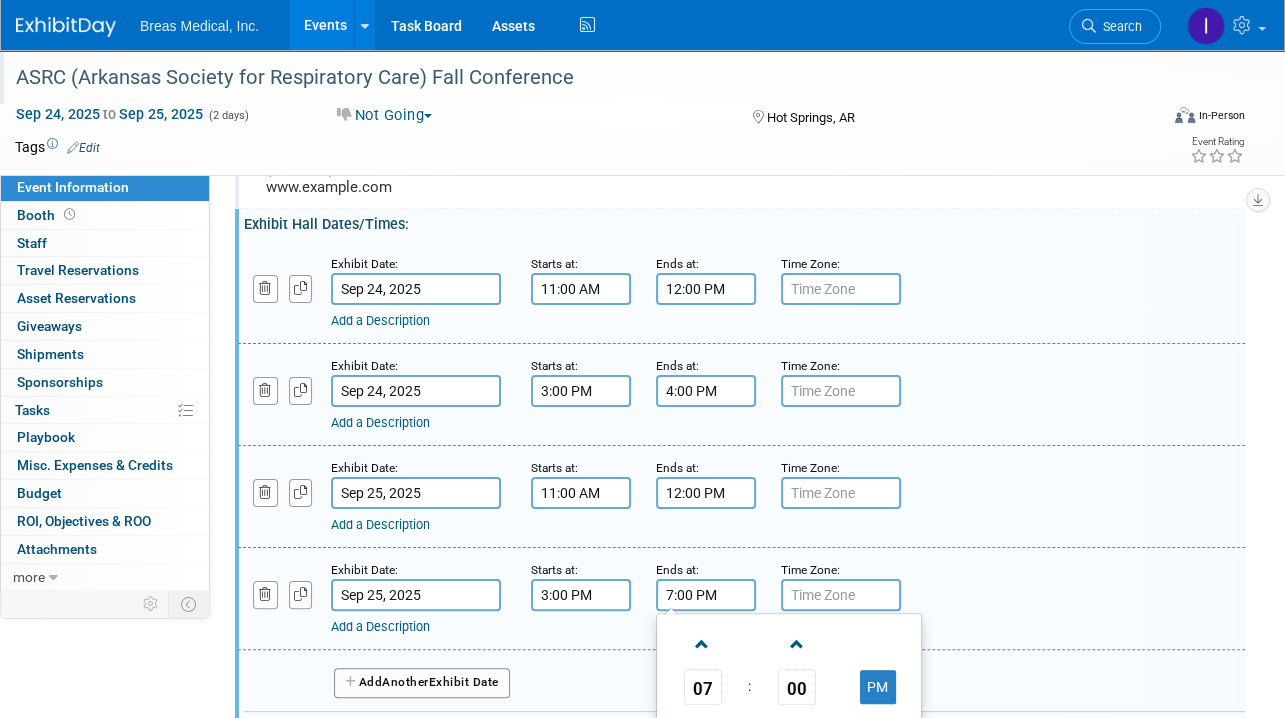 click on "7:00 PM" at bounding box center [706, 595] 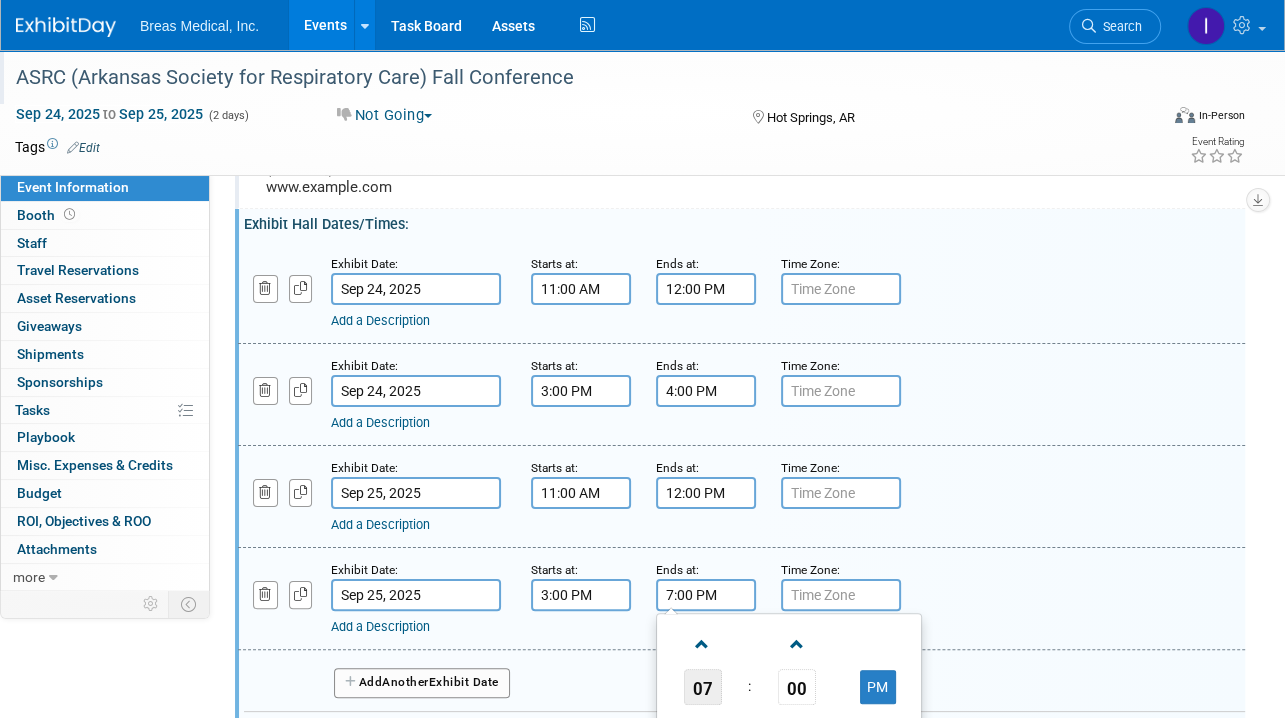 click on "07" at bounding box center (703, 687) 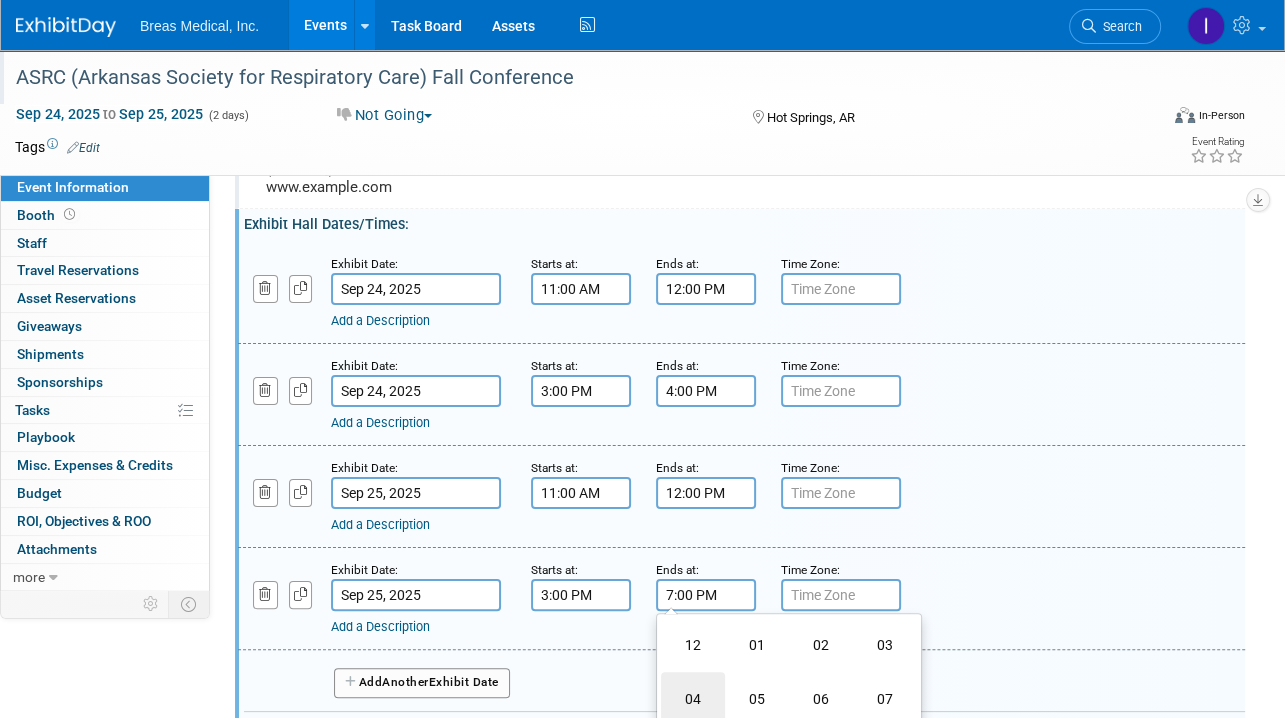 click on "04" at bounding box center (693, 699) 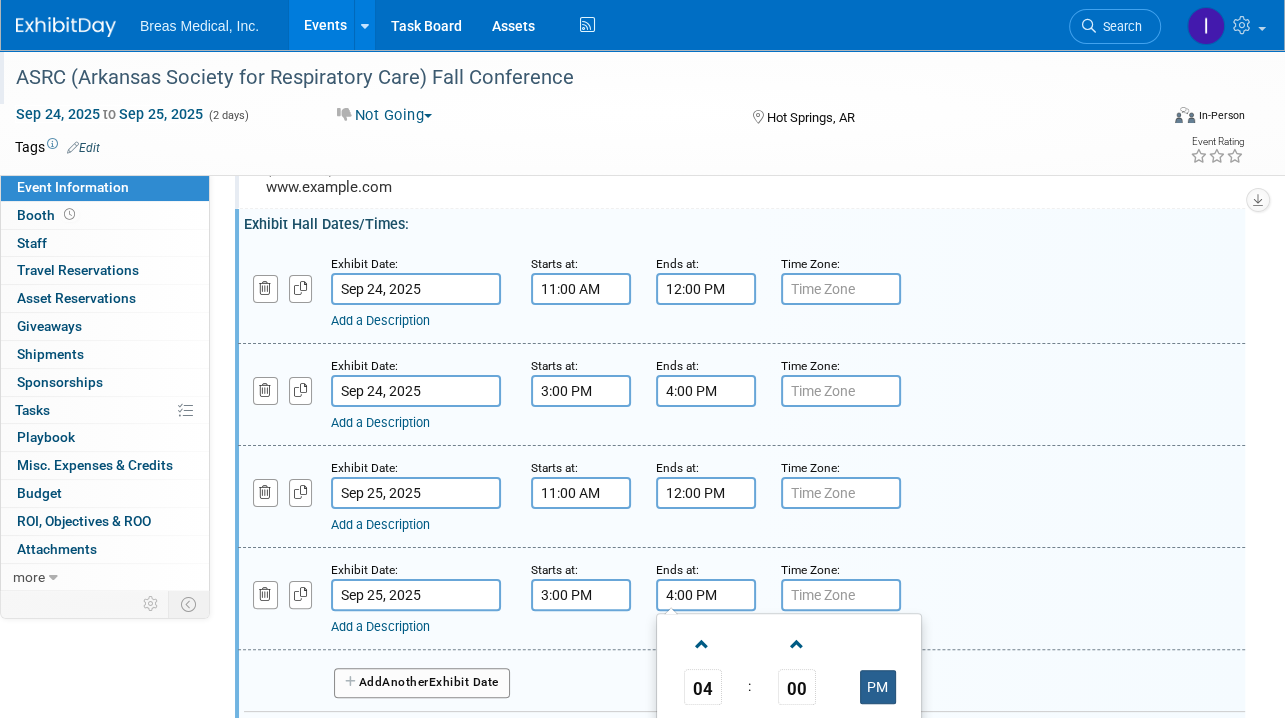 click on "PM" at bounding box center [878, 687] 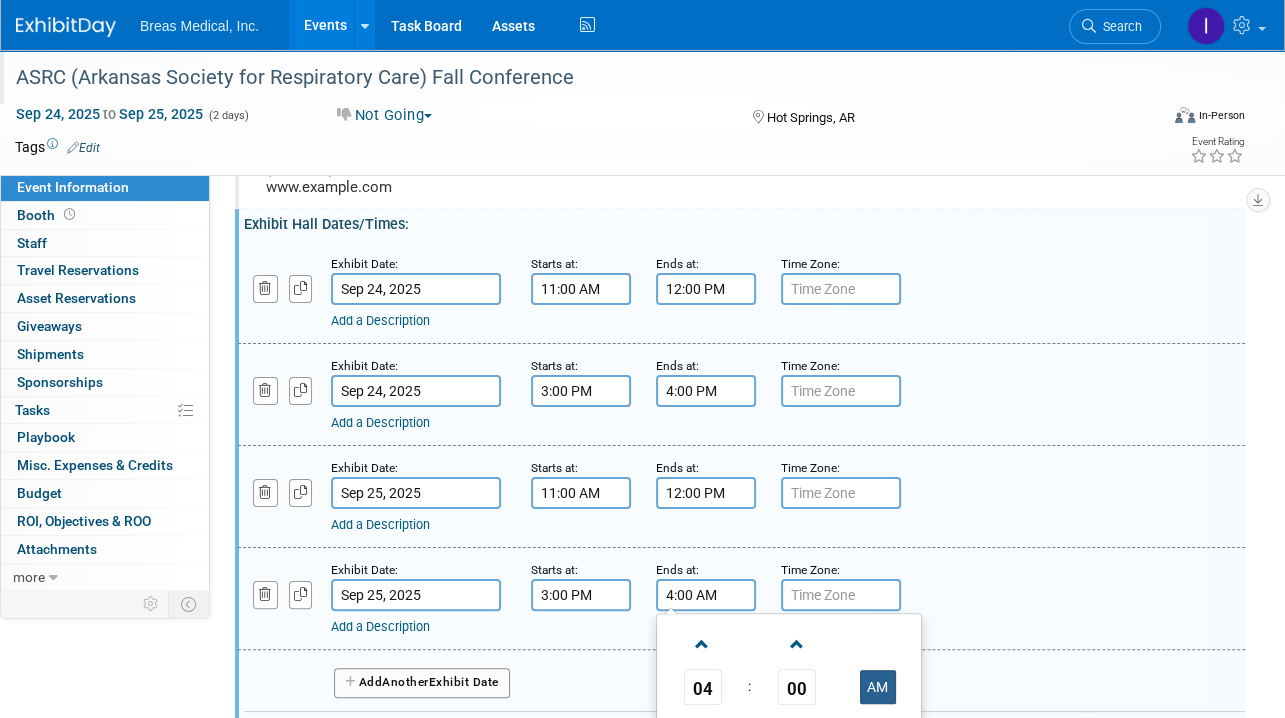click on "AM" at bounding box center (878, 687) 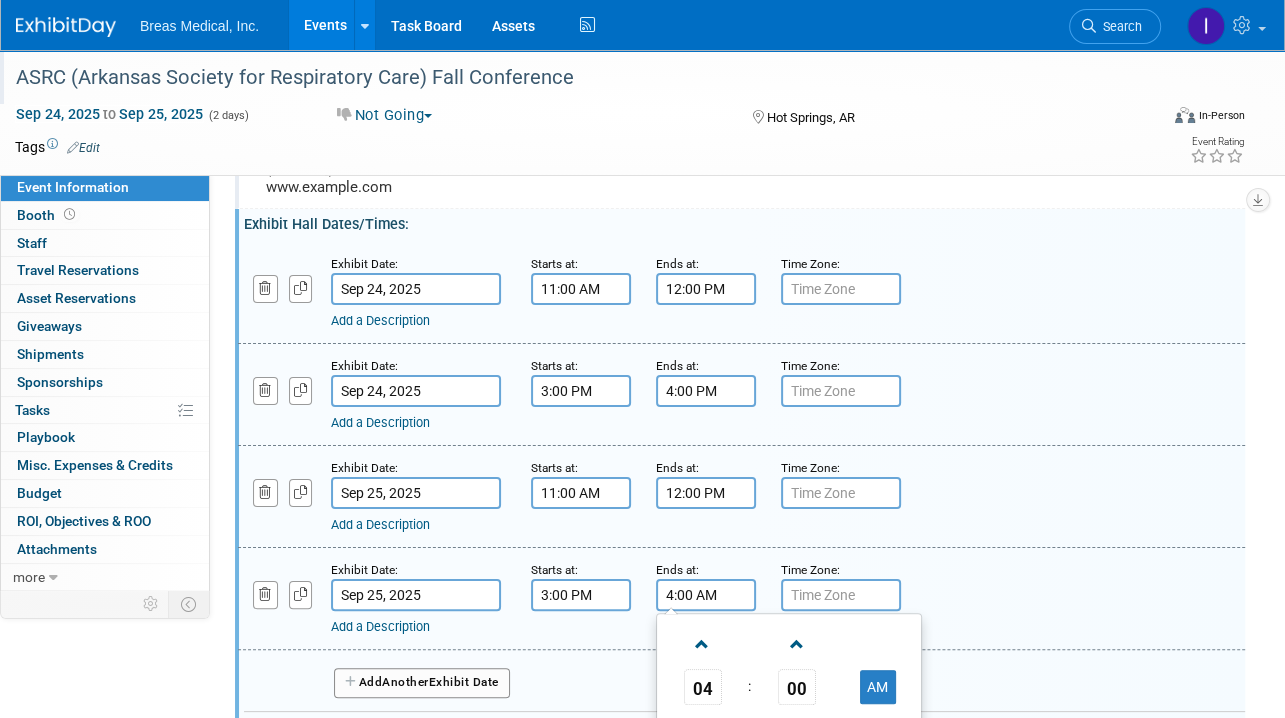 type on "4:00 PM" 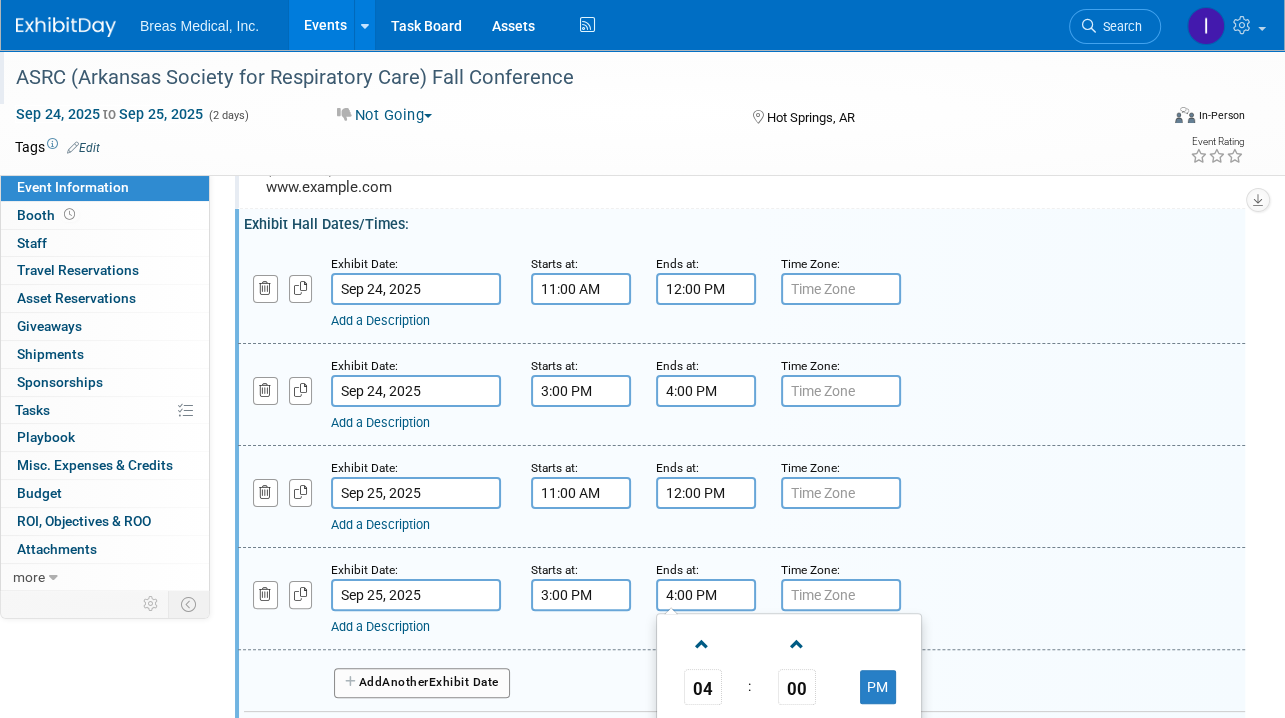 click on "Add a Description" at bounding box center [701, 627] 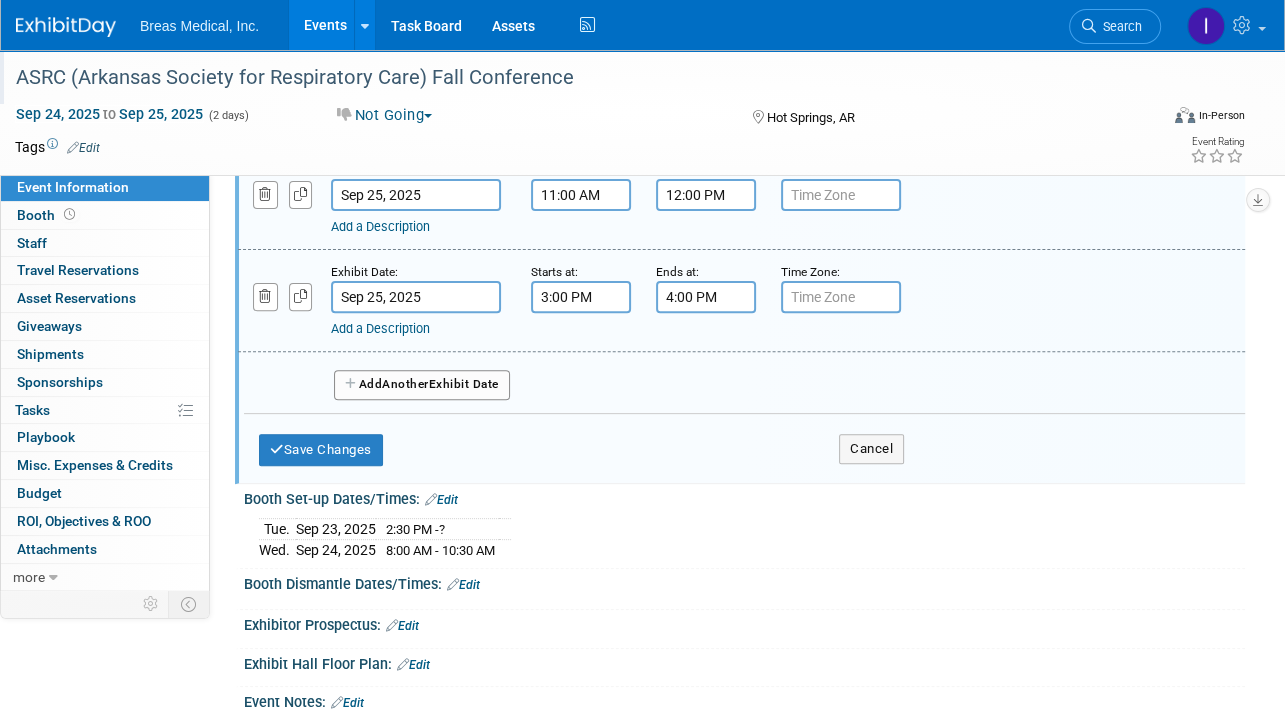 scroll, scrollTop: 500, scrollLeft: 0, axis: vertical 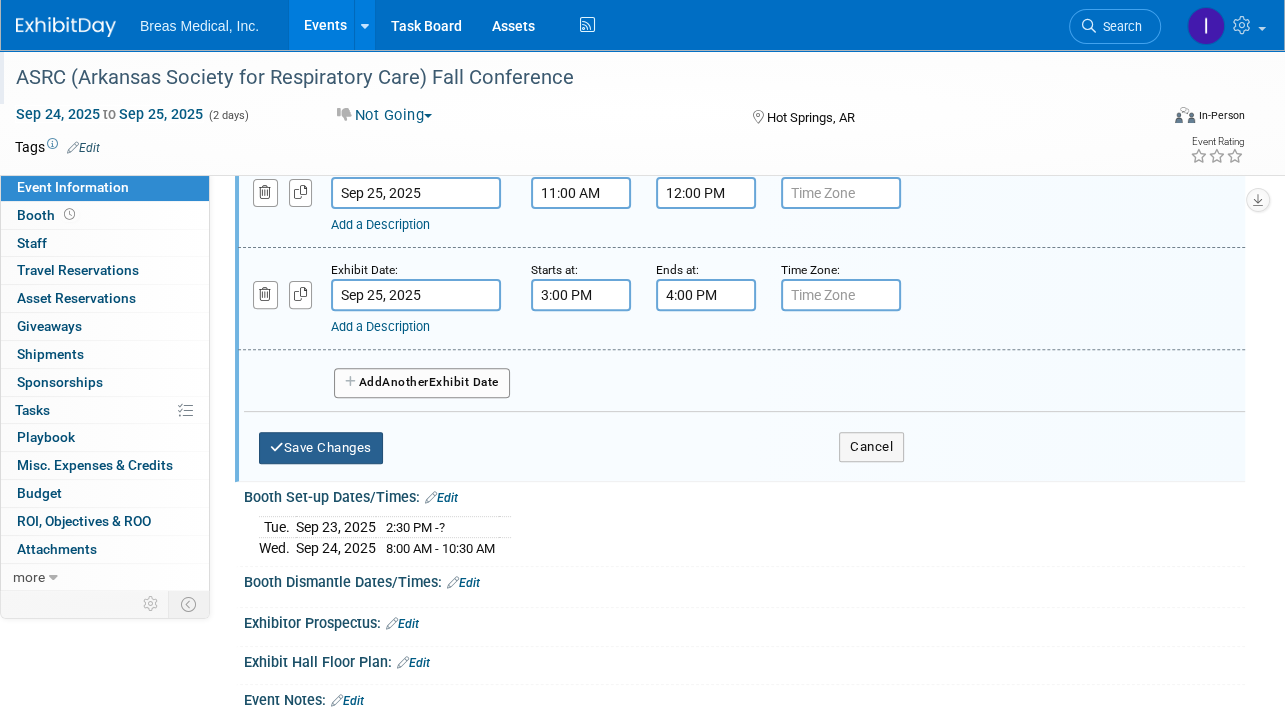 click on "Save Changes" at bounding box center [321, 448] 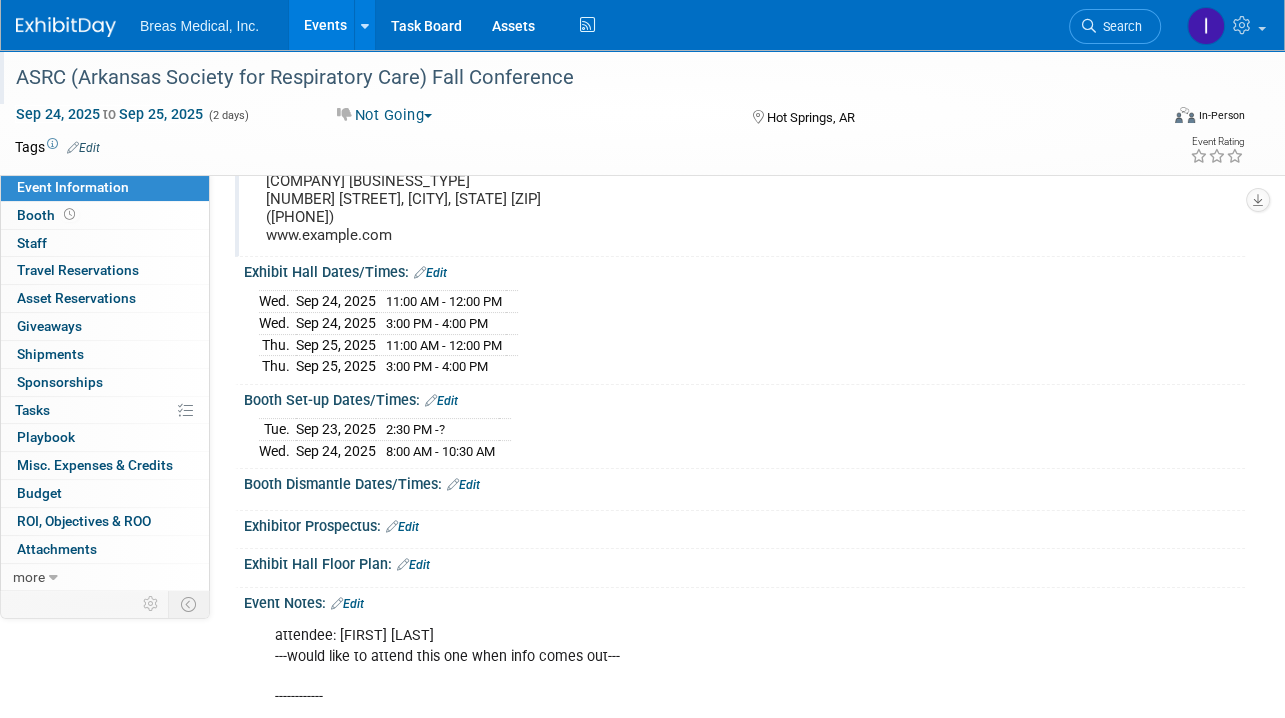 scroll, scrollTop: 200, scrollLeft: 0, axis: vertical 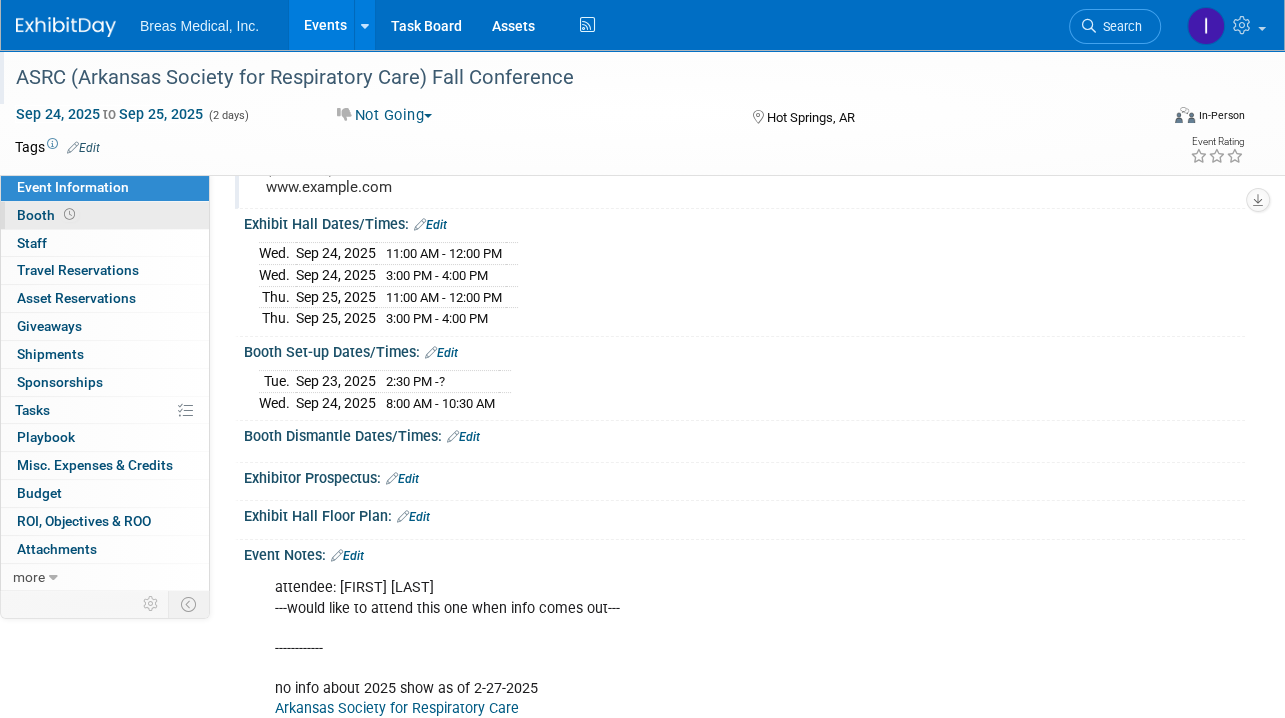 click on "Booth" at bounding box center [48, 215] 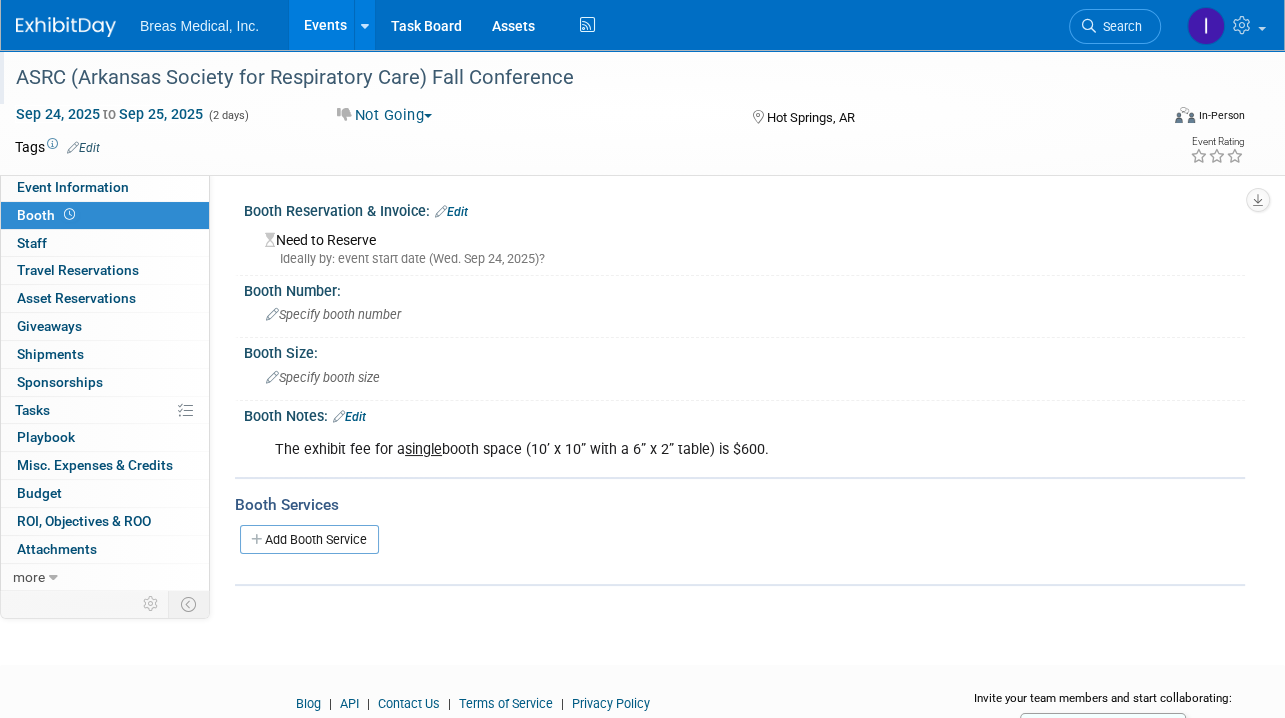 click on "Edit" at bounding box center [349, 417] 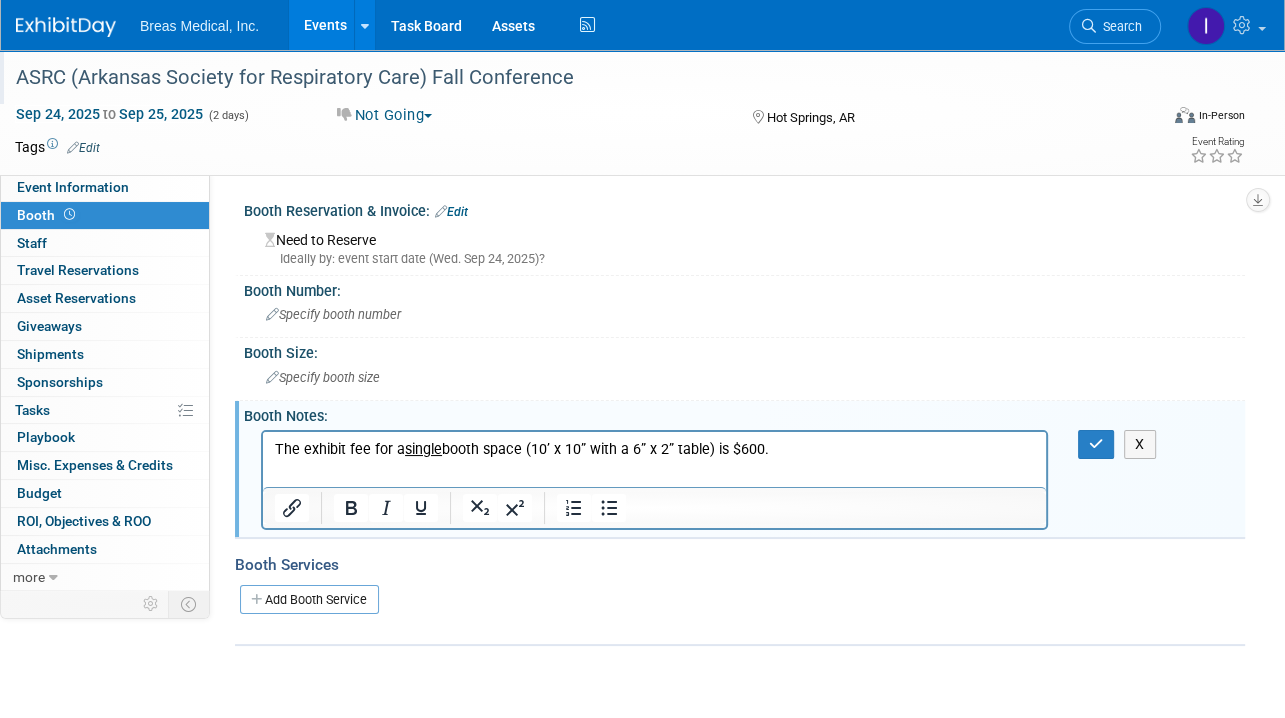 scroll, scrollTop: 0, scrollLeft: 0, axis: both 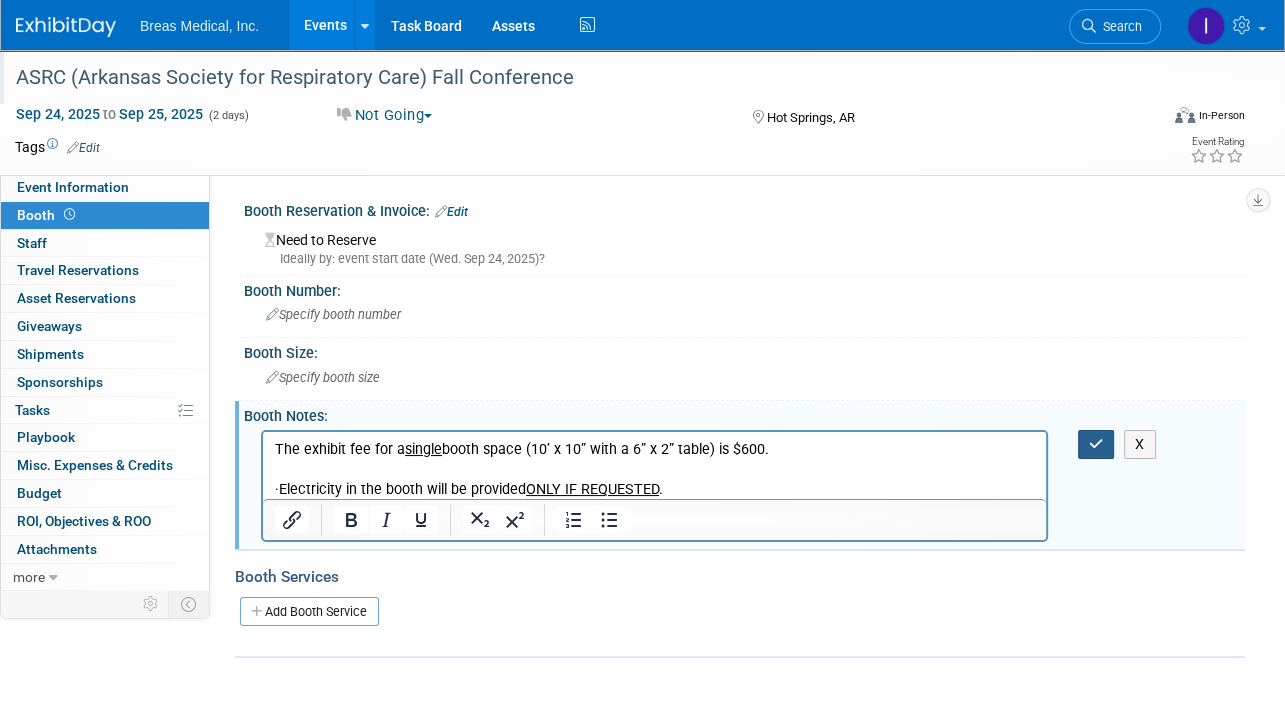 click at bounding box center (1096, 444) 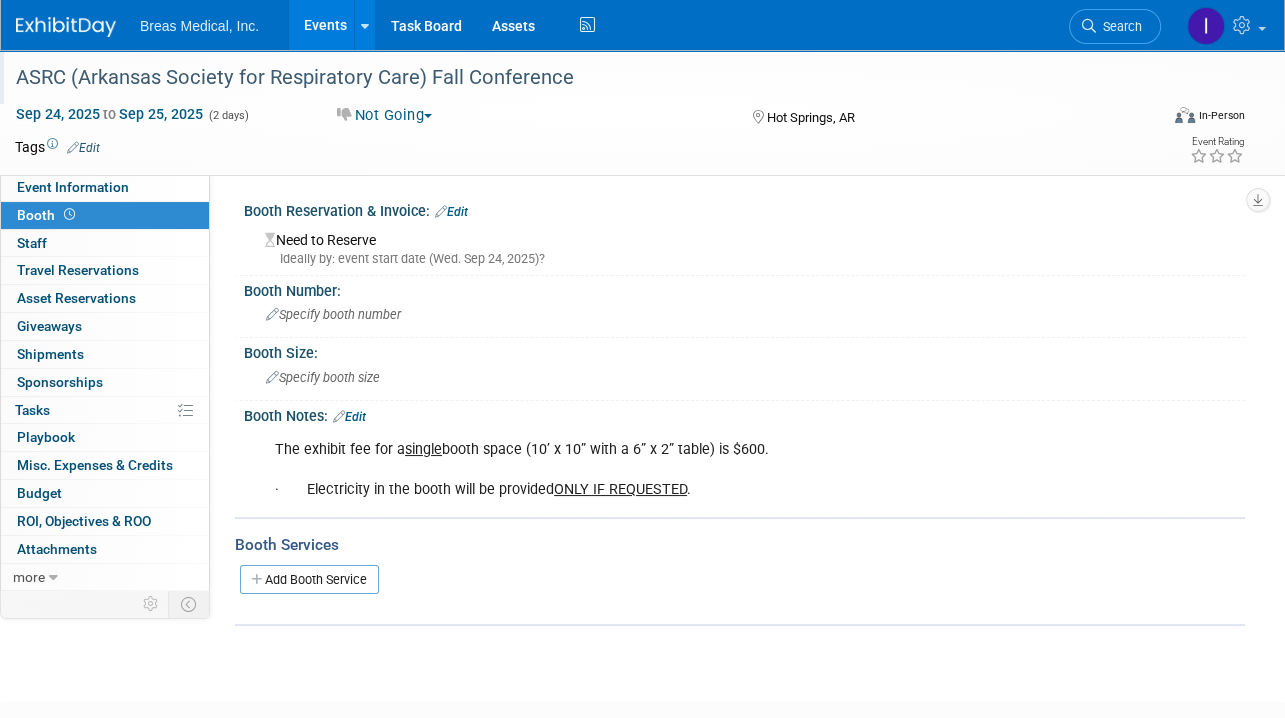 click on "ASRC (Arkansas Society for Respiratory Care) Fall Conference" at bounding box center [574, 78] 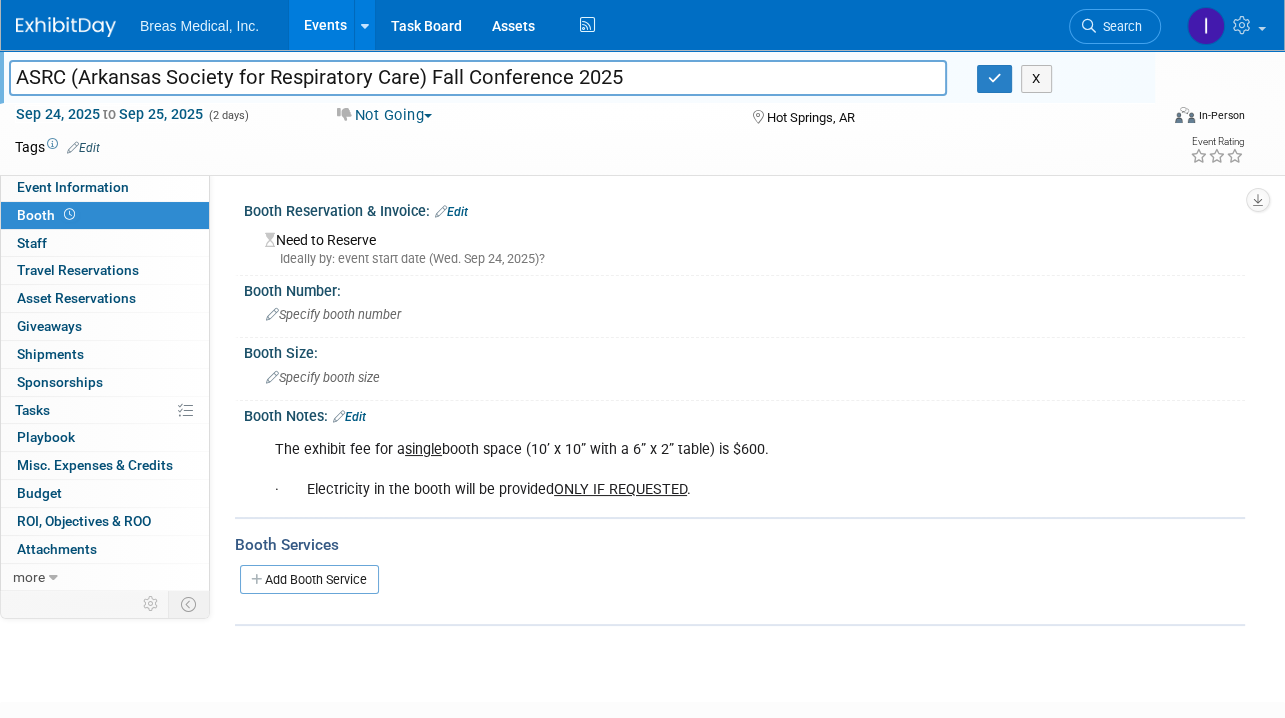 click on "ASRC (Arkansas Society for Respiratory Care) Fall Conference 2025" at bounding box center (478, 77) 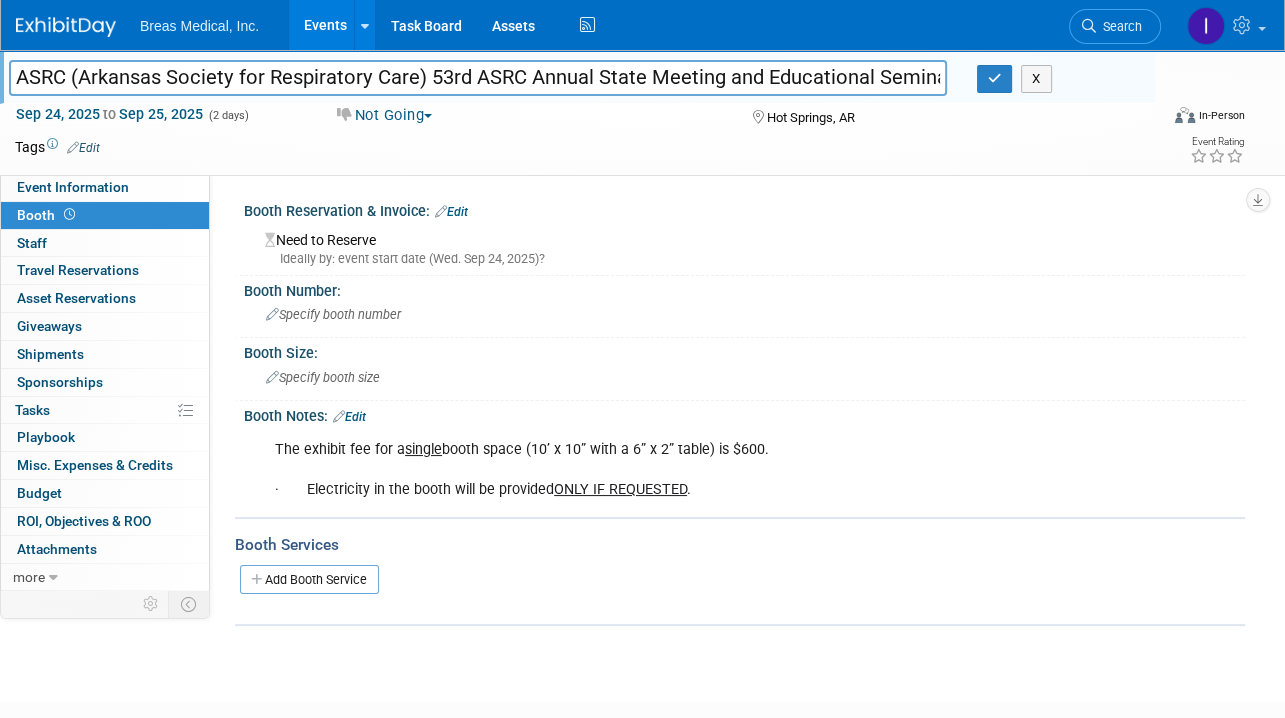 scroll, scrollTop: 0, scrollLeft: 10, axis: horizontal 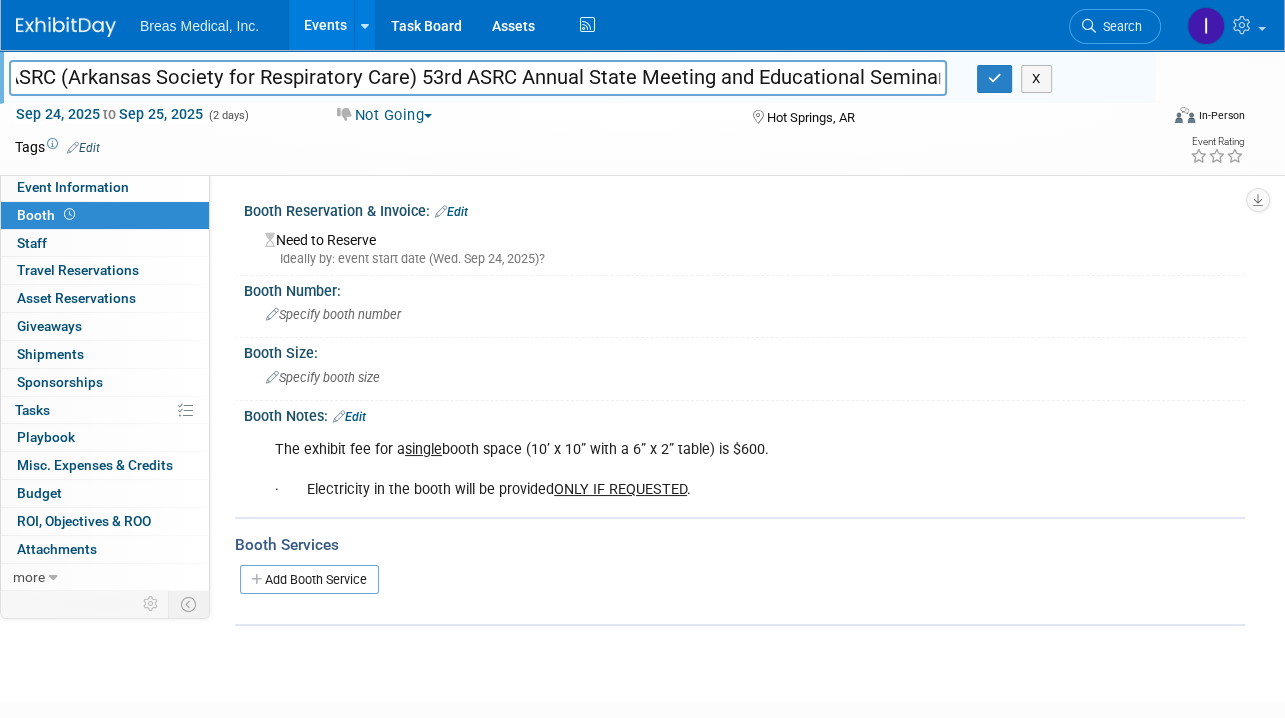 click on "ASRC (Arkansas Society for Respiratory Care) 53rd ASRC Annual State Meeting and Educational Seminar 2025" at bounding box center [478, 77] 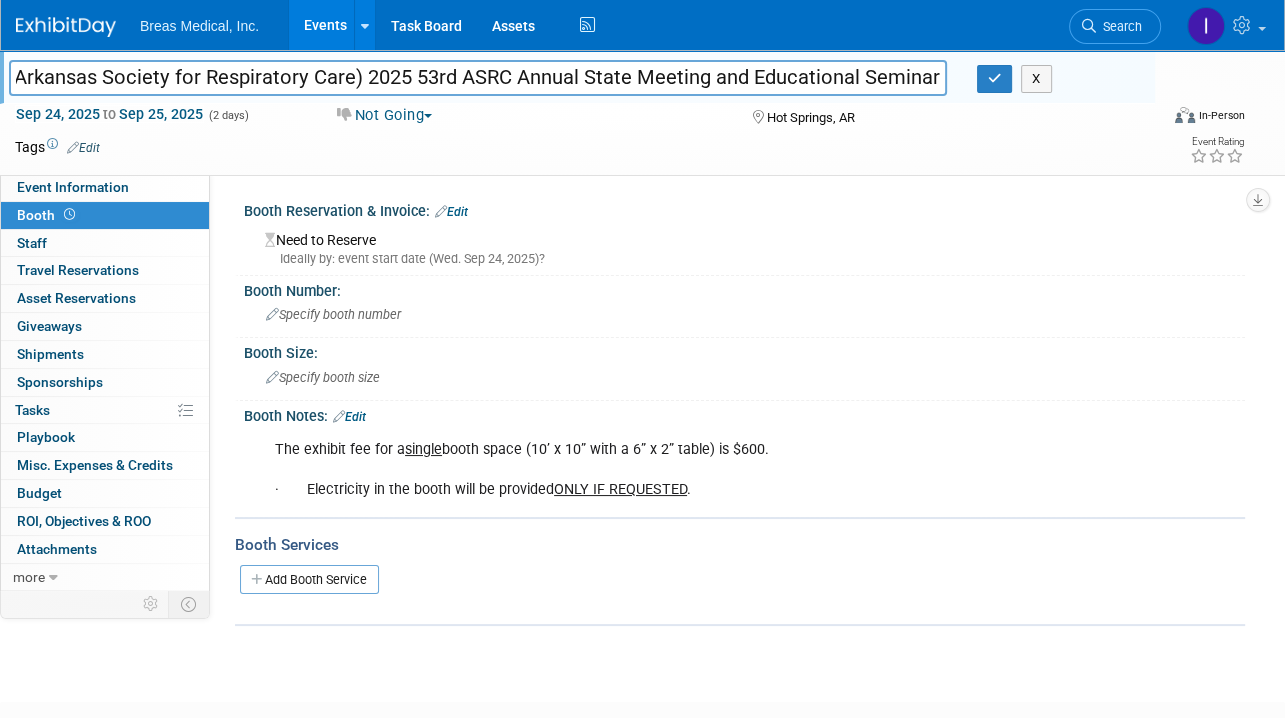scroll, scrollTop: 0, scrollLeft: 60, axis: horizontal 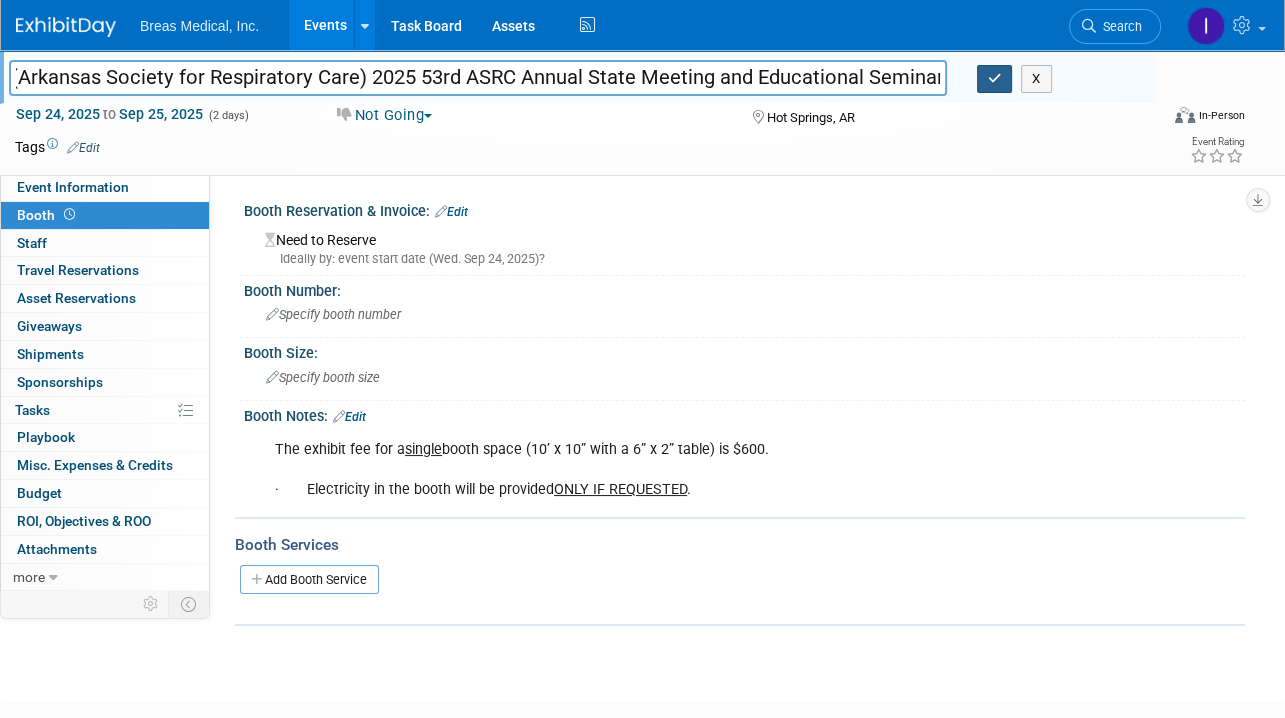 type on "ASRC (Arkansas Society for Respiratory Care) 2025 53rd ASRC Annual State Meeting and Educational Seminar" 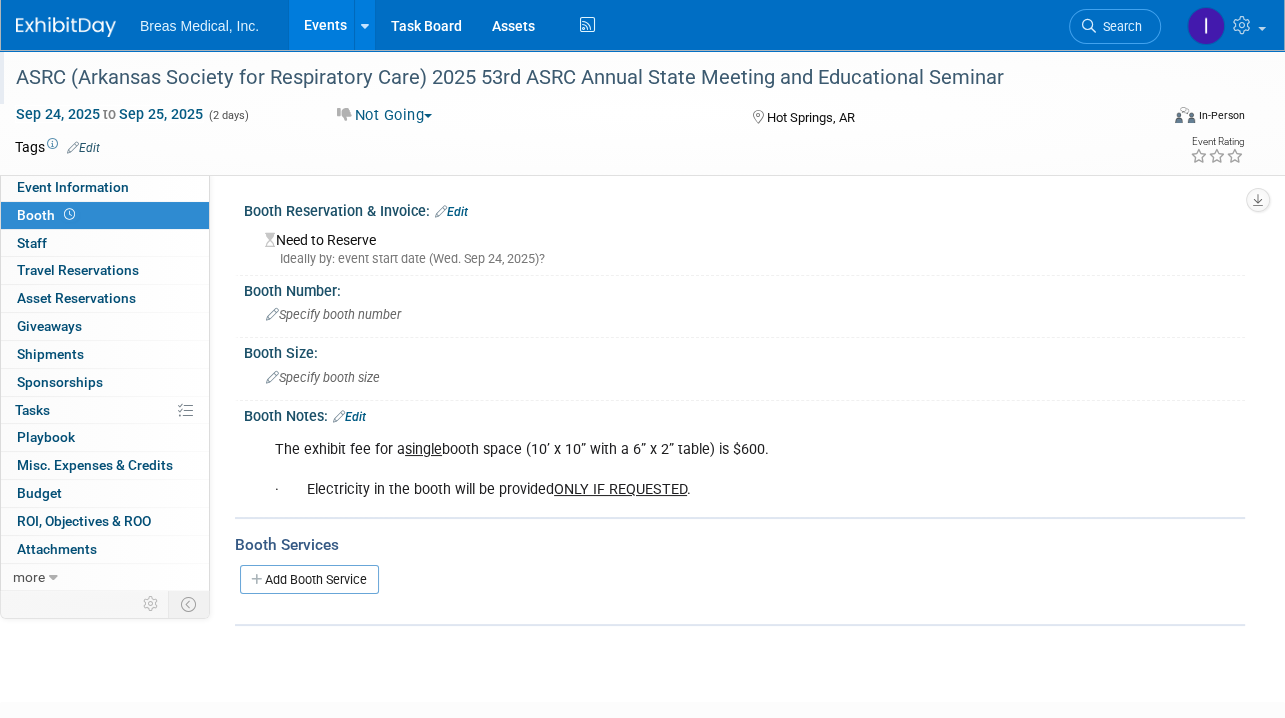 click on "Add Booth Service" at bounding box center (740, 579) 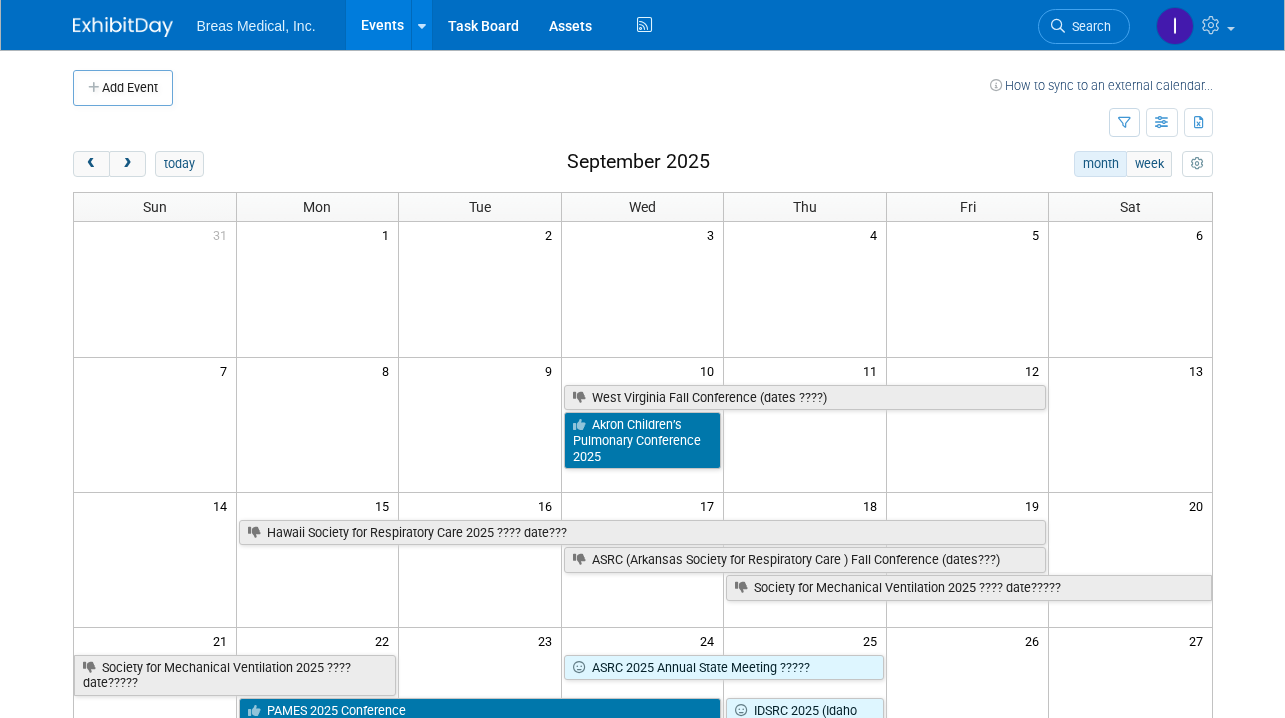 scroll, scrollTop: 0, scrollLeft: 0, axis: both 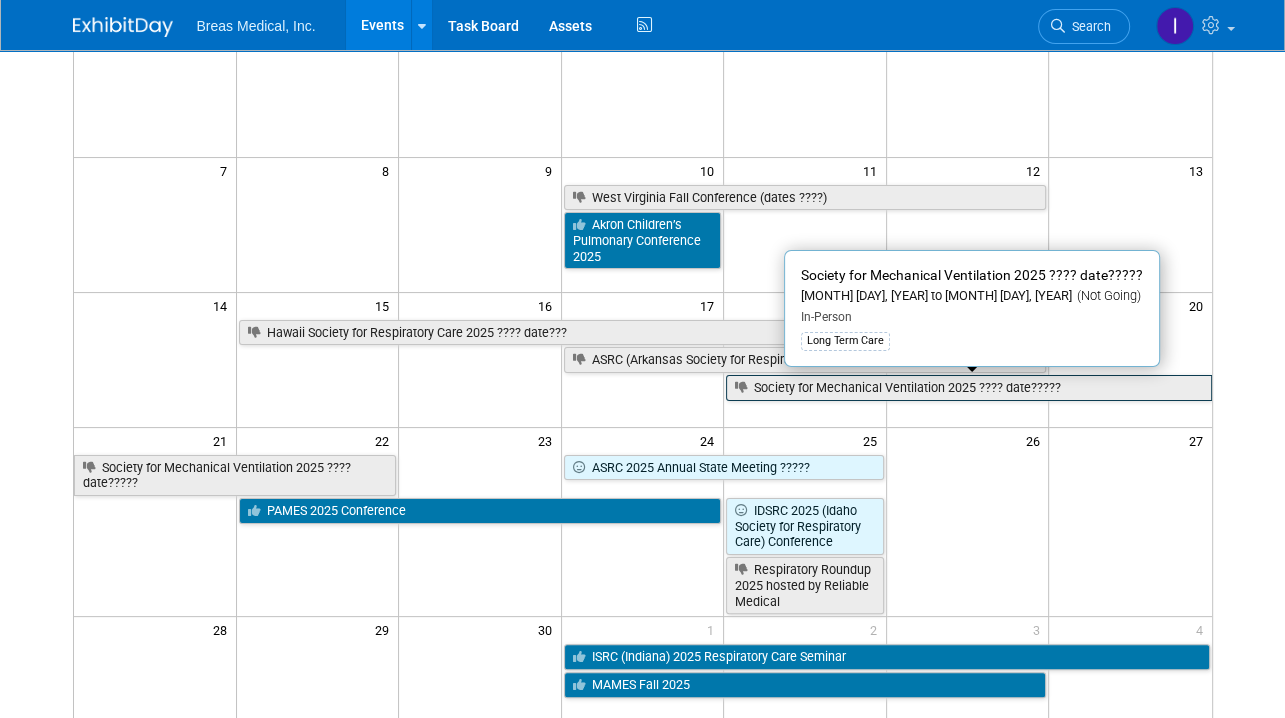 click on "Society for Mechanical Ventilation 2025 ???? date?????" at bounding box center (968, 388) 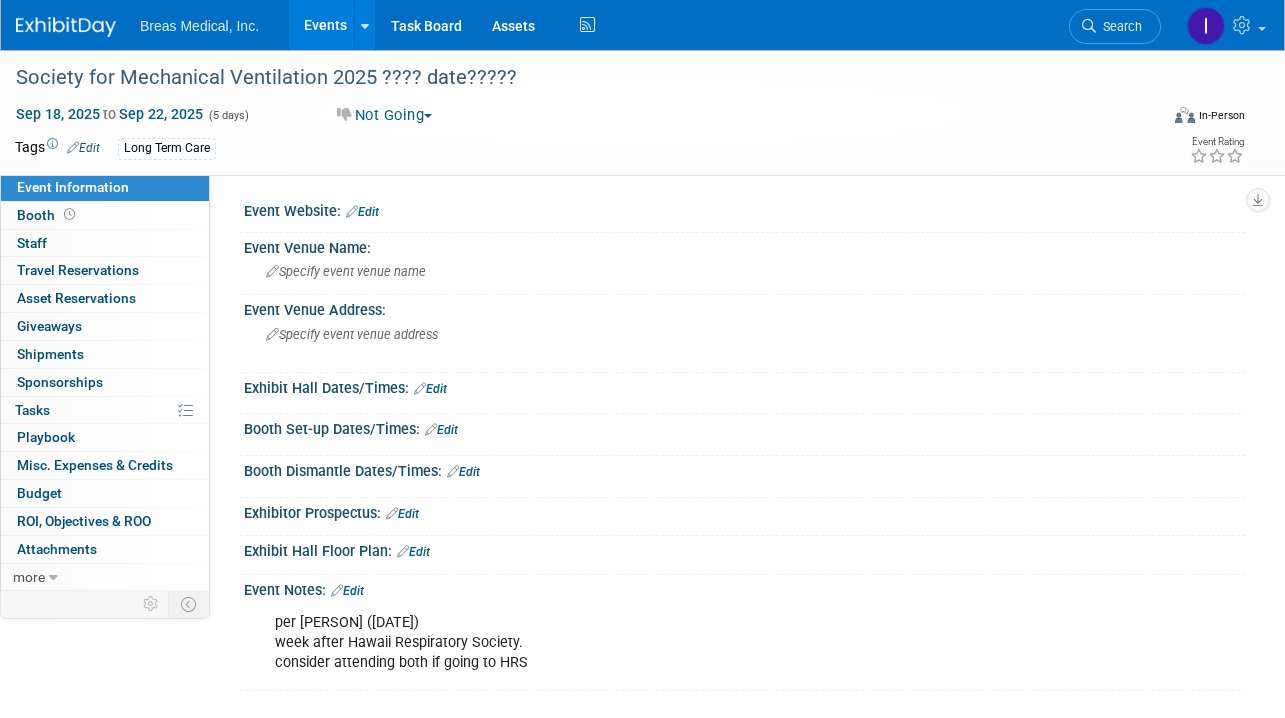 scroll, scrollTop: 0, scrollLeft: 0, axis: both 